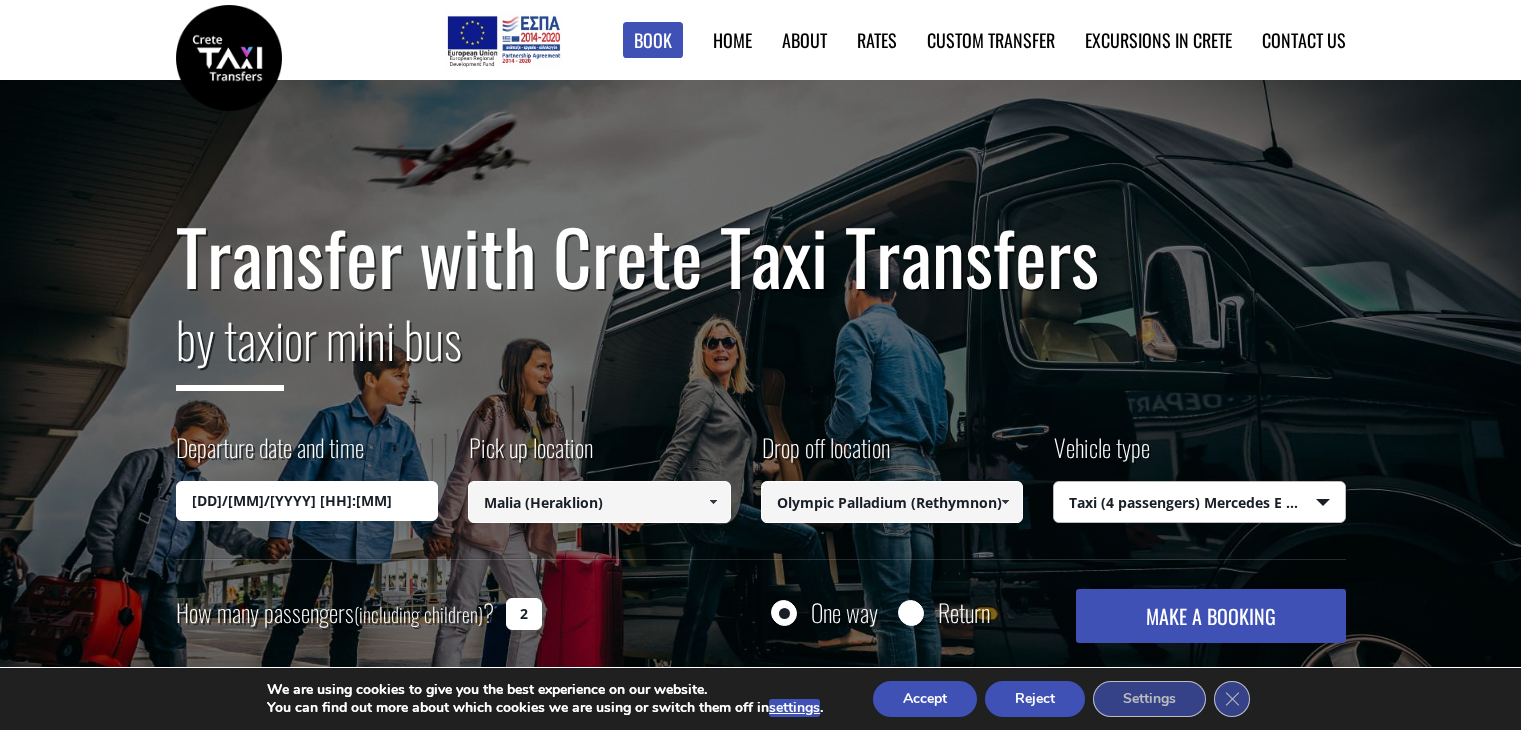 select on "540" 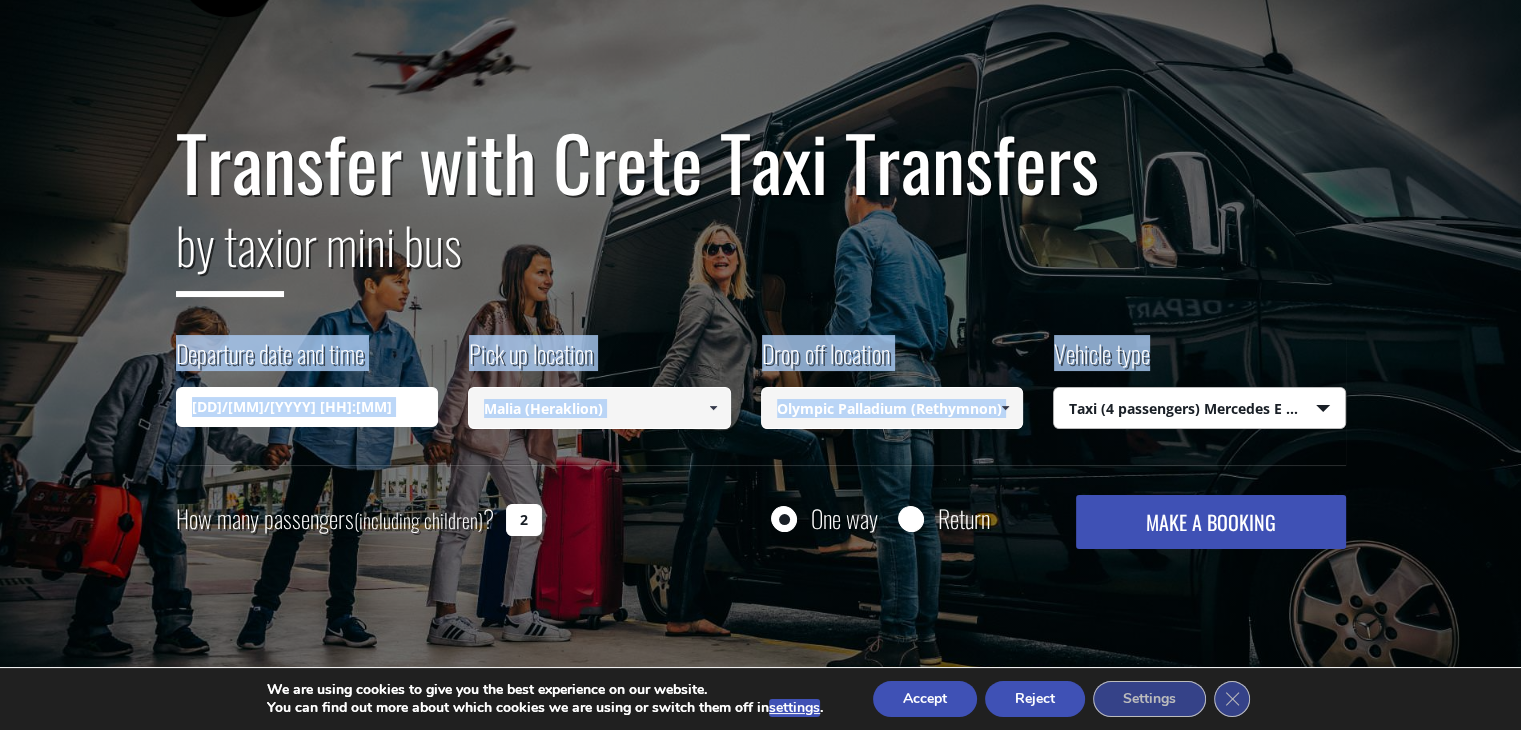 scroll, scrollTop: 0, scrollLeft: 0, axis: both 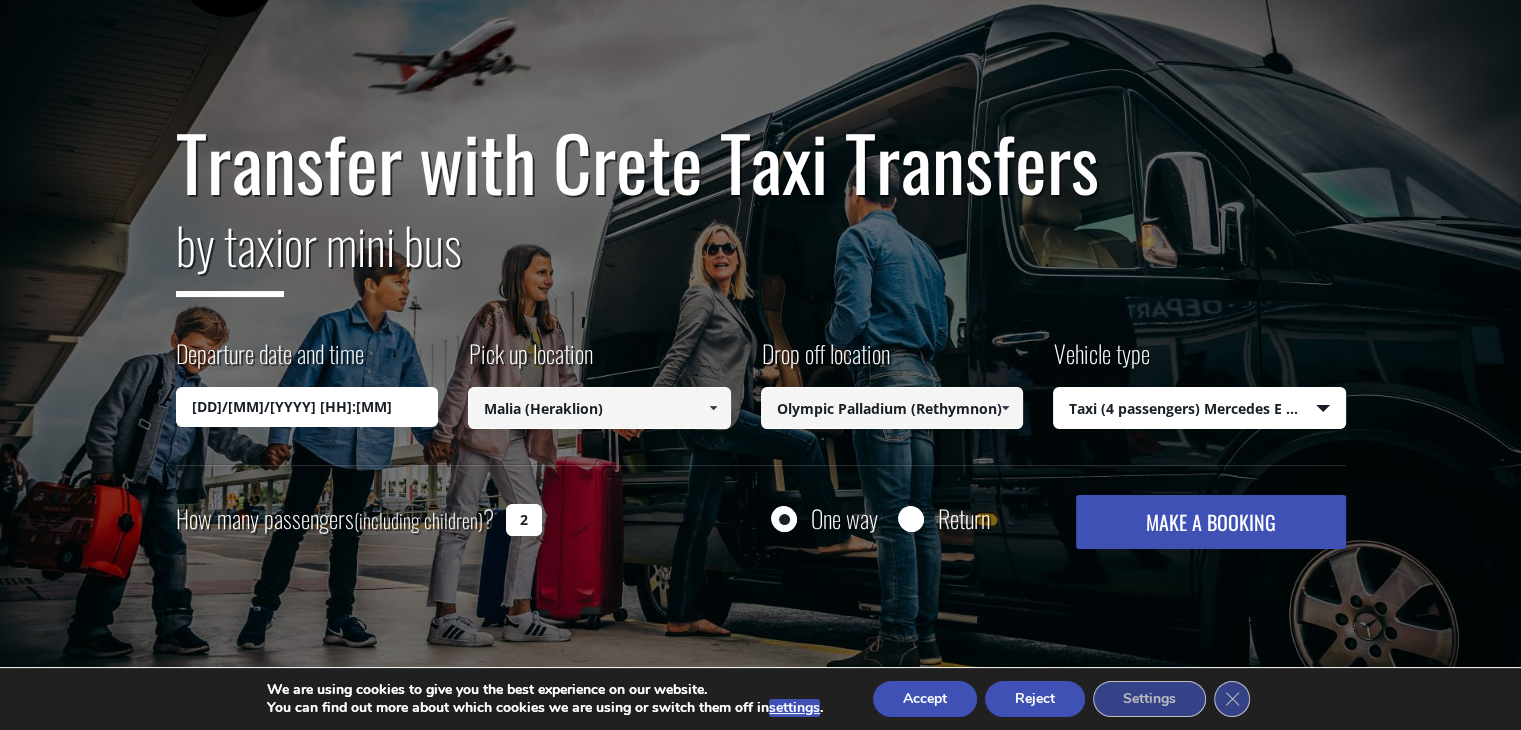 click on "Transfer with Crete Taxi Transfers by taxi  or mini bus   Departure date and time   [DD]/[MM]/[YYYY] [HH]:[MM]         Pick up location   Select pickup location Select pickup location [CITY] airport [CITY] port (Souda) [CITY] airport [CITY] port [CITY] port (Chania) [CITY] port [NEIGHBORHOOD] ([CITY]) [NEIGHBORHOOD] ([CITY]) [CITY] ([CITY]) [CITY] ([CITY]) [CITY] ([CITY]) [CITY] ([CITY]) [CITY] ([CITY]) [CITY] ([CITY]) [CITY] ([CITY]) [CITY] ([CITY]) [CITY] ([CITY]) [CITY] ([CITY]) [HOTEL_NAME] ([CITY]) [HOTEL_NAME] ([NEIGHBORHOOD], [CITY]) [HOTEL_NAME] ([NEIGHBORHOOD], [CITY]) [HOTEL_NAME] ([CITY]) [HOTEL_NAME] ([NEIGHBORHOOD], [CITY]) [HOTEL_NAME] ([NEIGHBORHOOD], [CITY]) [HOTEL_NAME] ([NEIGHBORHOOD], [CITY]) [HOTEL_NAME] ([CITY]) [HOTEL_NAME] ([CITY]) [HOTEL_NAME] ([NEIGHBORHOOD], [CITY]) [HOTEL_NAME] ([NEIGHBORHOOD], [CITY]) [HOTEL_NAME] ([NEIGHBORHOOD], [CITY]) [HOTEL_NAME] ([NEIGHBORHOOD], [CITY]) [HOTEL_NAME] ([CITY])" at bounding box center (761, 334) 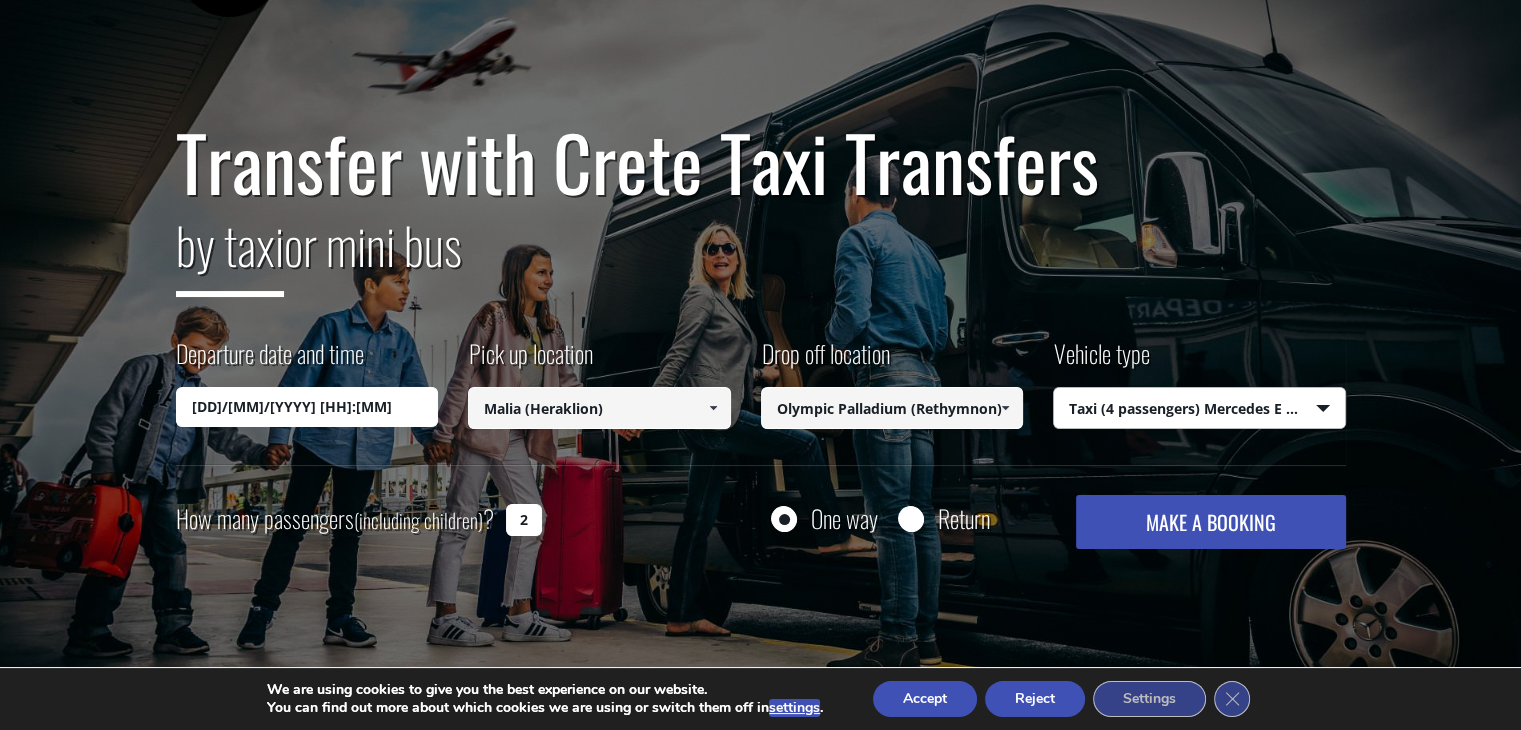 click on "Select vehicle type Taxi (4 passengers) Mercedes E Class Mini Van (7 passengers) Mercedes Vito Mini Bus (10 passengers) Mercedes Sprinter Mini Bus 16 (16 passengers) Mercedes Sprinter" at bounding box center (1199, 409) 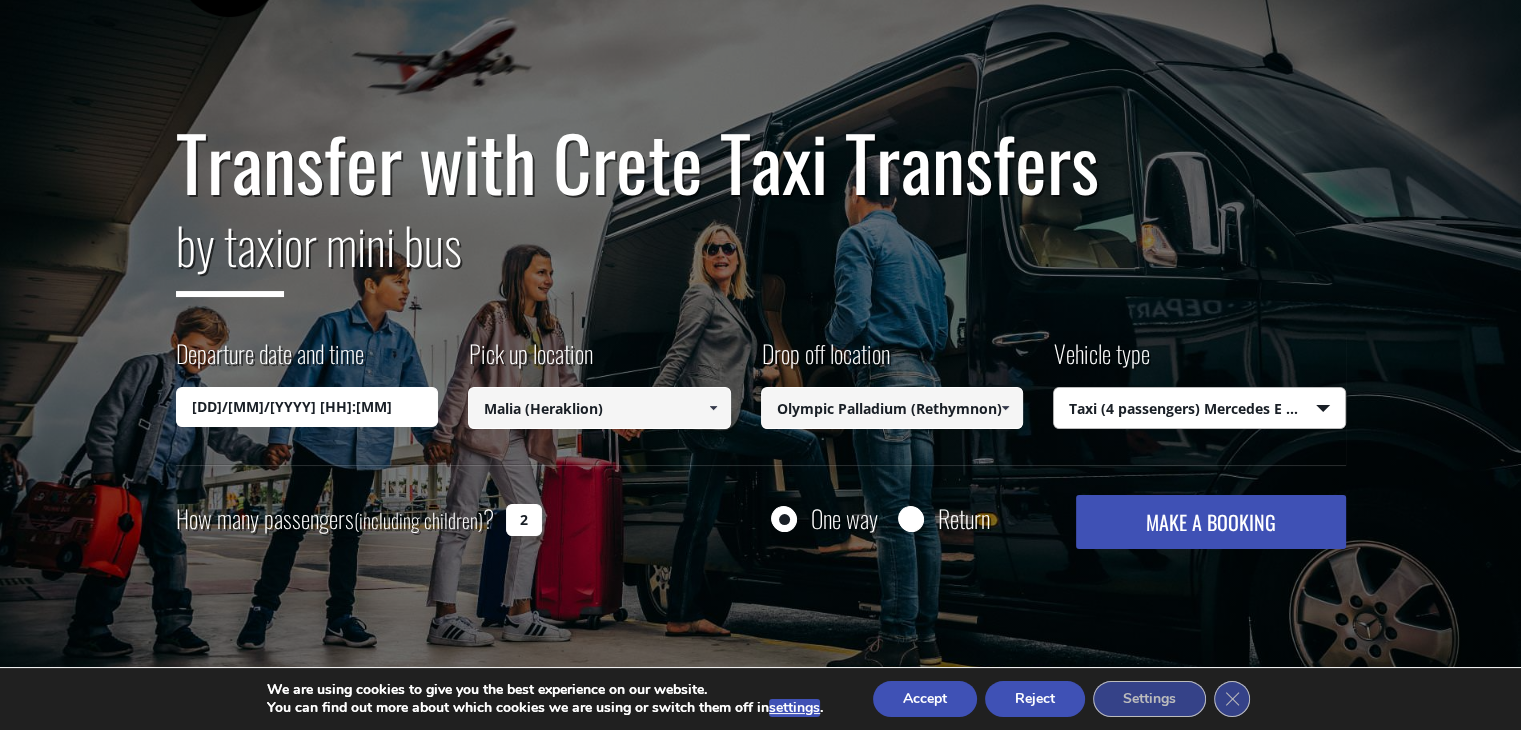 click on "Select vehicle type Taxi (4 passengers) Mercedes E Class Mini Van (7 passengers) Mercedes Vito Mini Bus (10 passengers) Mercedes Sprinter Mini Bus 16 (16 passengers) Mercedes Sprinter" at bounding box center [1199, 409] 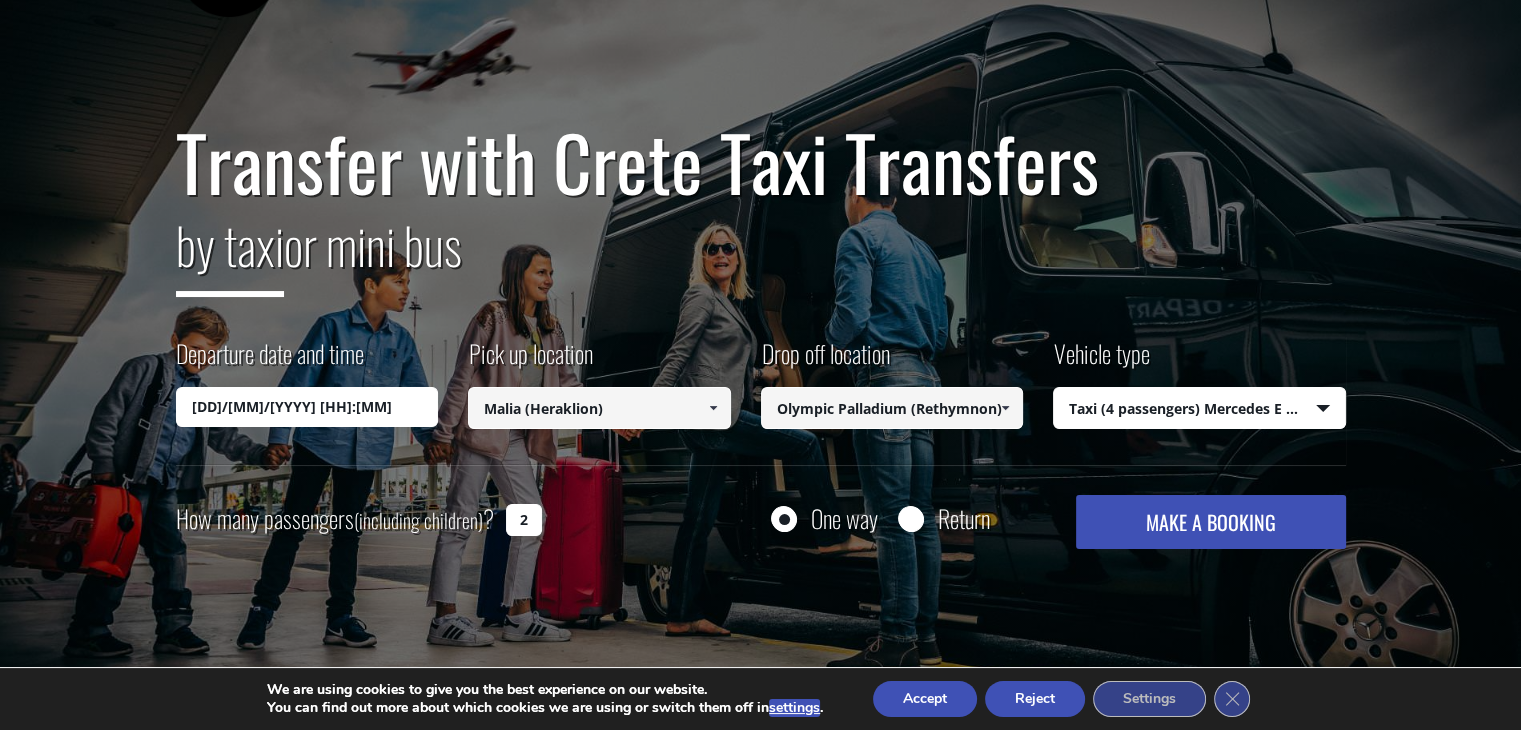 click on "Return" at bounding box center (944, 518) 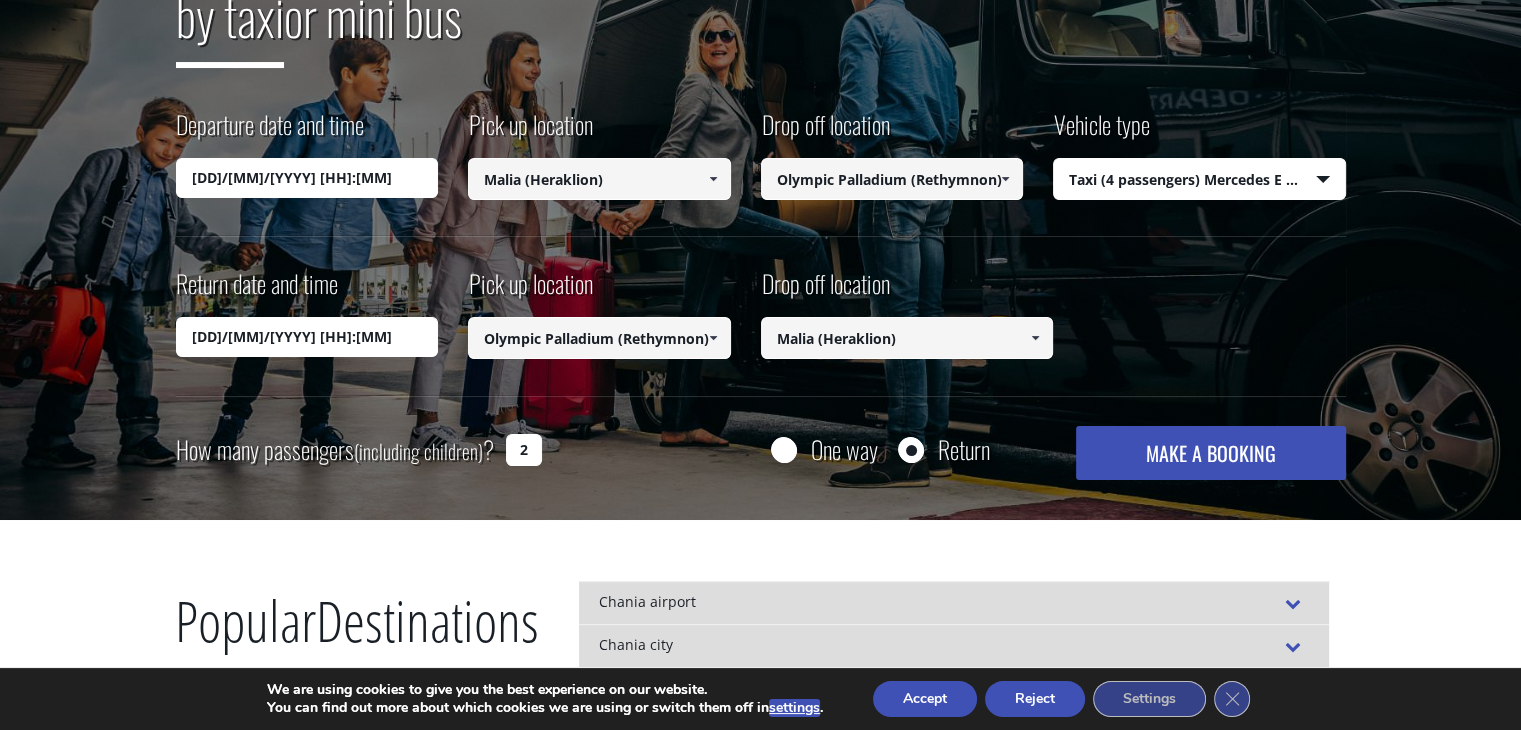 scroll, scrollTop: 324, scrollLeft: 0, axis: vertical 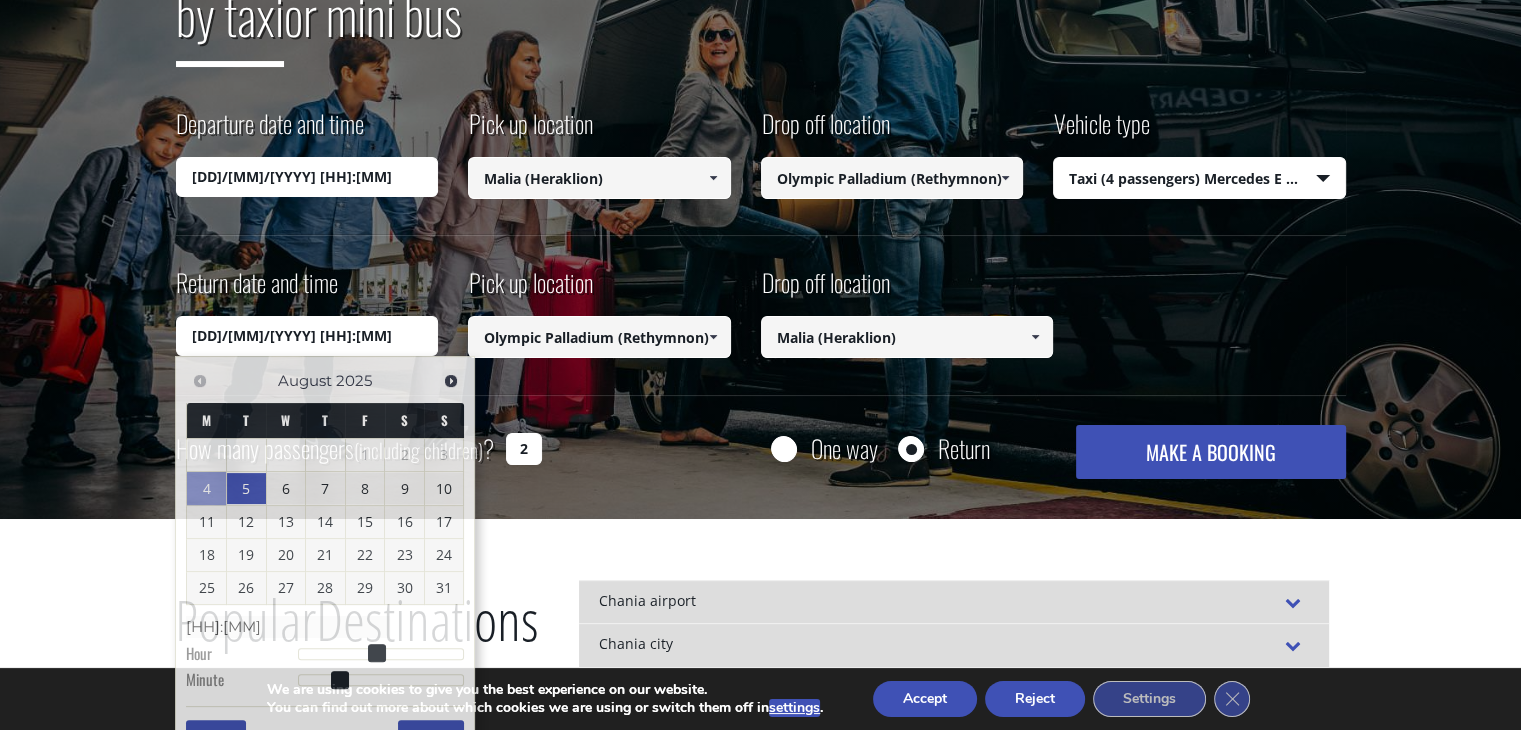 click on "[DD]/[MM]/[YYYY] [HH]:[MM]" at bounding box center [307, 336] 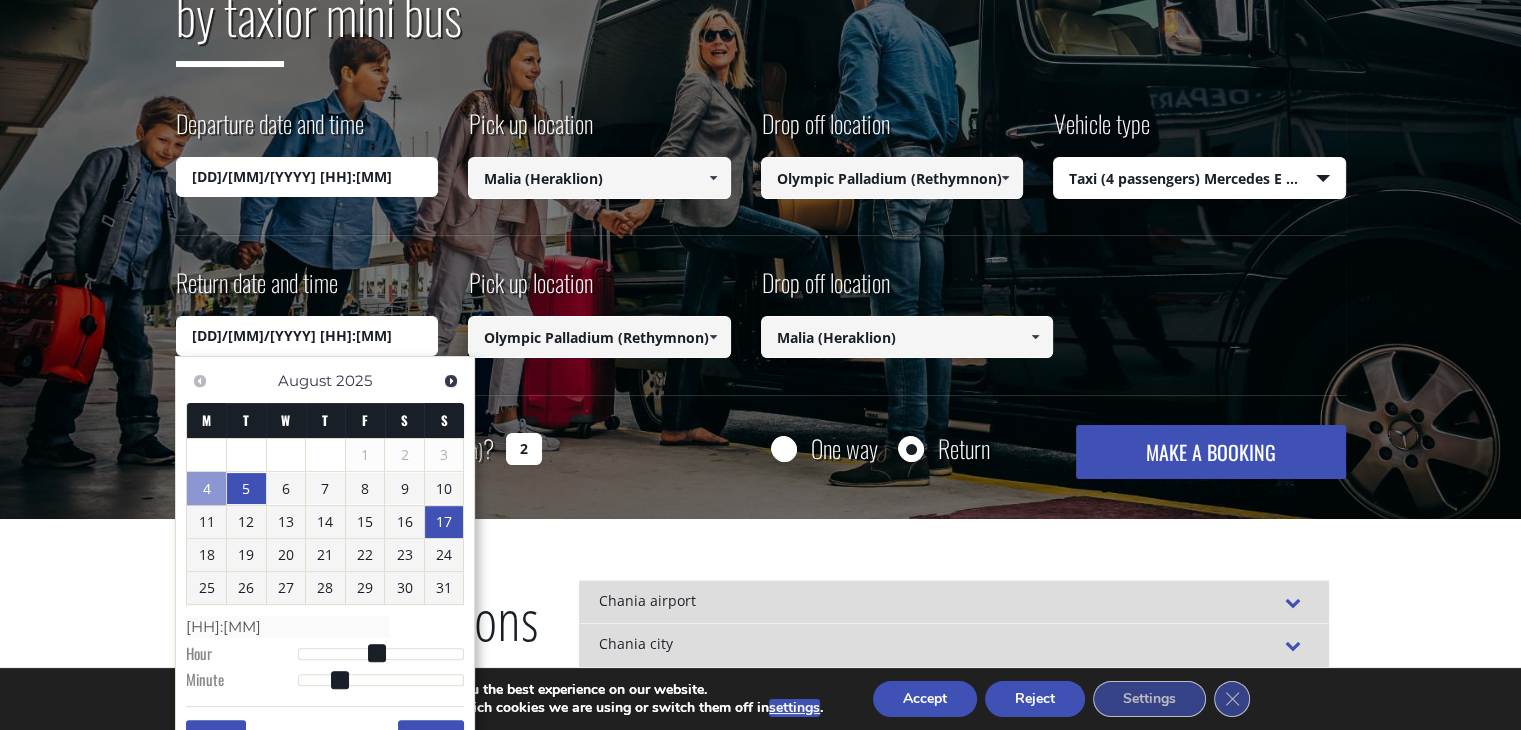 click on "17" at bounding box center [444, 522] 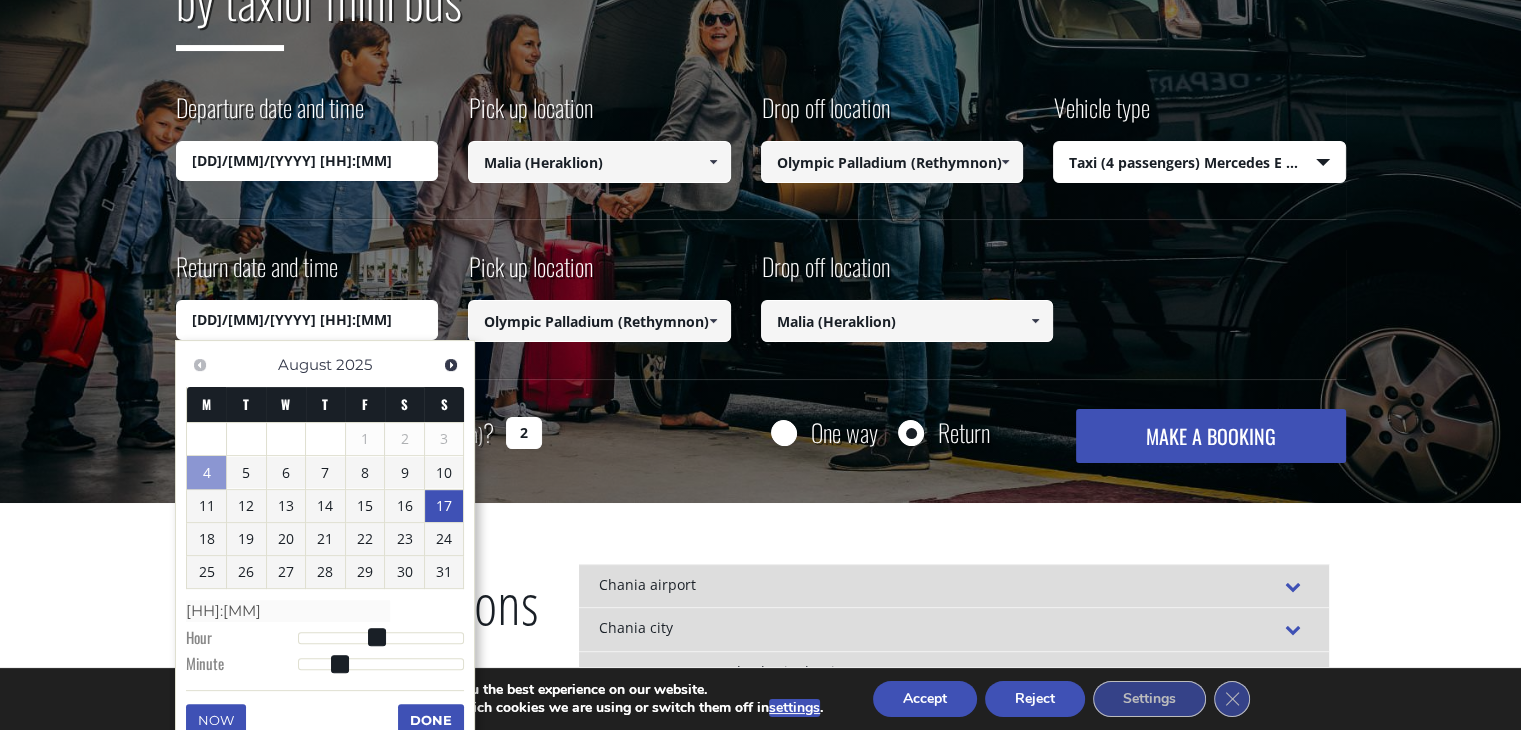 scroll, scrollTop: 342, scrollLeft: 0, axis: vertical 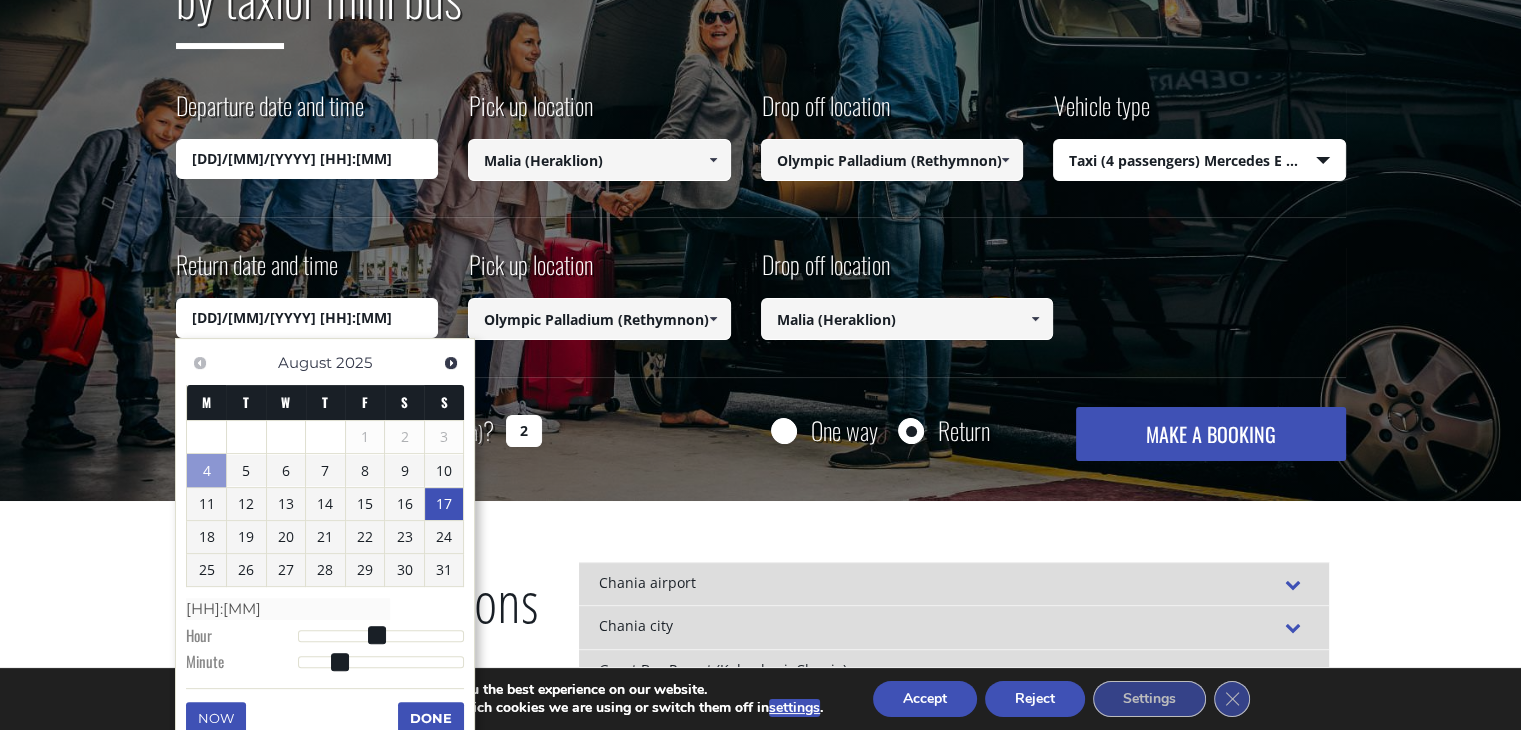 type on "[DD]/[MM]/[YYYY] [HH]:[MM]" 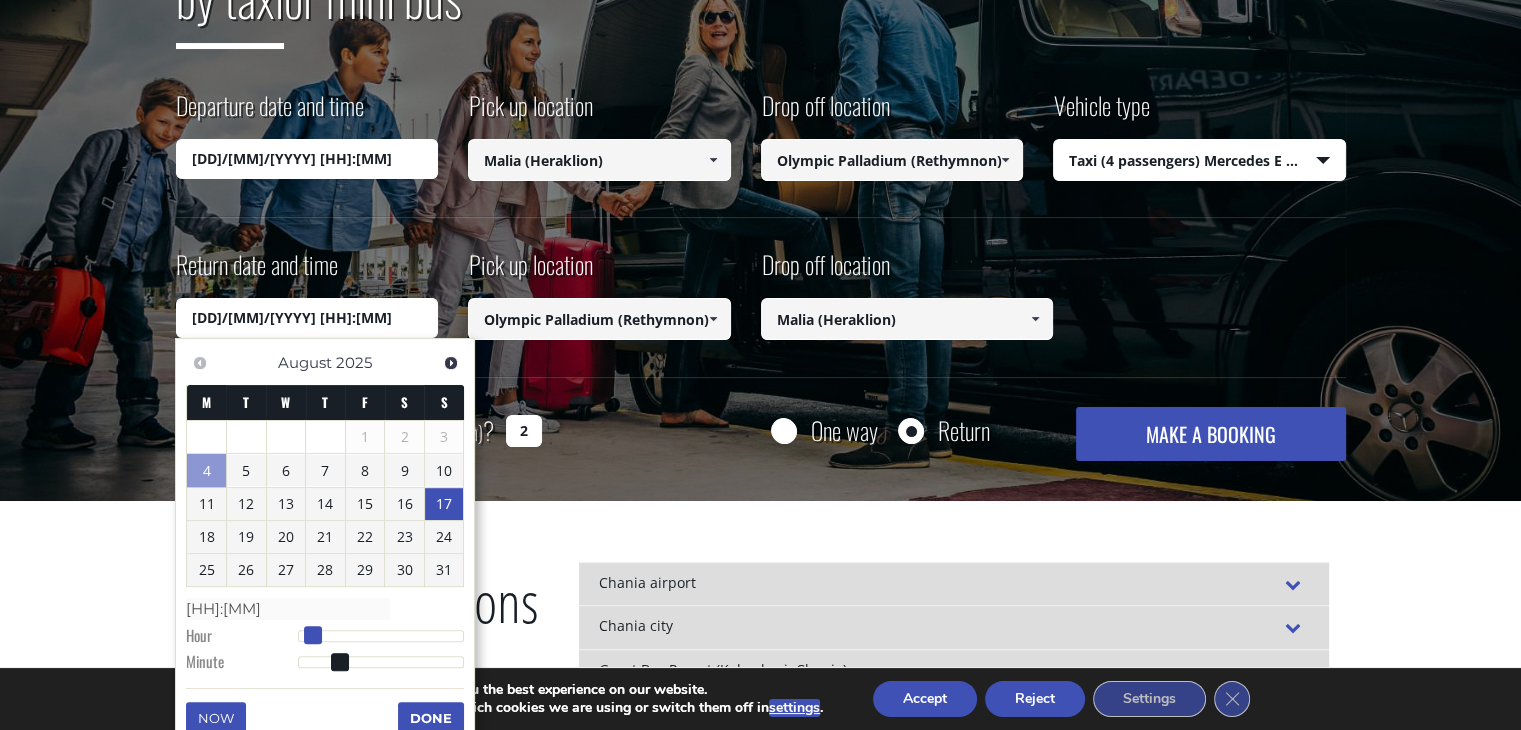 click at bounding box center [381, 636] 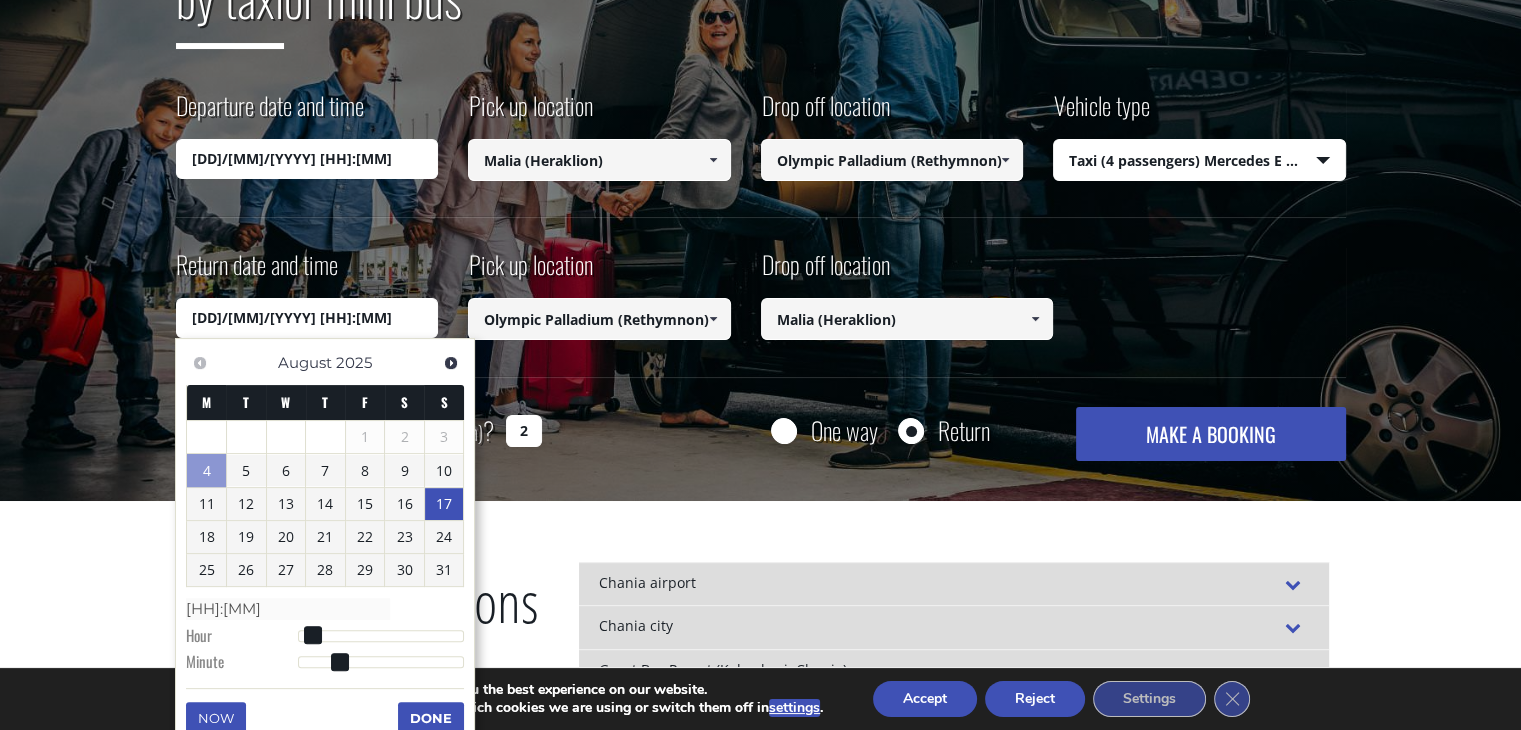 scroll, scrollTop: 402, scrollLeft: 0, axis: vertical 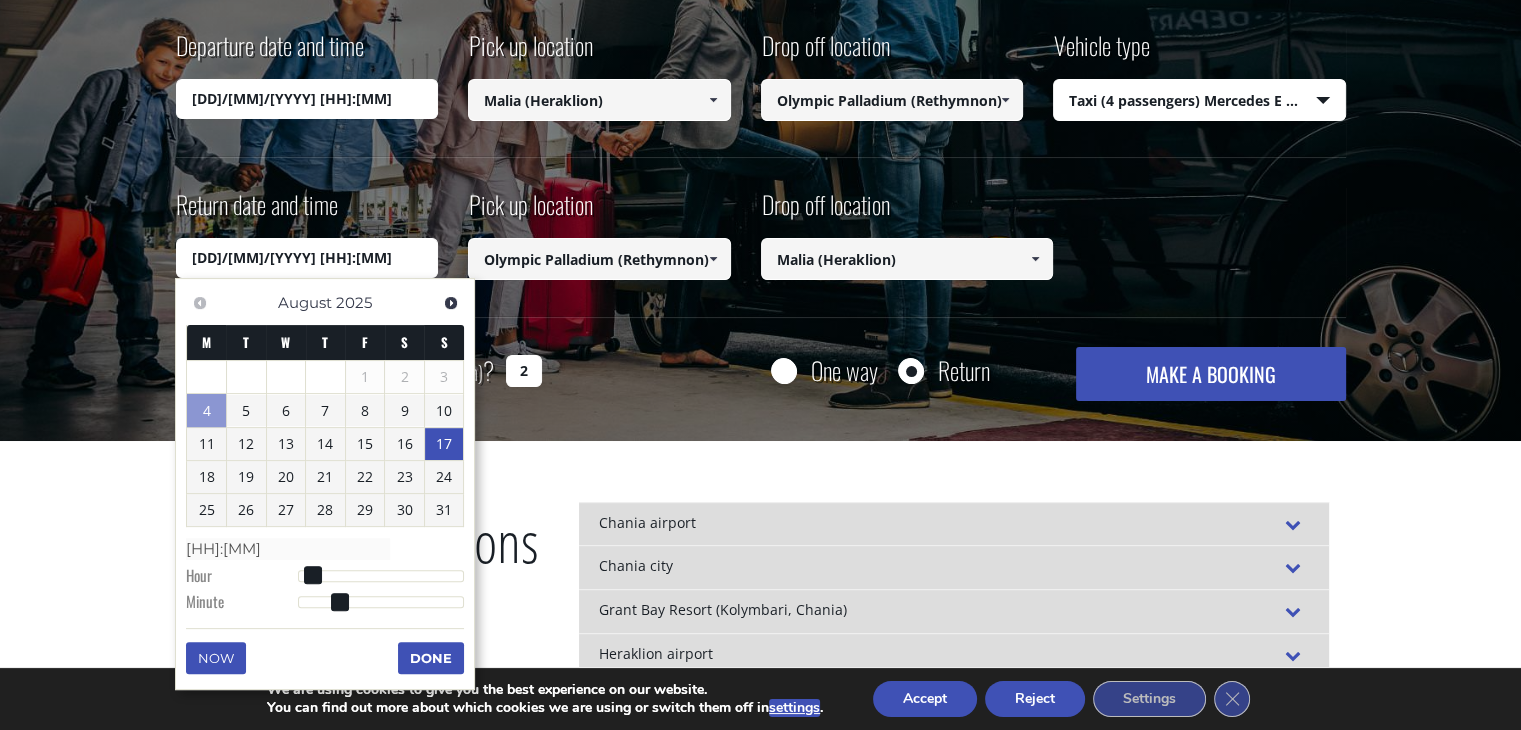 type on "[DD]/[MM]/[YYYY] [HH]:[MM]" 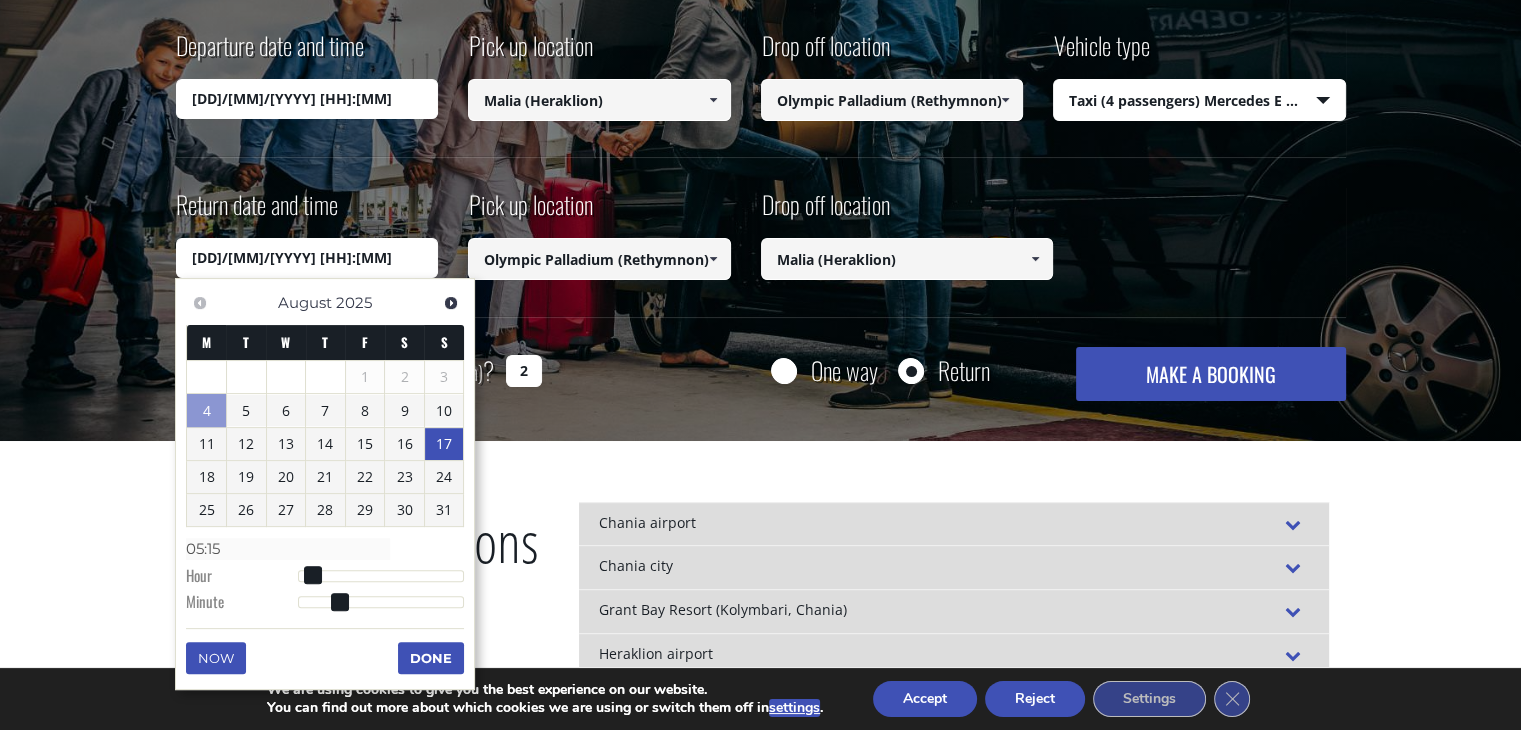 click at bounding box center [381, 576] 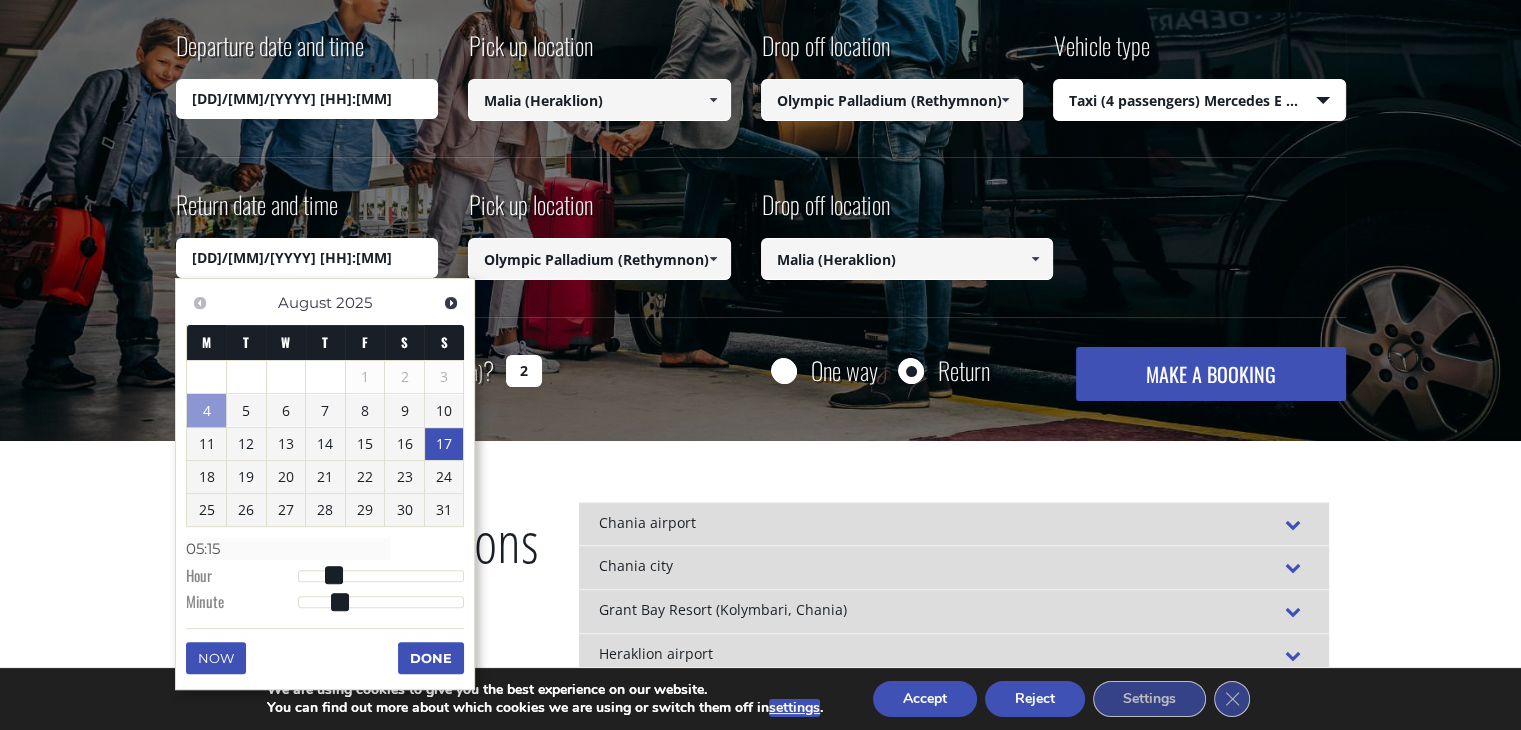 type on "[DD]/[MM]/[YYYY] [HH]:[MM]" 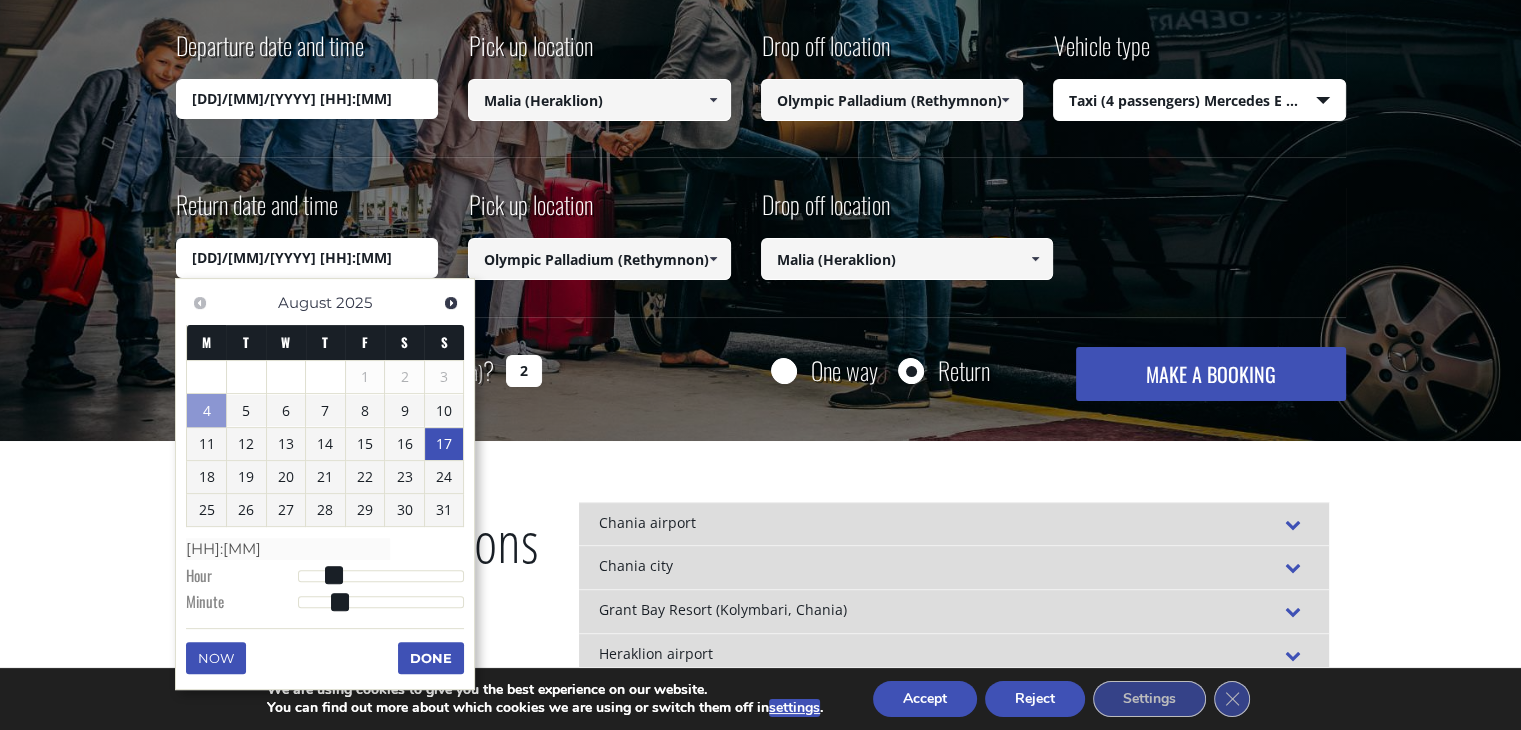 click at bounding box center (381, 576) 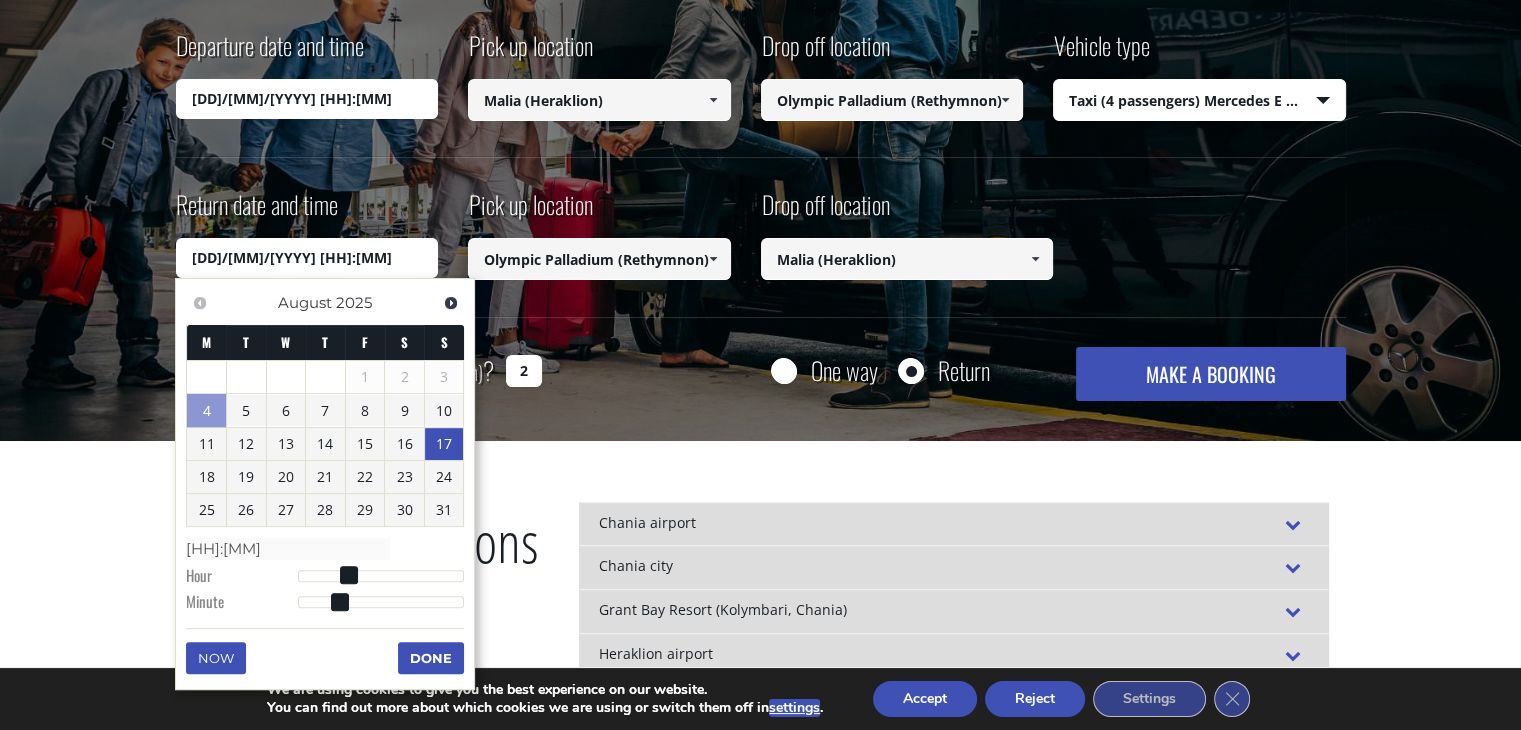 click on "[DD]/[MM]/[YYYY] [HH]:[MM]" at bounding box center [307, 99] 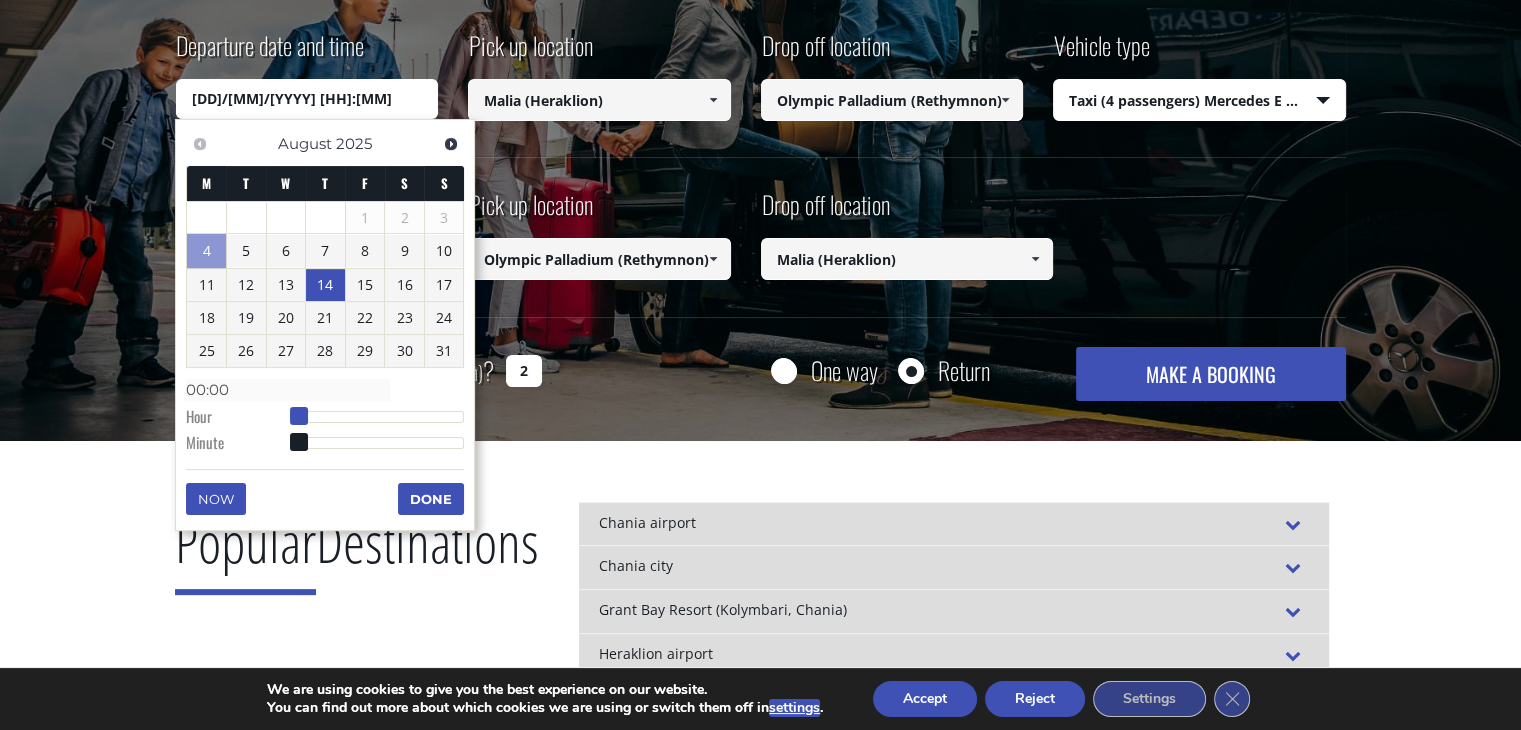 type on "[DD]/[MM]/[YYYY] [HH]:[MM]" 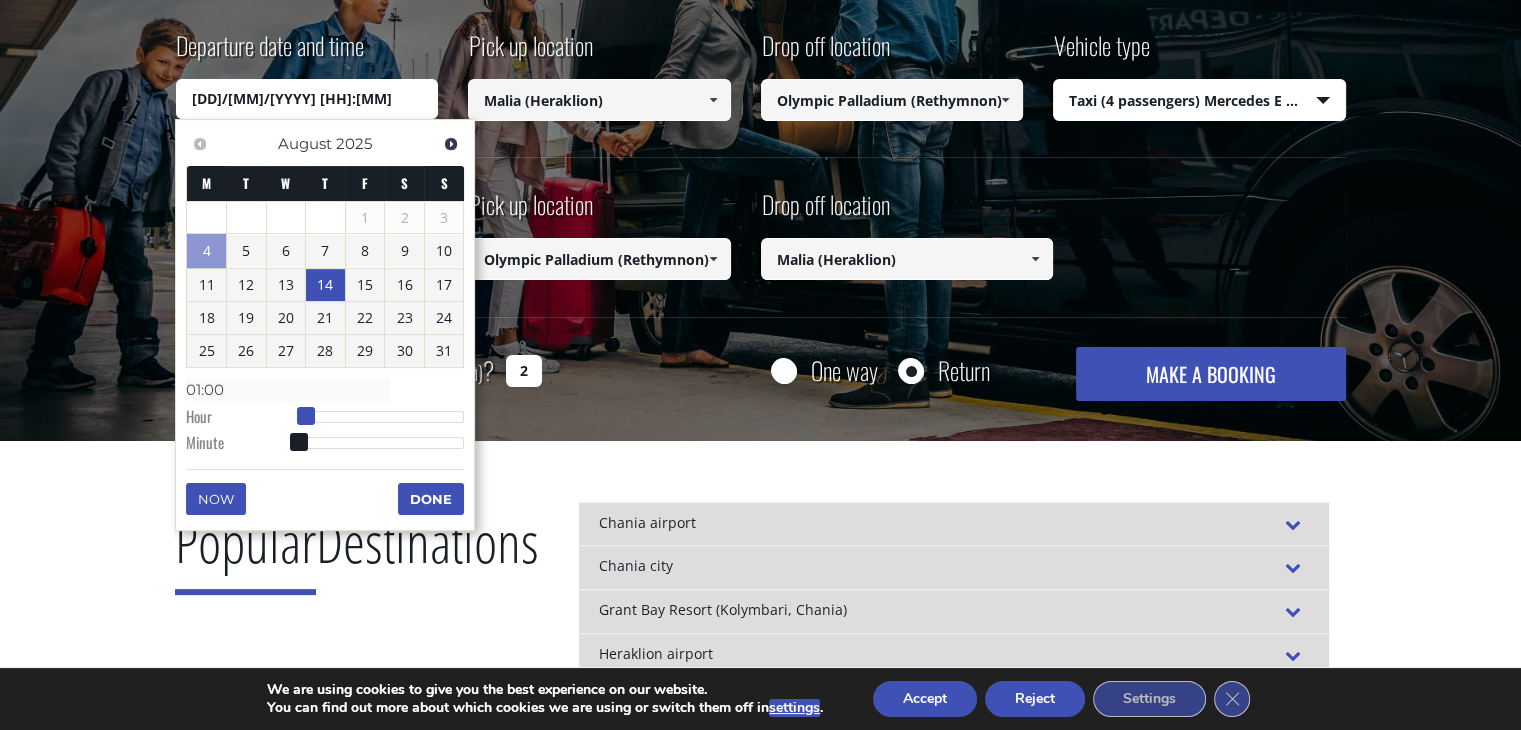 type on "[DD]/[MM]/[YYYY] [HH]:[MM]" 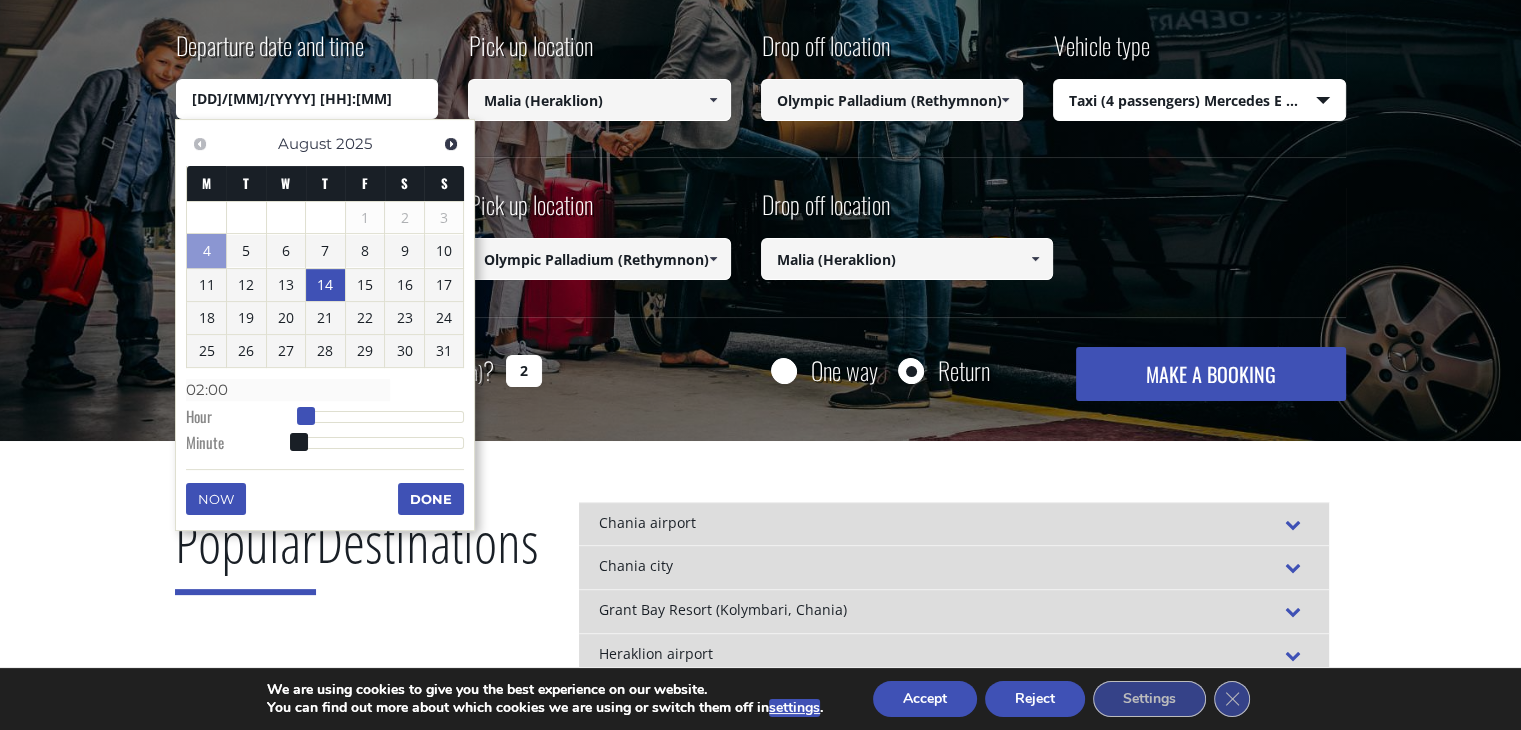 type on "[DD]/[MM]/[YYYY] [HH]:[MM]" 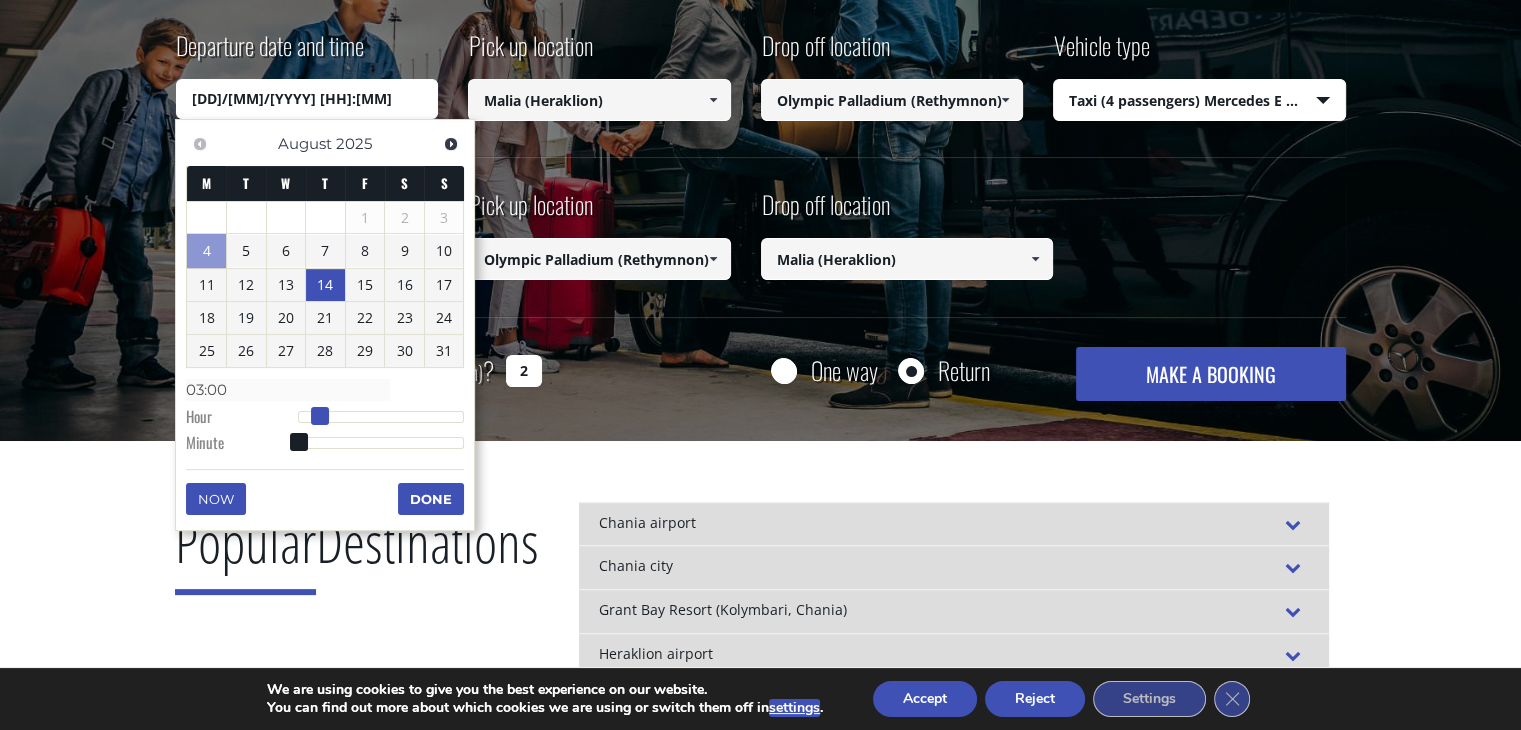 type on "[DD]/[MM]/[YYYY] [HH]:[MM]" 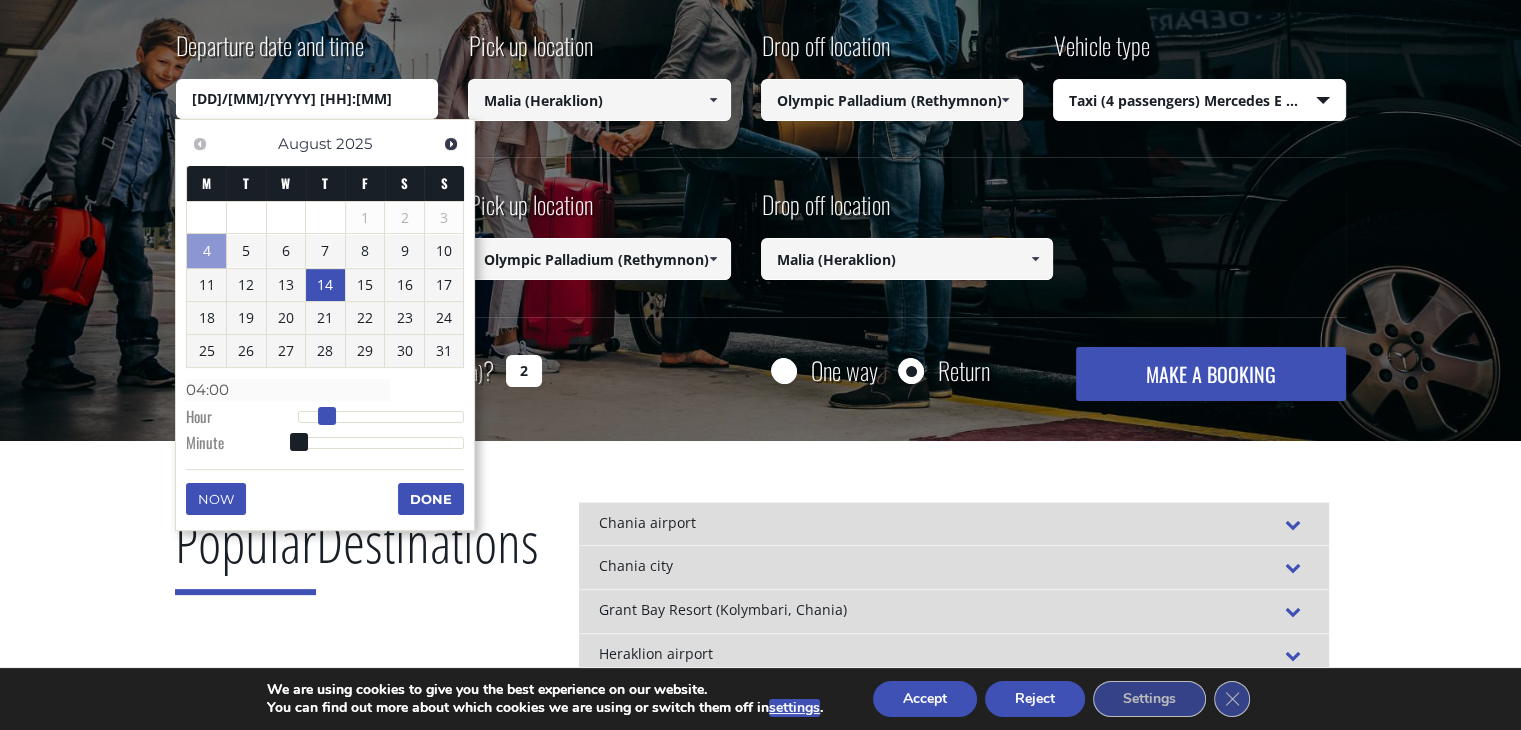 type on "[DD]/[MM]/[YYYY] [HH]:[MM]" 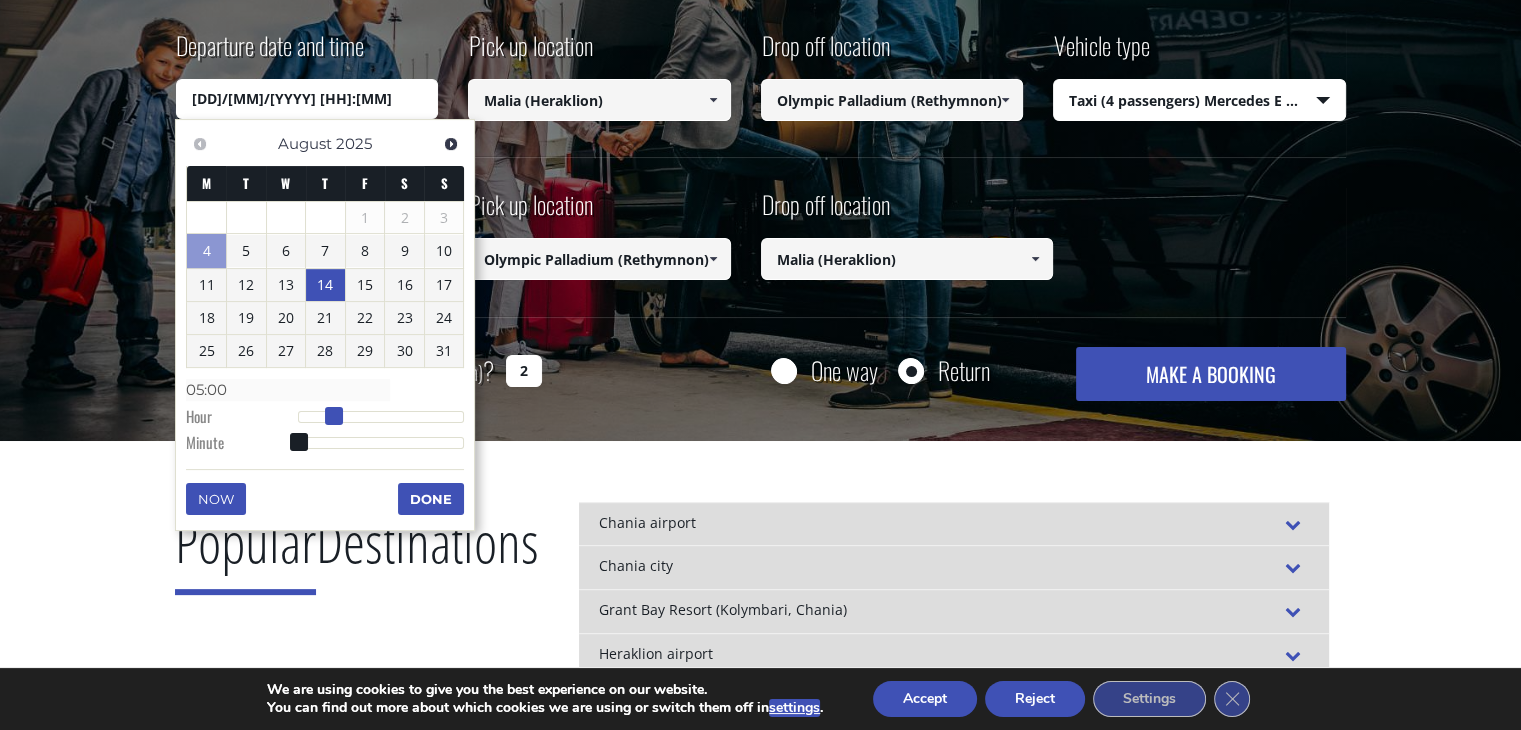 type on "[DD]/[MM]/[YYYY] [HH]:[MM]" 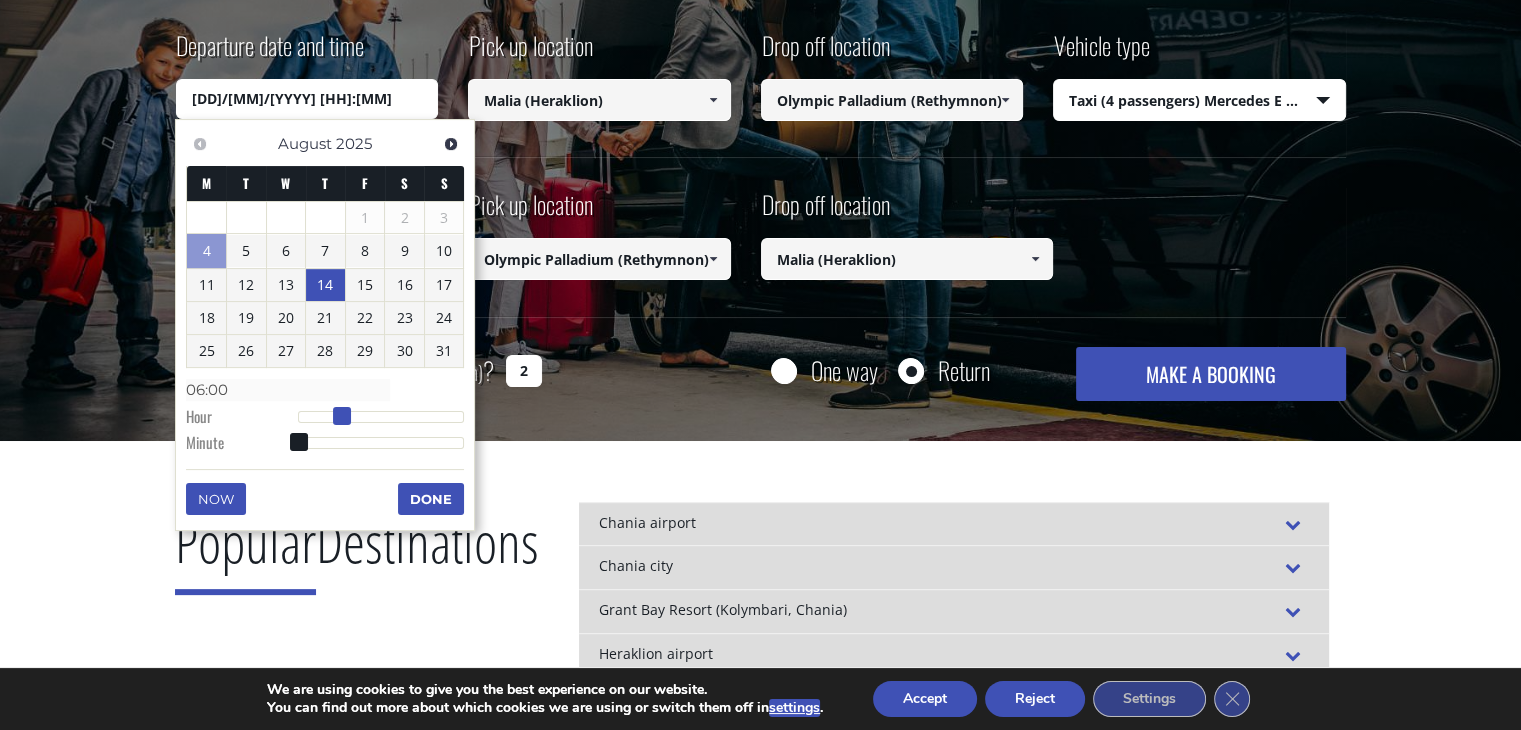 type on "[DD]/[MM]/[YYYY] [HH]:[MM]" 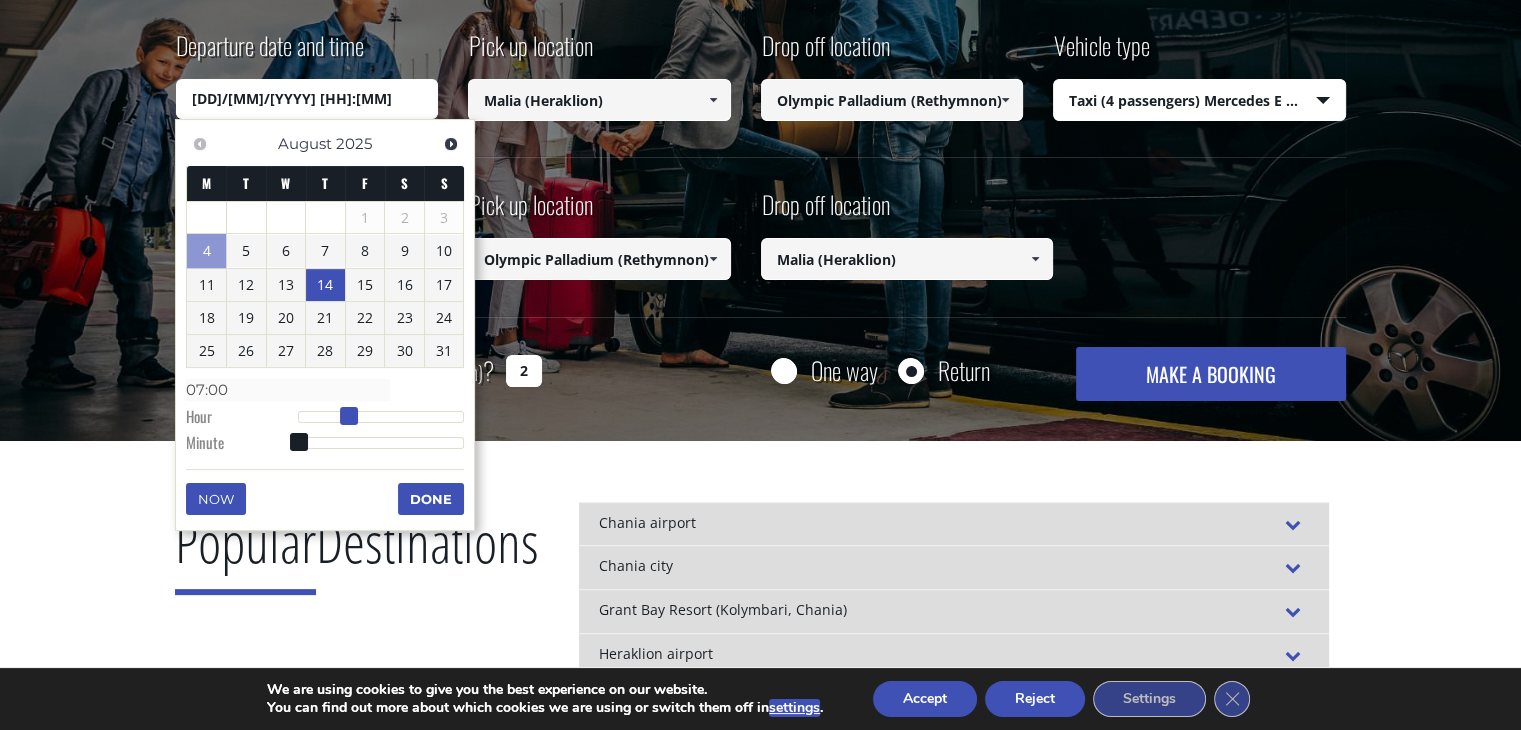 type on "[DD]/[MM]/[YYYY] [HH]:[MM]" 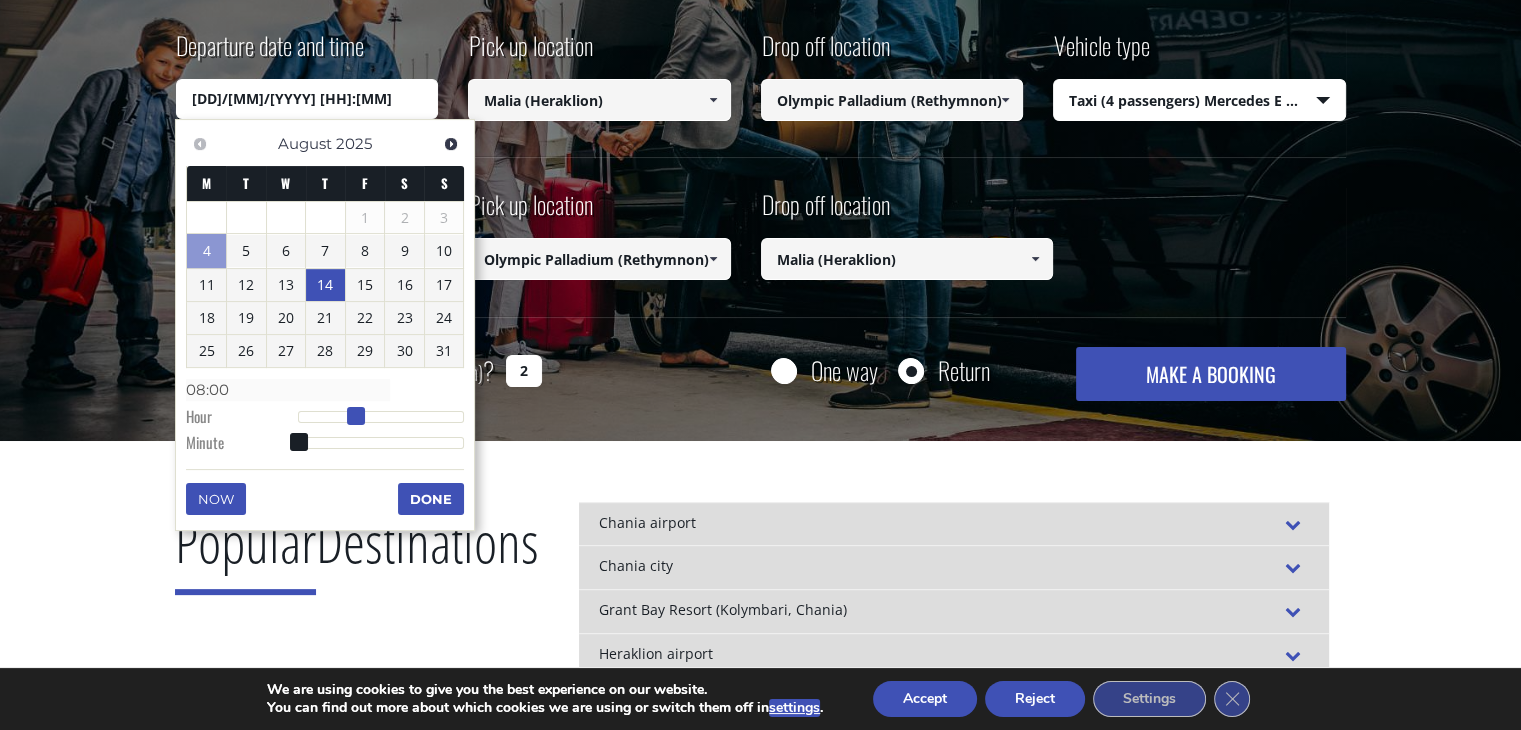 drag, startPoint x: 299, startPoint y: 414, endPoint x: 358, endPoint y: 417, distance: 59.07622 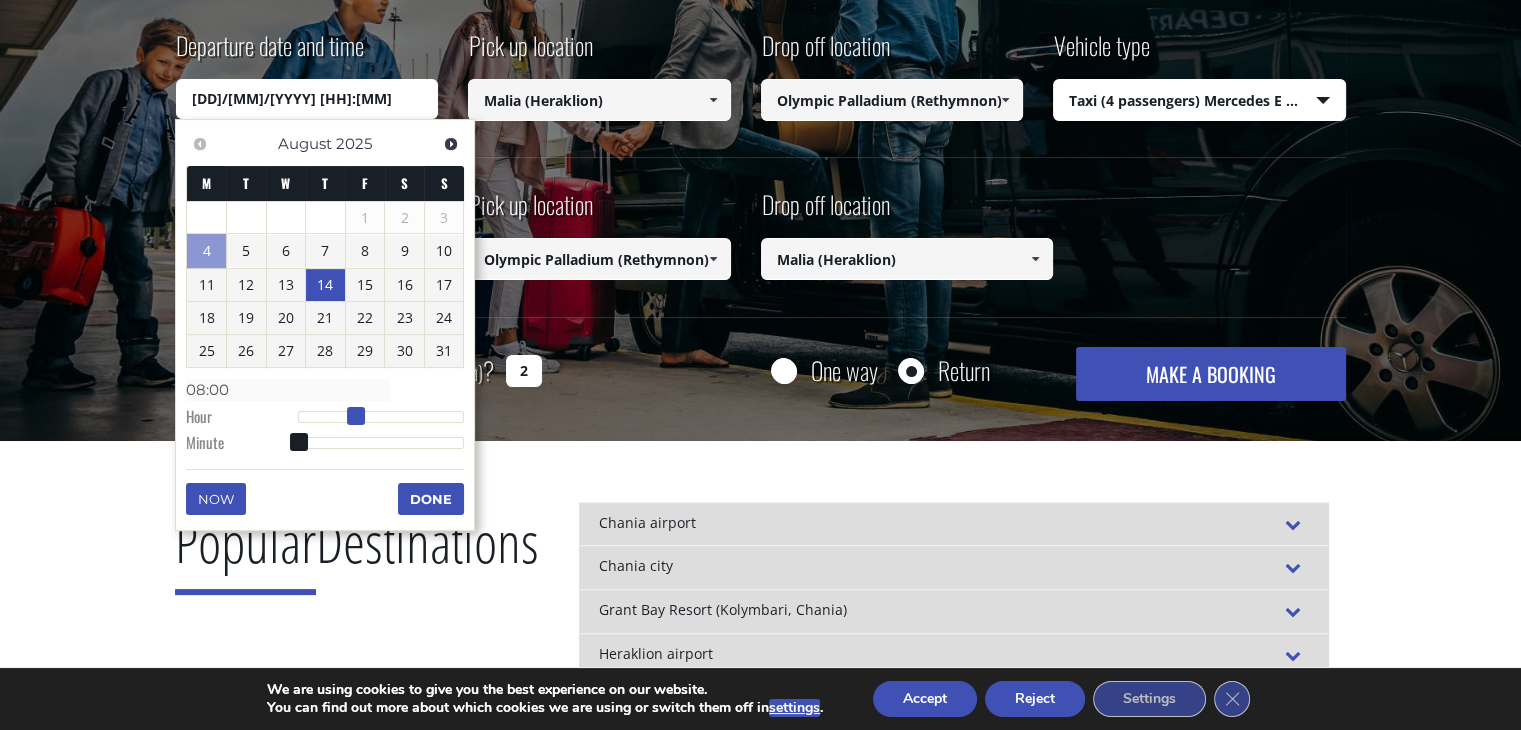 click at bounding box center [356, 416] 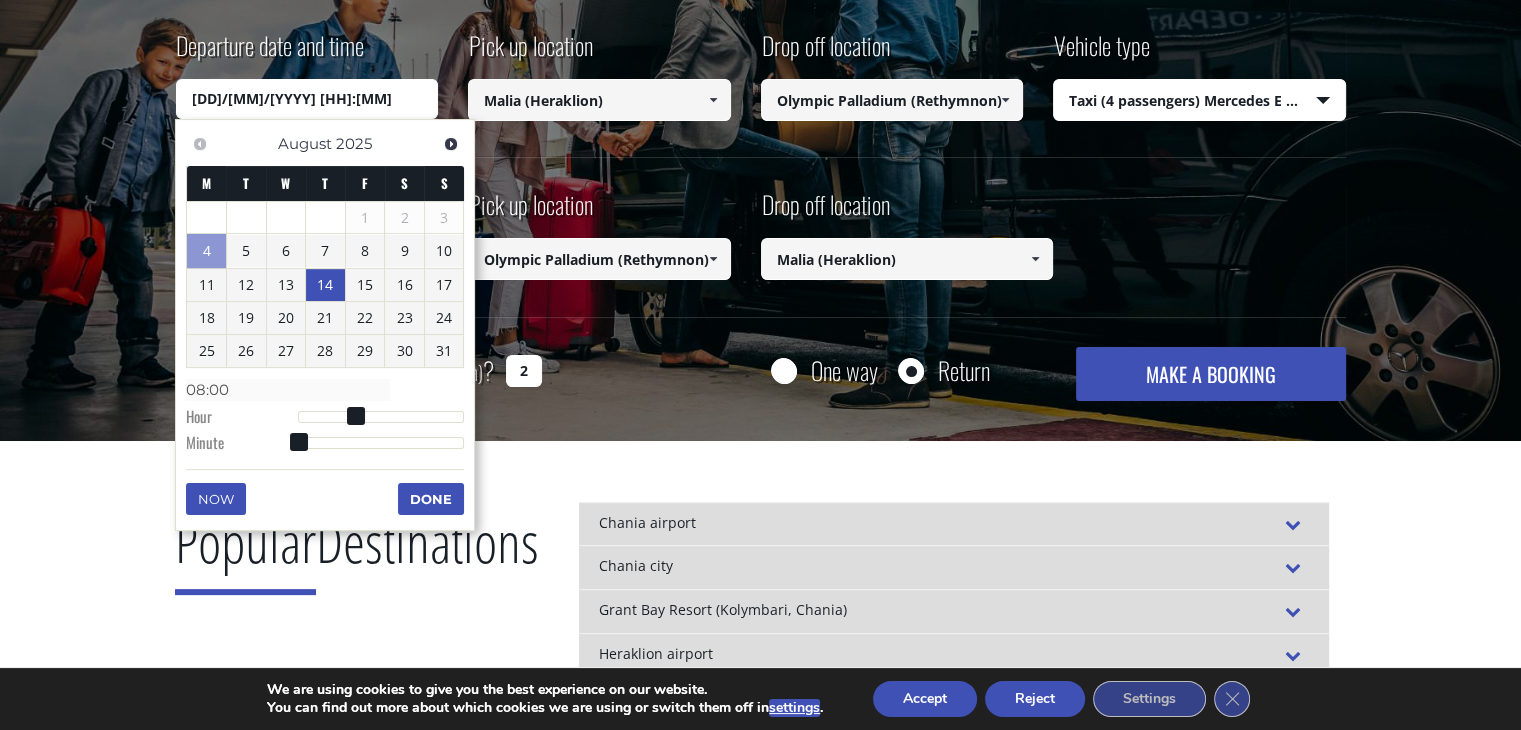 type on "[DD]/[MM]/[YYYY] [HH]:[MM]" 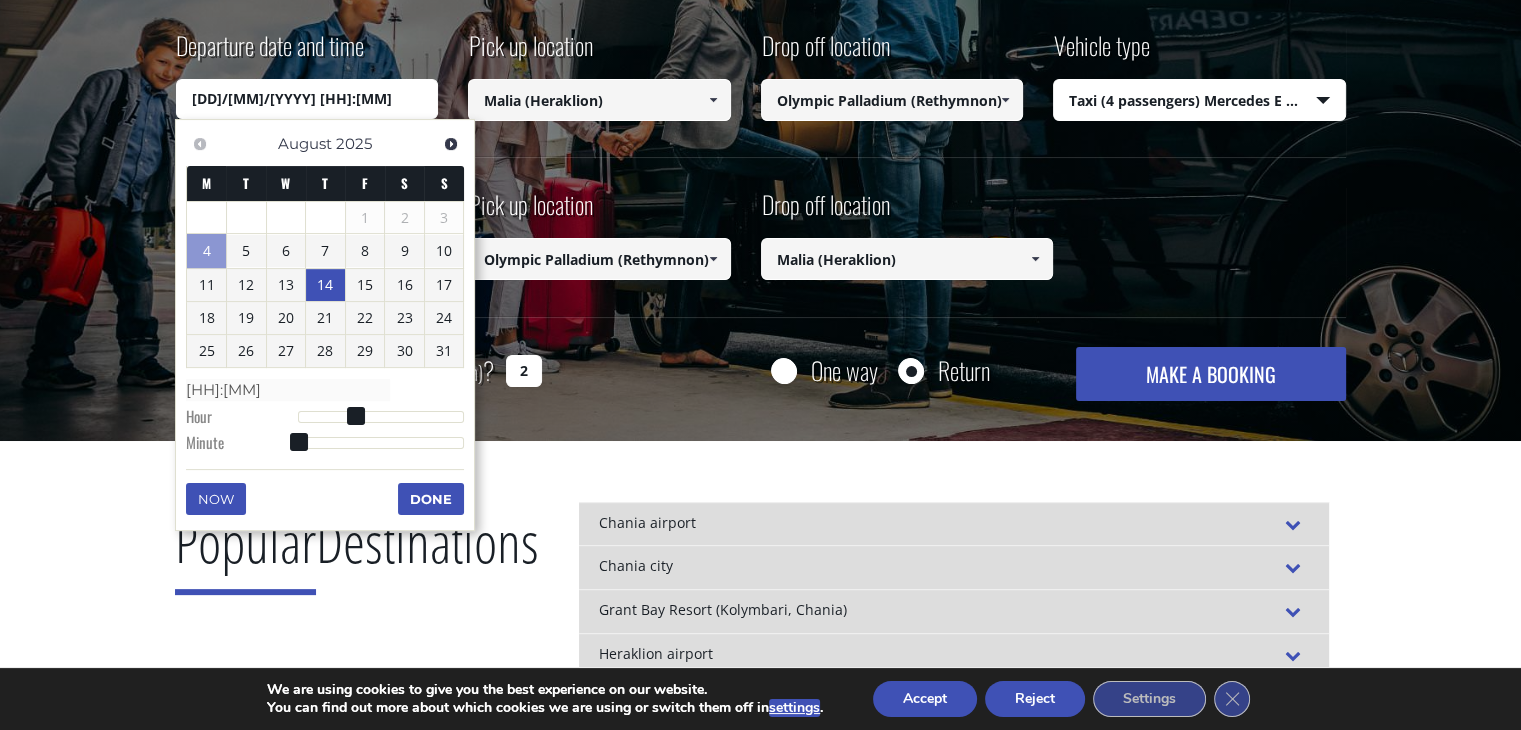 type on "[DD]/[MM]/[YYYY] [HH]:[MM]" 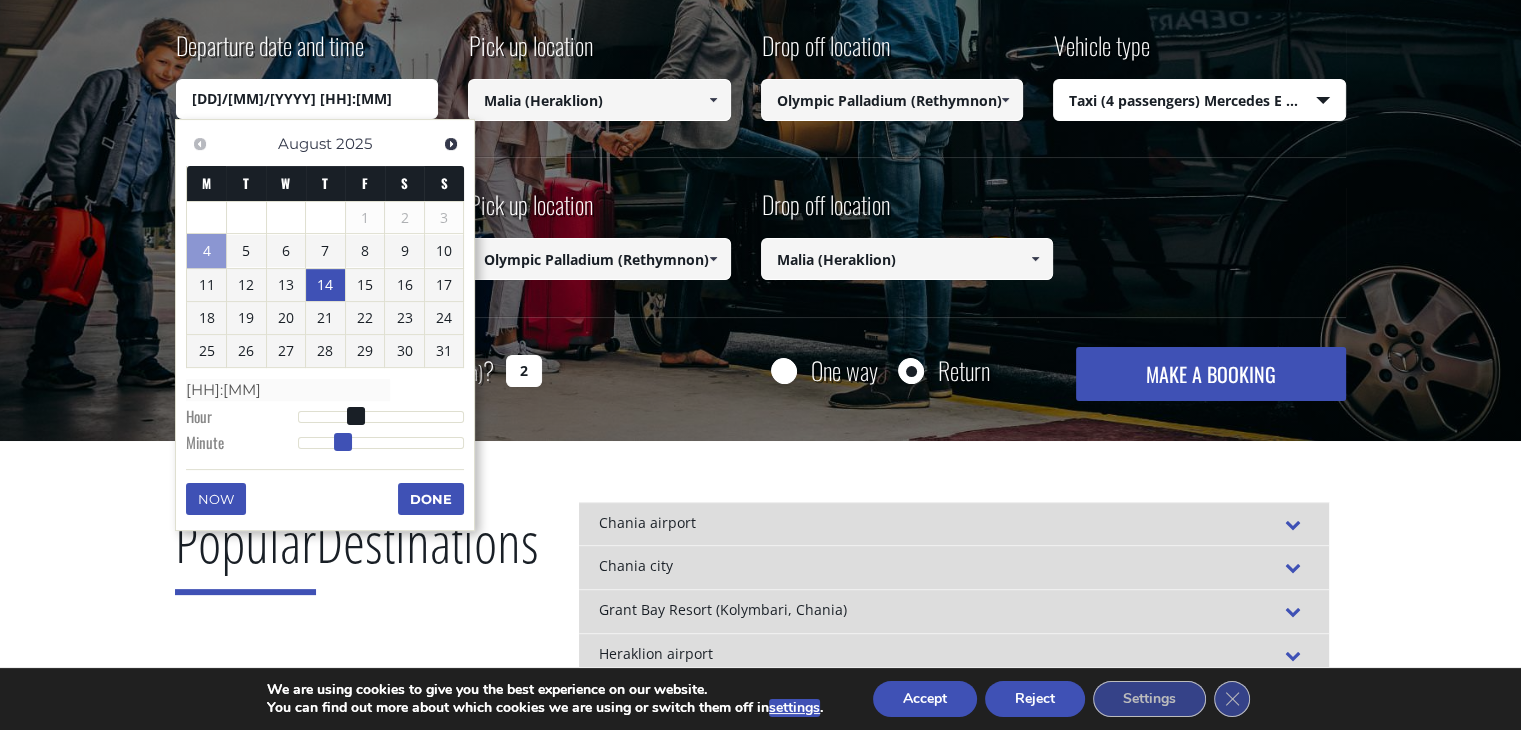type on "[DD]/[MM]/[YYYY] [HH]:[MM]" 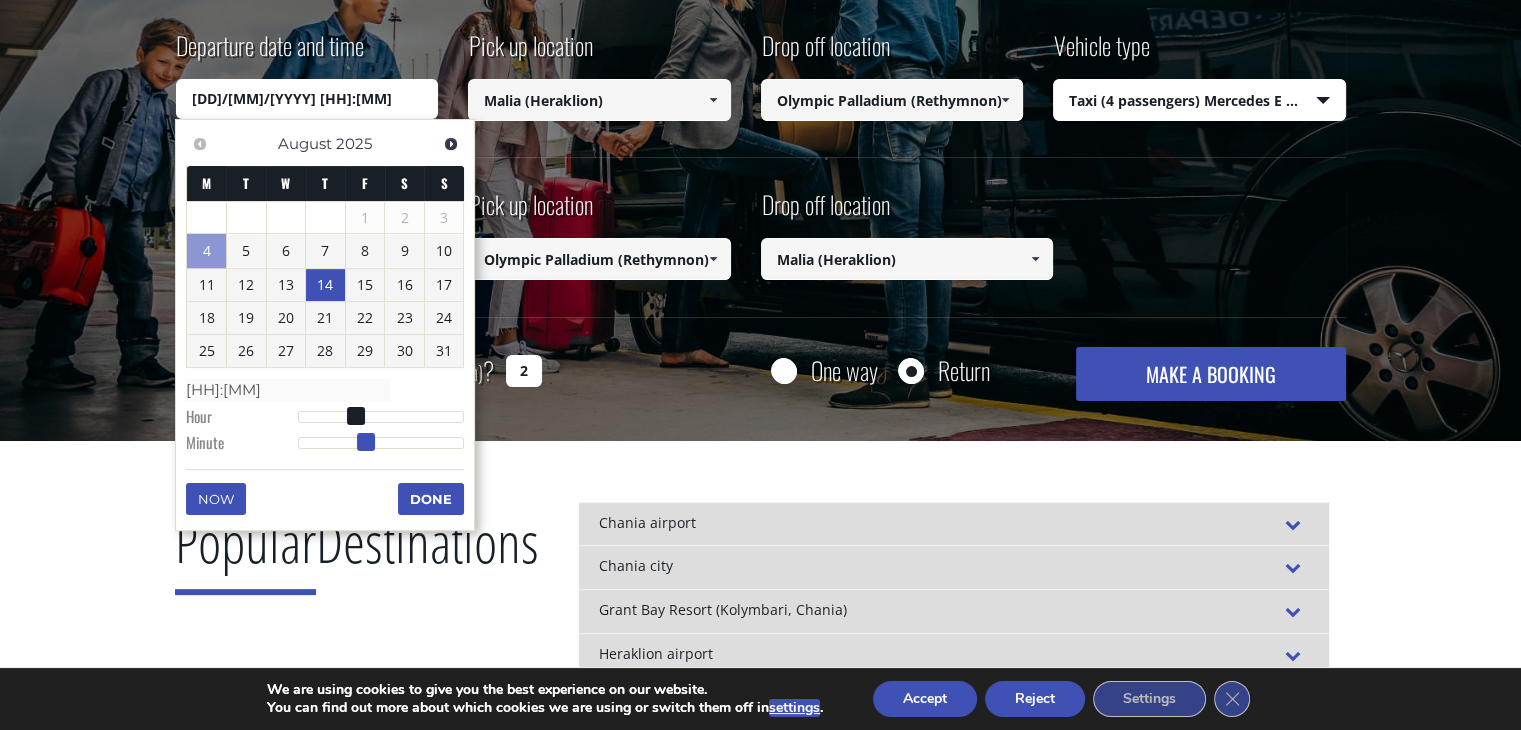 type on "[DD]/[MM]/[YYYY] [HH]:[MM]" 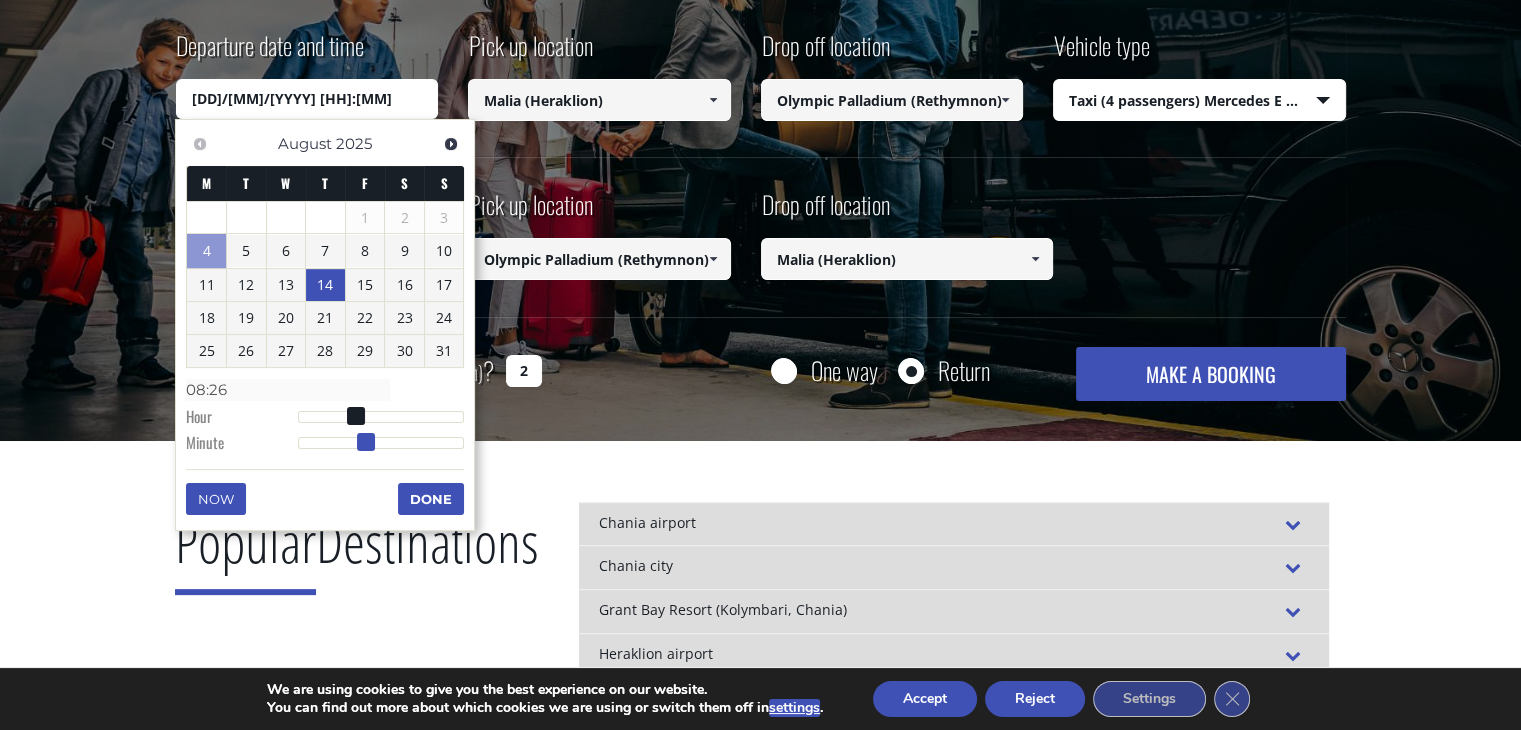 type on "[DD]/[MM]/[YYYY] [HH]:[MM]" 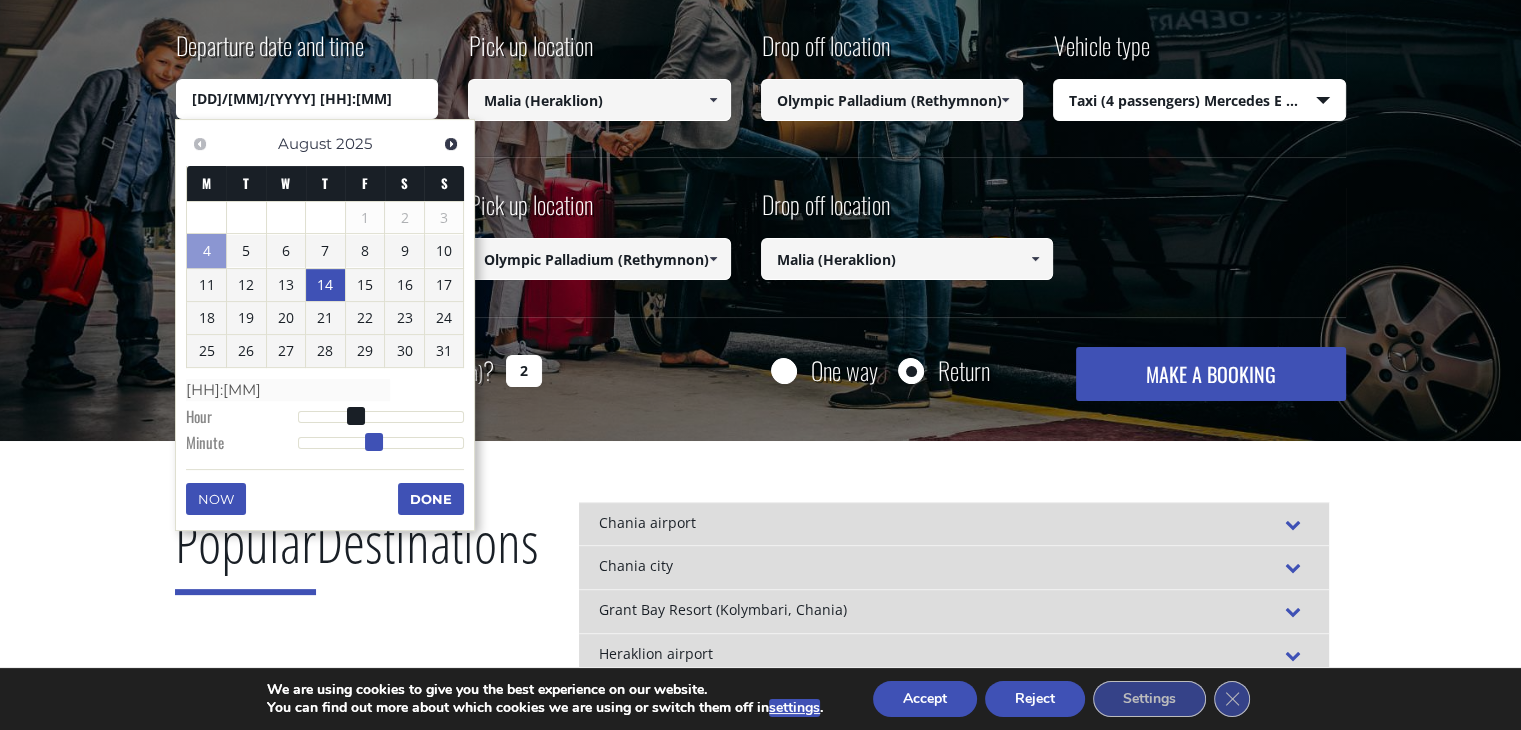 type on "[DD]/[MM]/[YYYY] [HH]:[MM]" 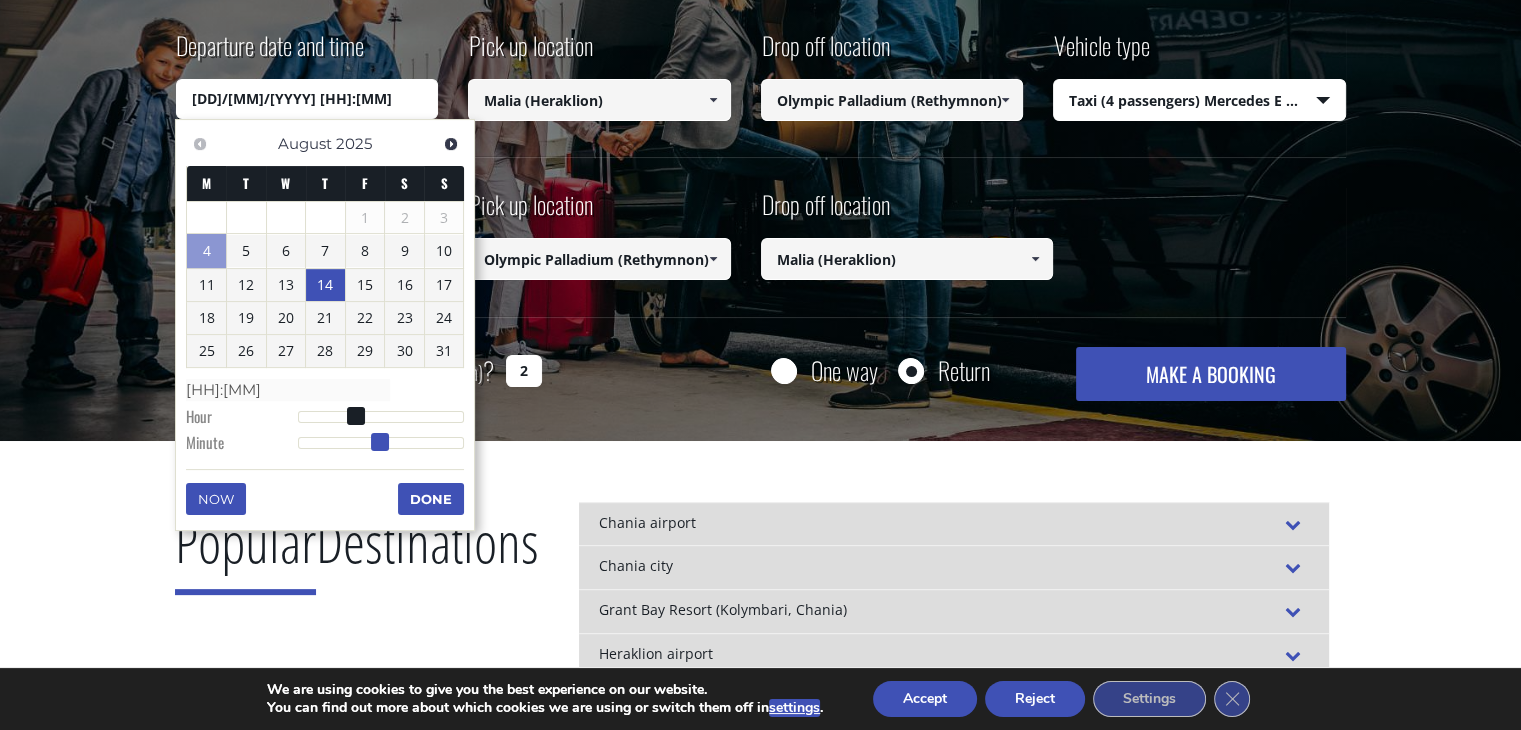 type on "[DD]/[MM]/[YYYY] [HH]:[MM]" 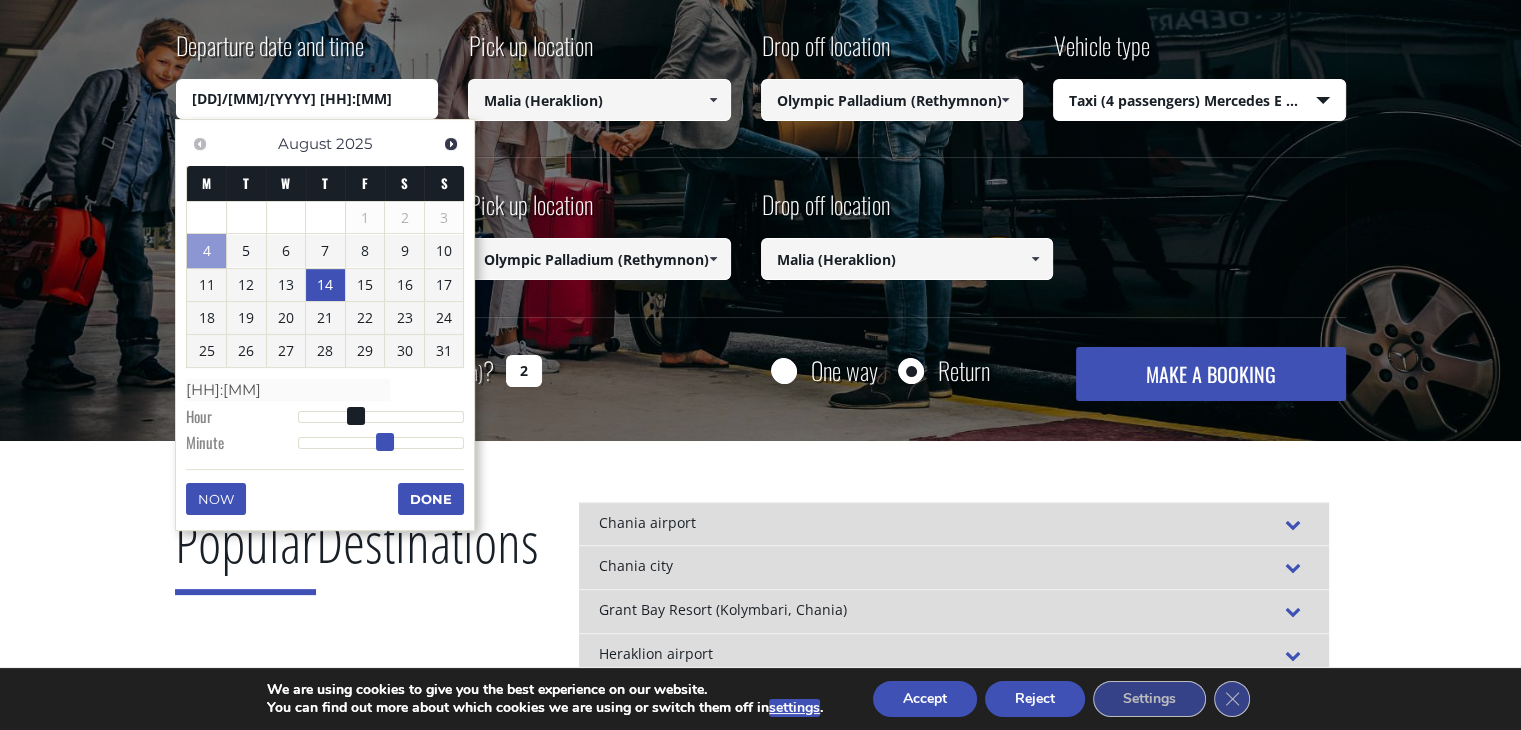type on "[DD]/[MM]/[YYYY] [HH]:[MM]" 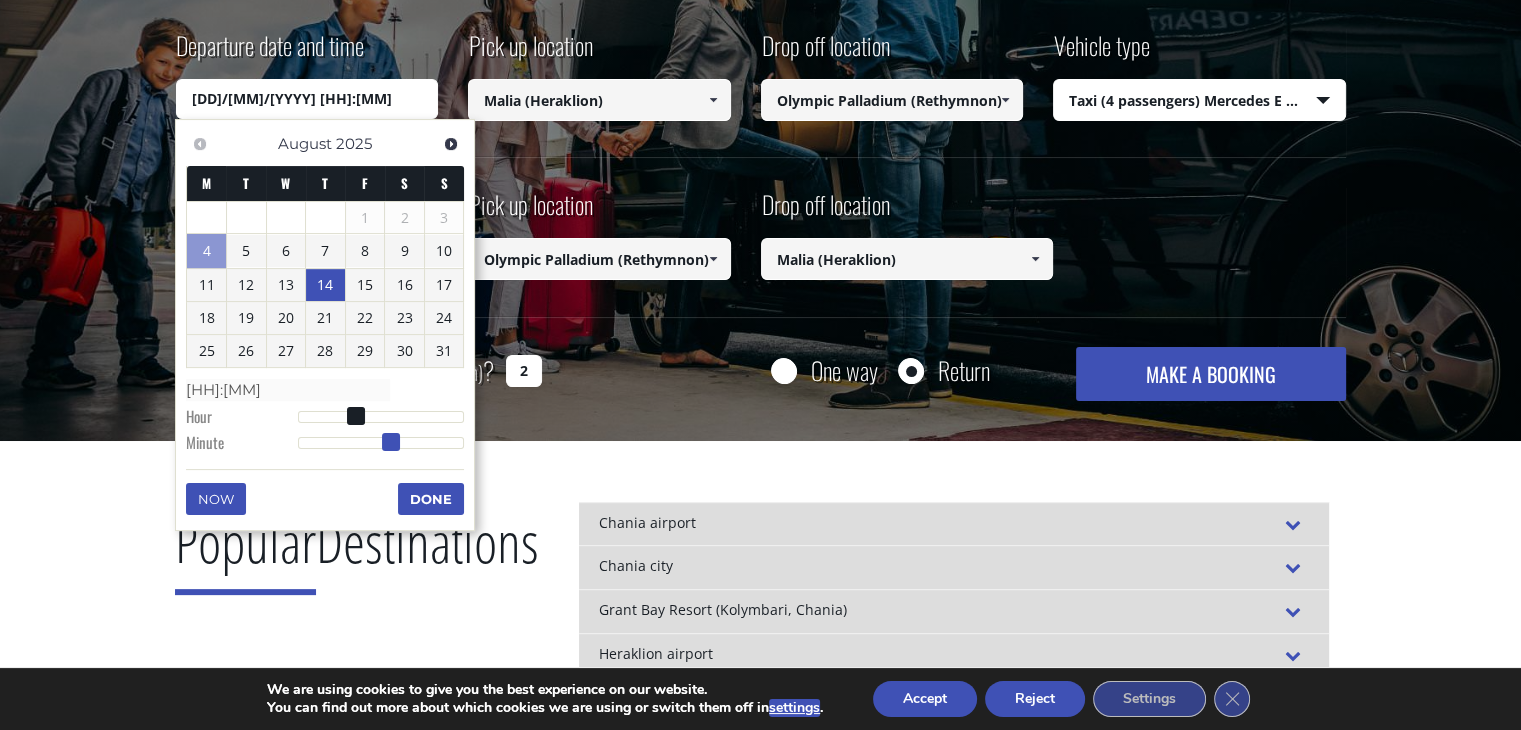 type on "[DD]/[MM]/[YYYY] [HH]:[MM]" 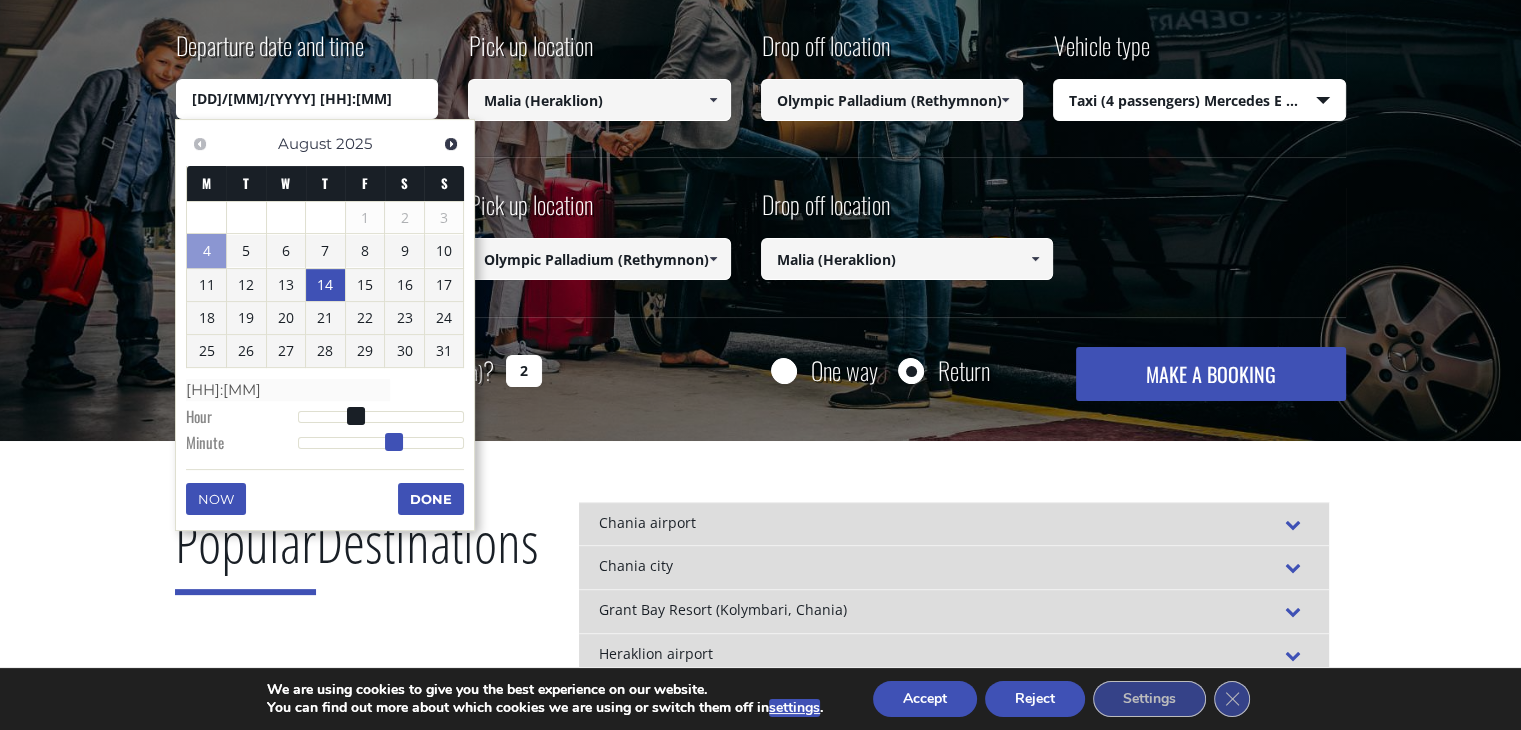 type on "[DD]/[MM]/[YYYY] [HH]:[MM]" 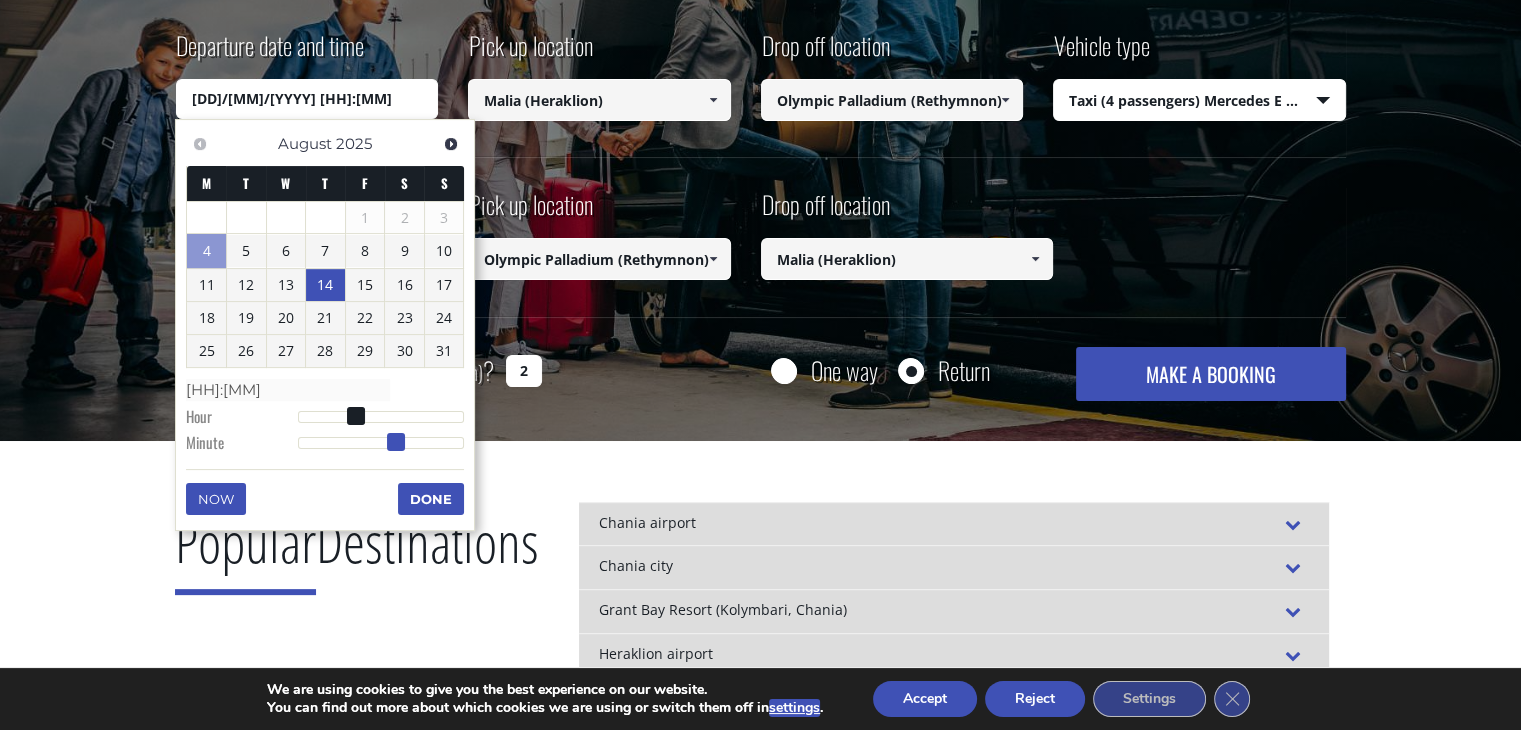 type on "[DD]/[MM]/[YYYY] [HH]:[MM]" 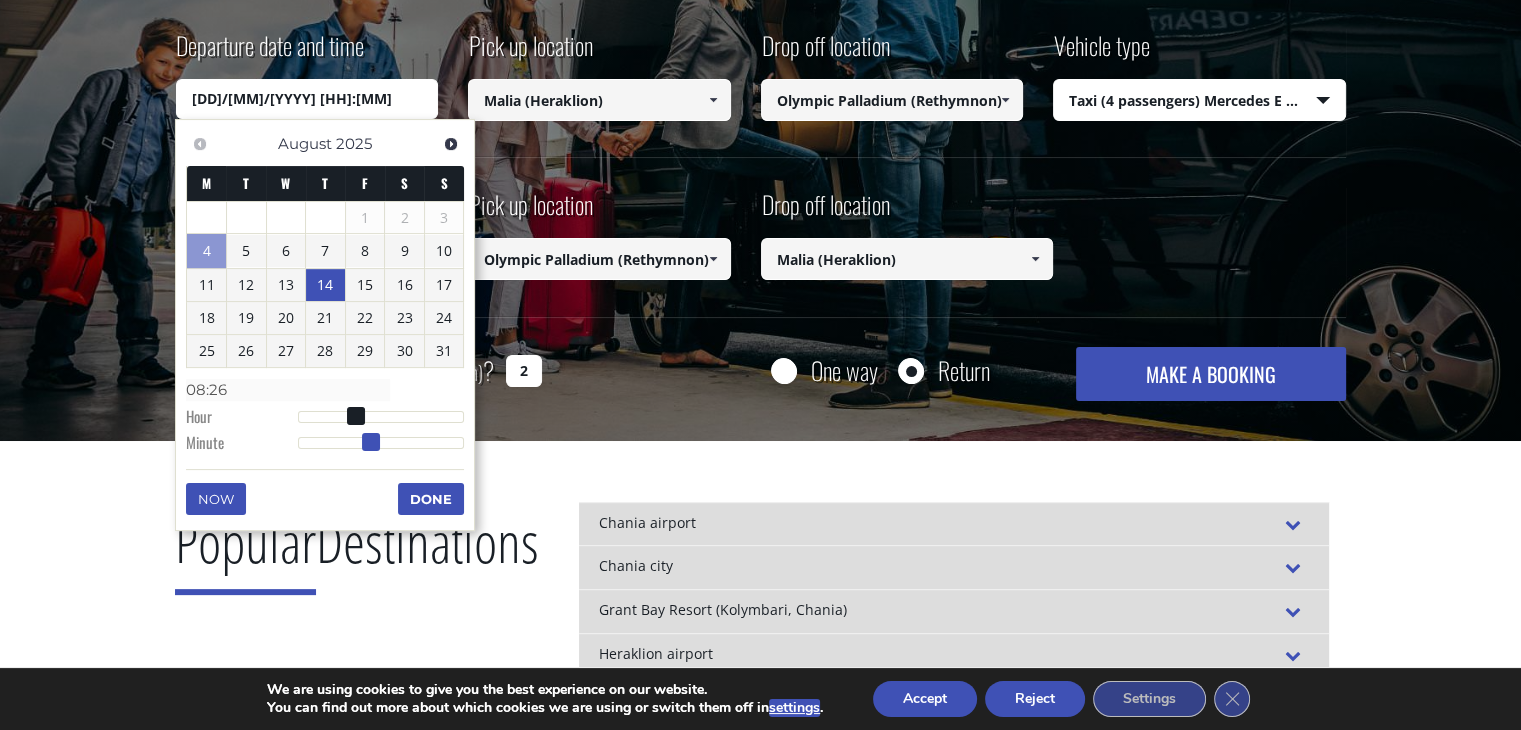 type on "[DD]/[MM]/[YYYY] [HH]:[MM]" 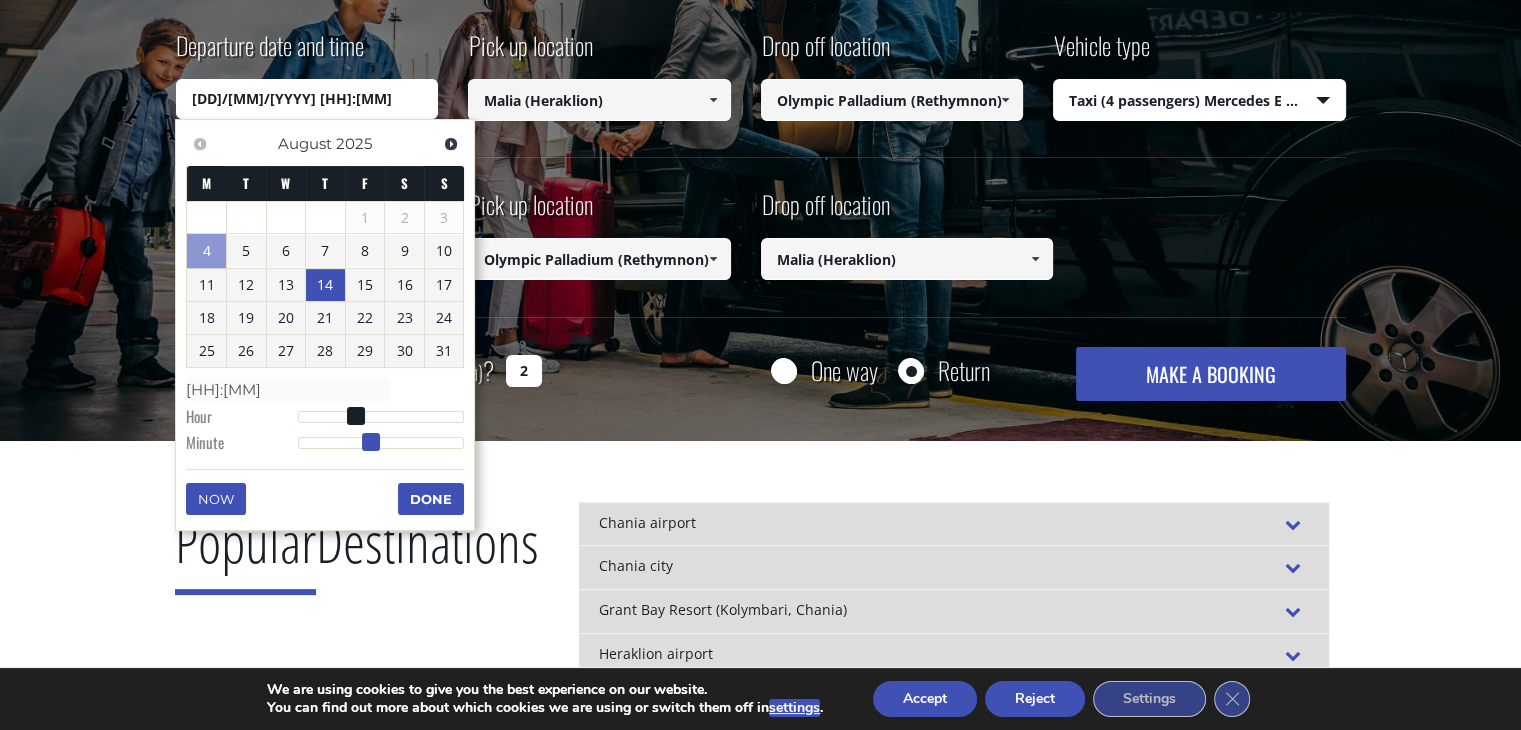 type on "[DD]/[MM]/[YYYY] [HH]:[MM]" 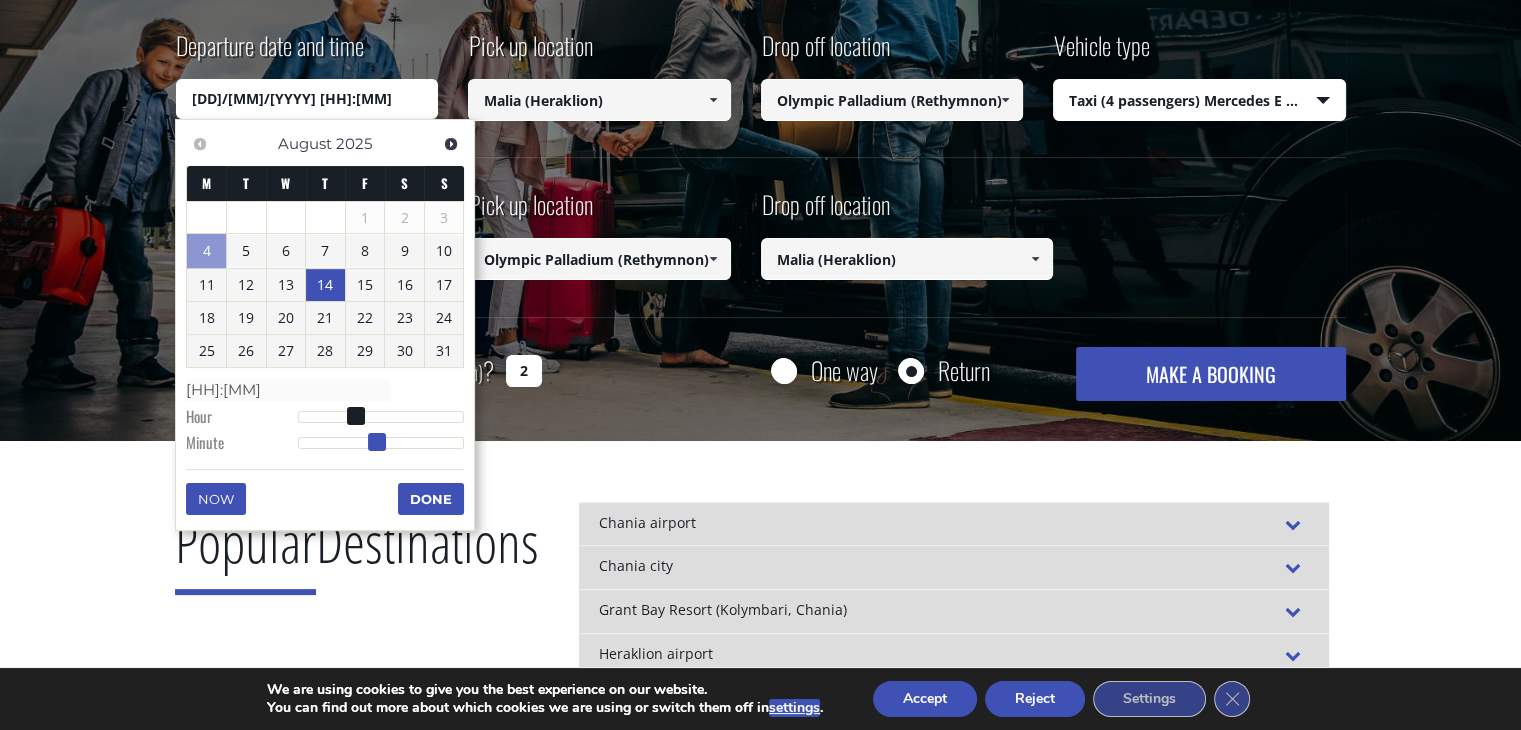 type on "[DD]/[MM]/[YYYY] [HH]:[MM]" 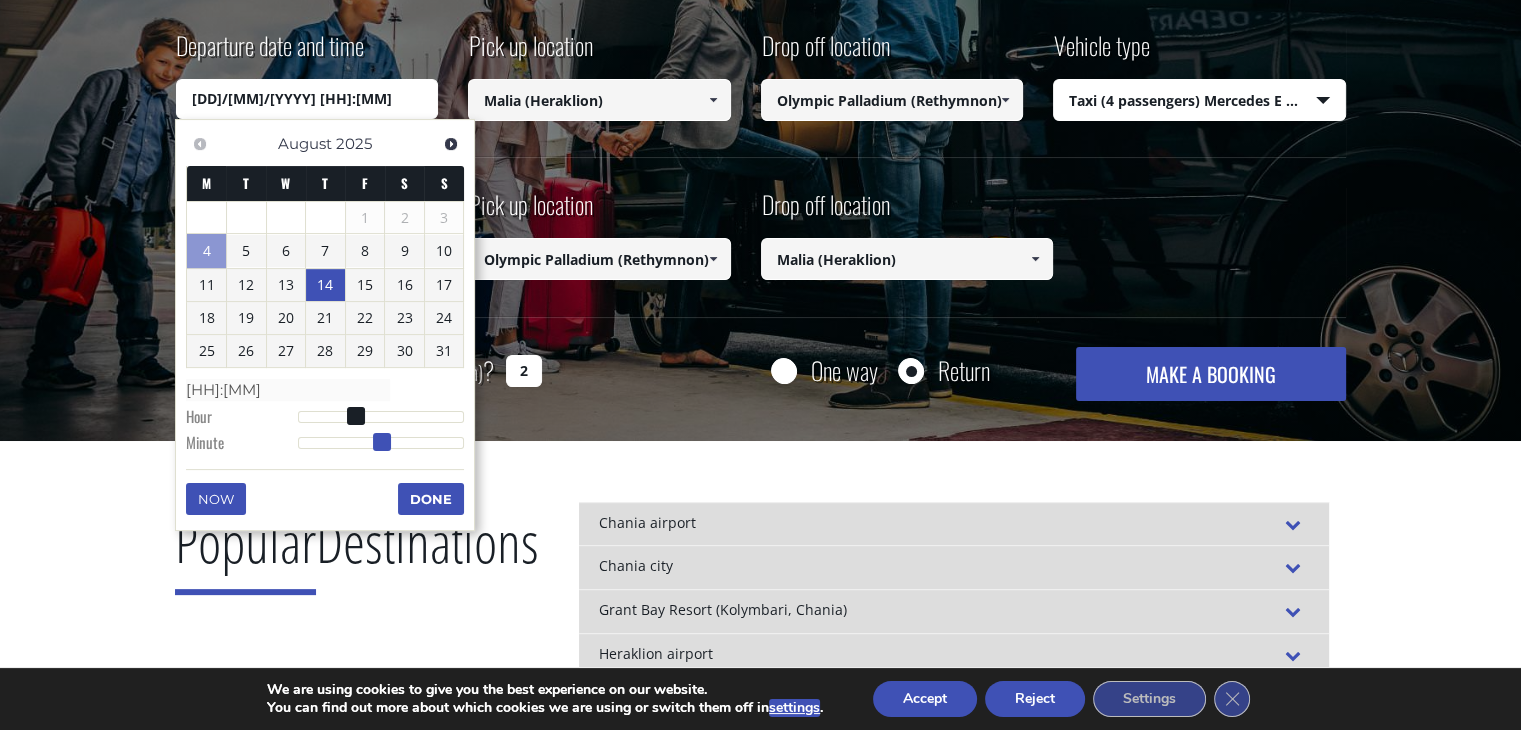 drag, startPoint x: 299, startPoint y: 438, endPoint x: 384, endPoint y: 441, distance: 85.052925 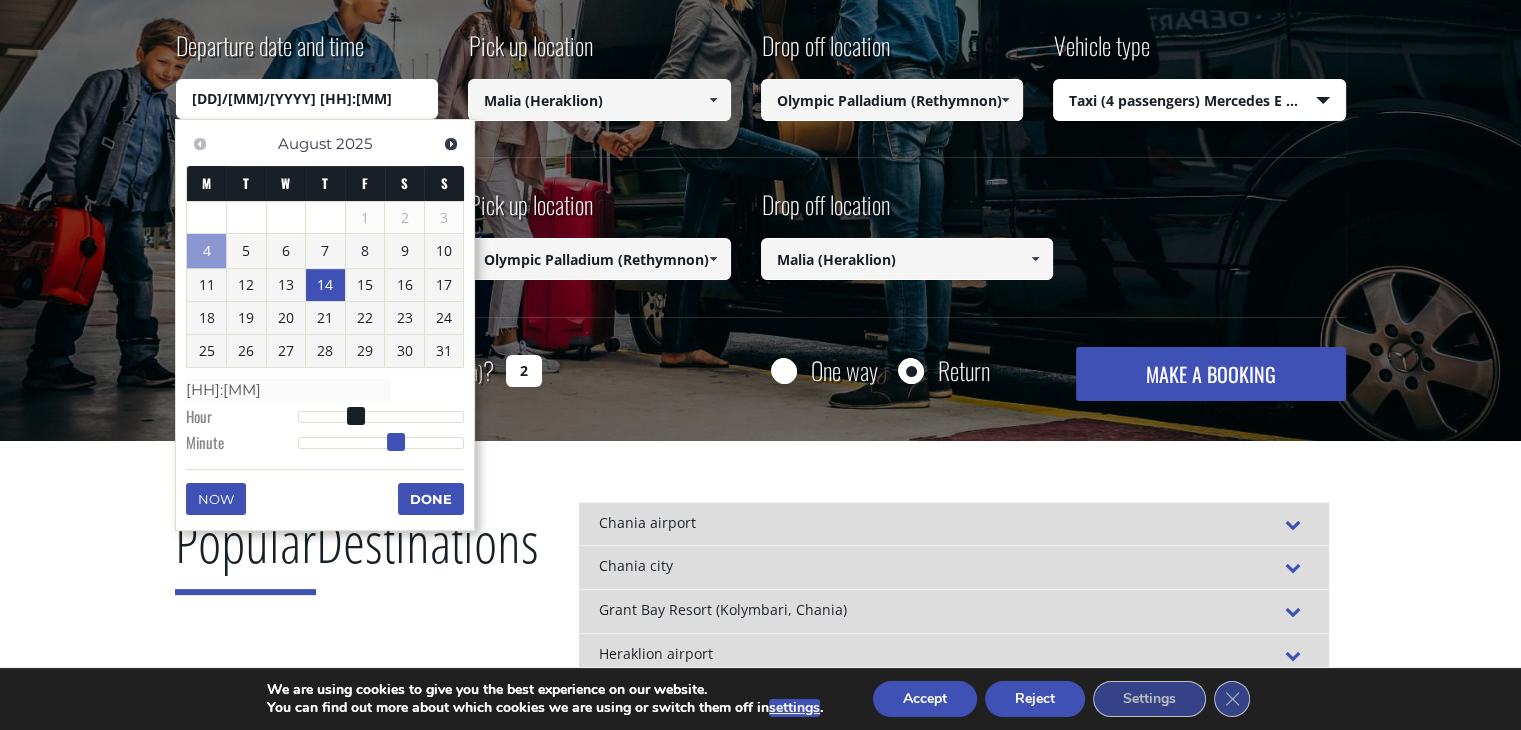 type on "[DD]/[MM]/[YYYY] [HH]:[MM]" 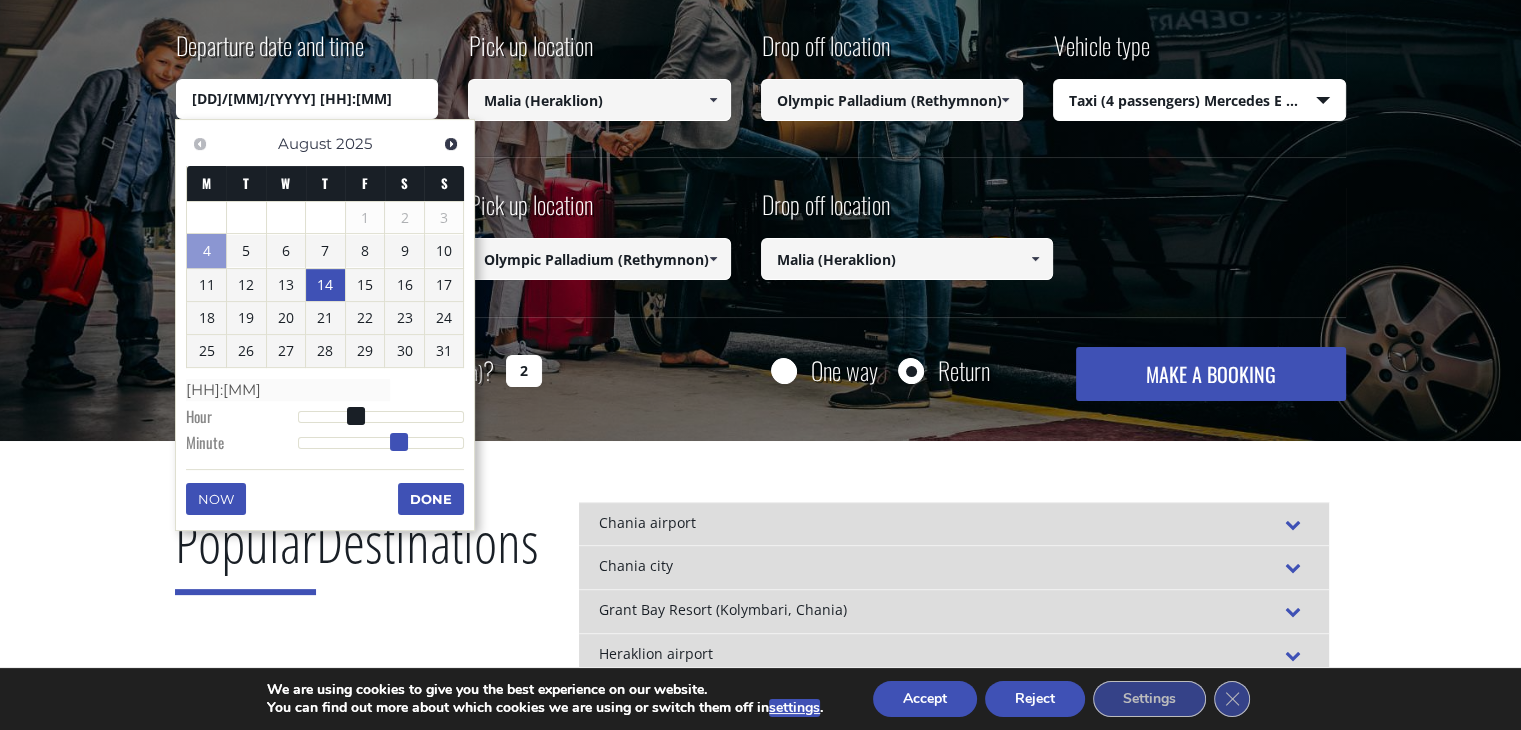 type on "[DD]/[MM]/[YYYY] [HH]:[MM]" 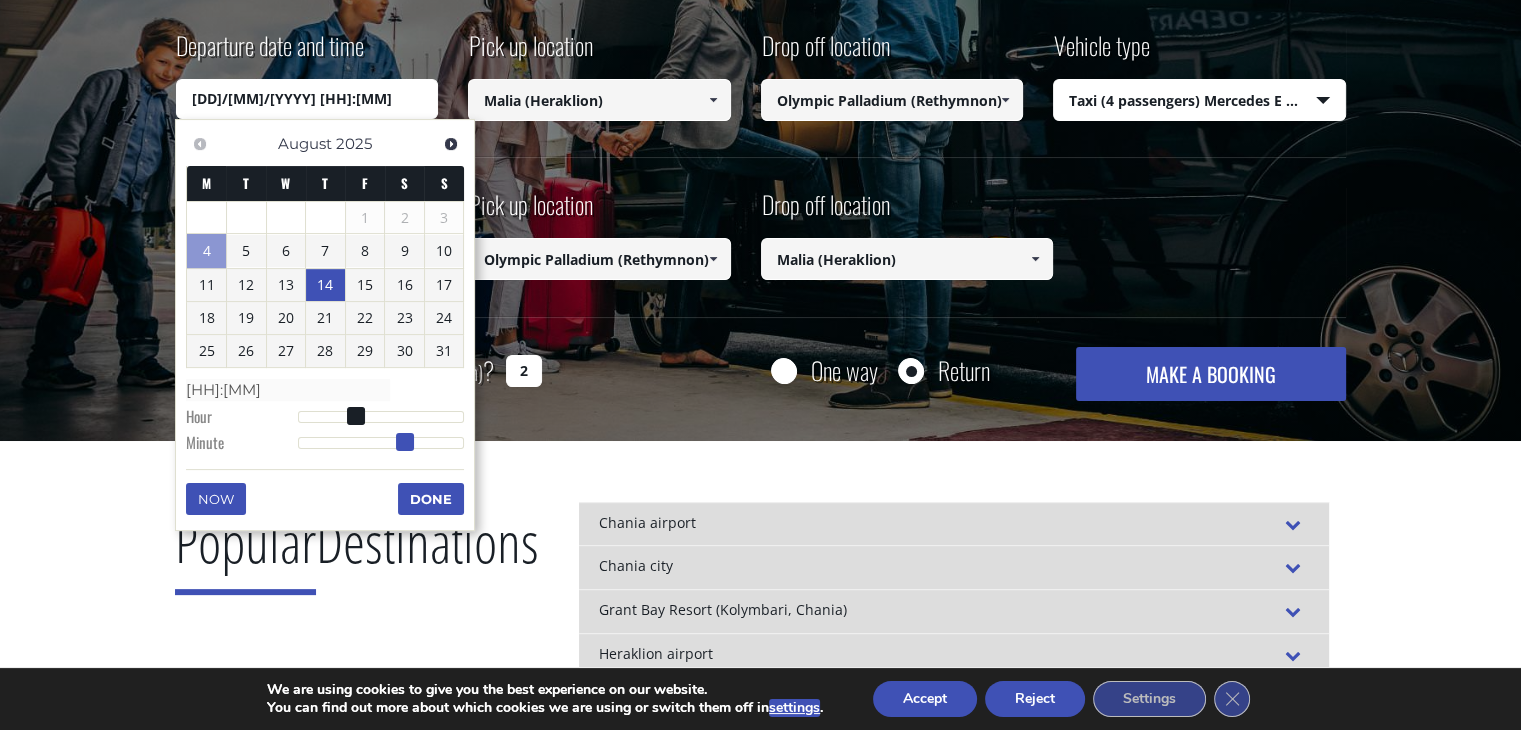 type on "[DD]/[MM]/[YYYY] [HH]:[MM]" 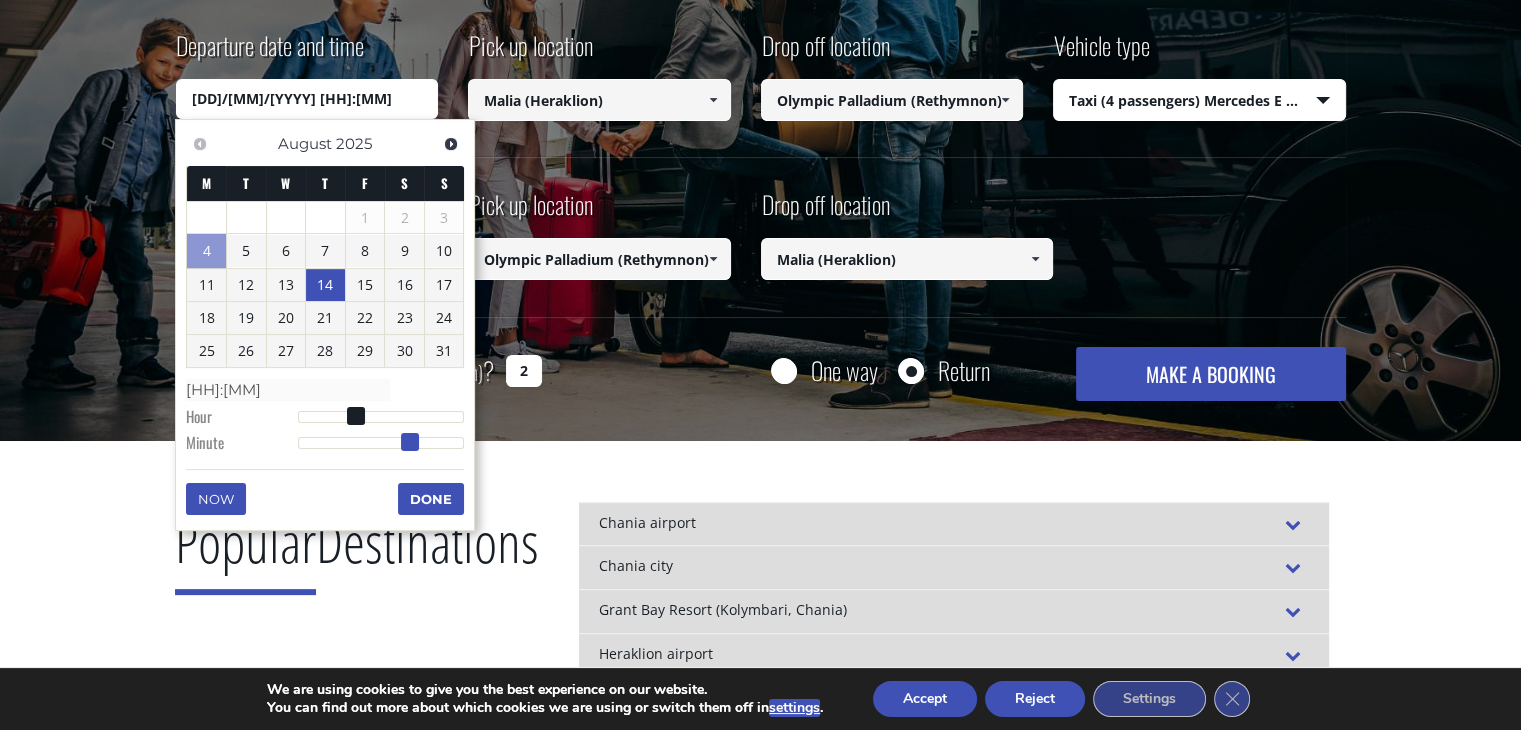 type on "[DD]/[MM]/[YYYY] [HH]:[MM]" 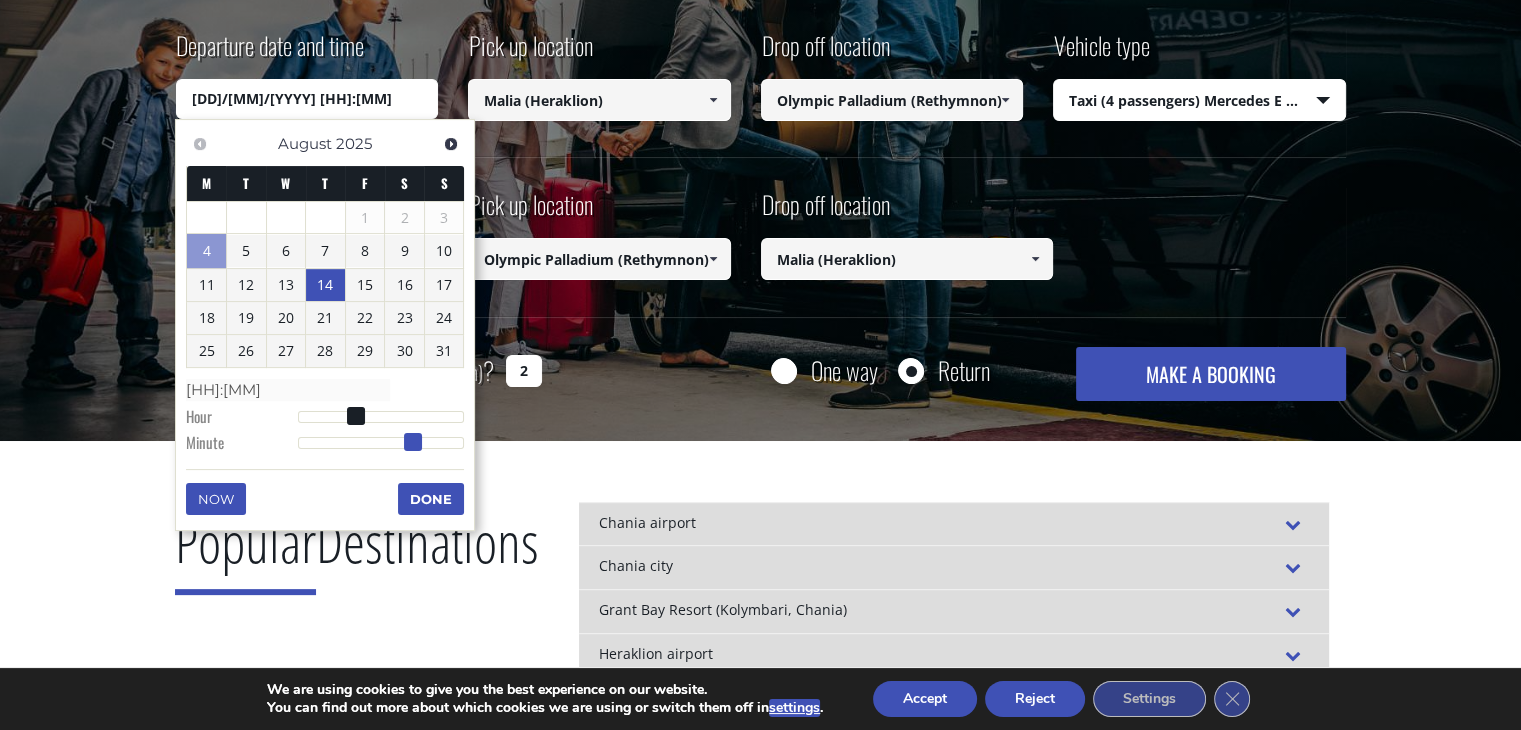 type on "[DD]/[MM]/[YYYY] [HH]:[MM]" 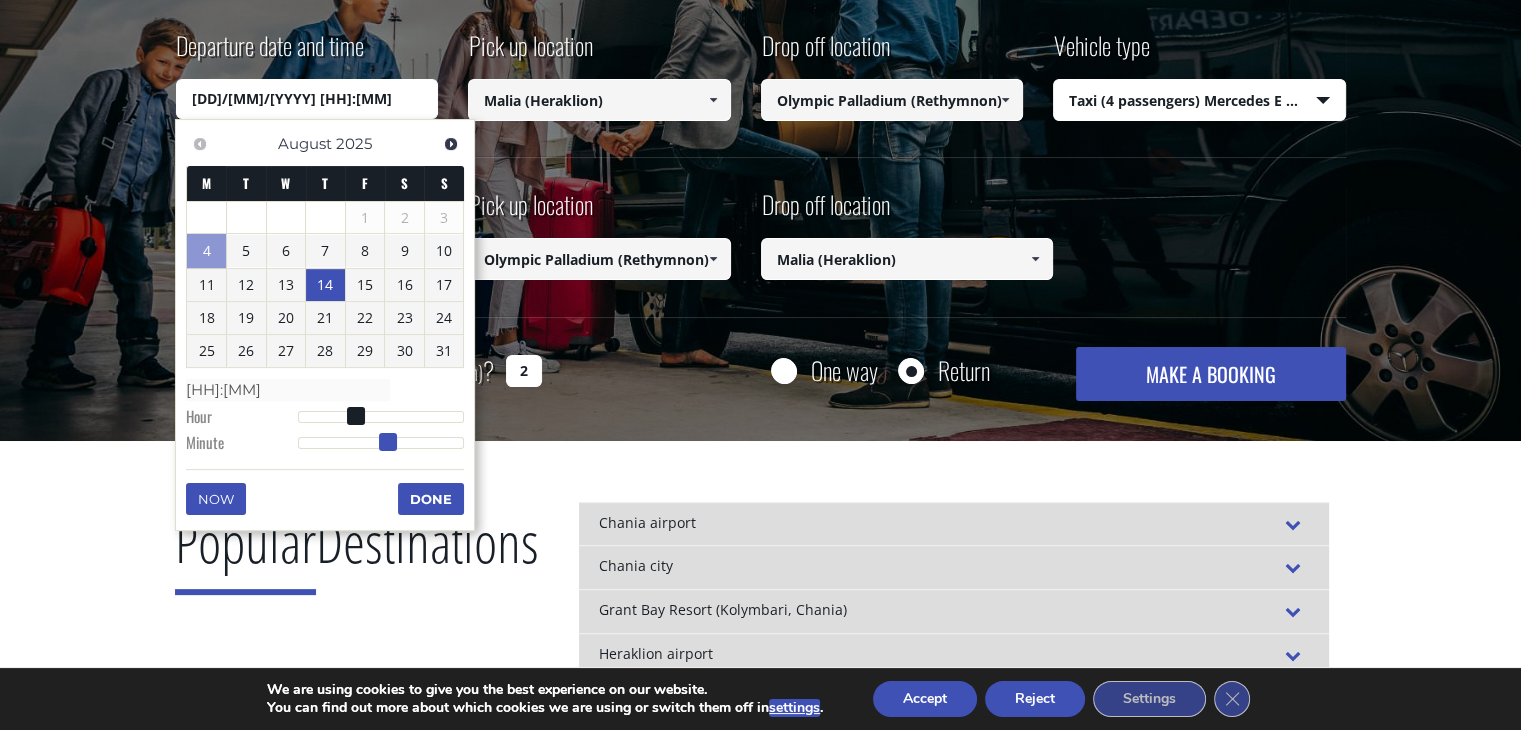 type on "[DD]/[MM]/[YYYY] [HH]:[MM]" 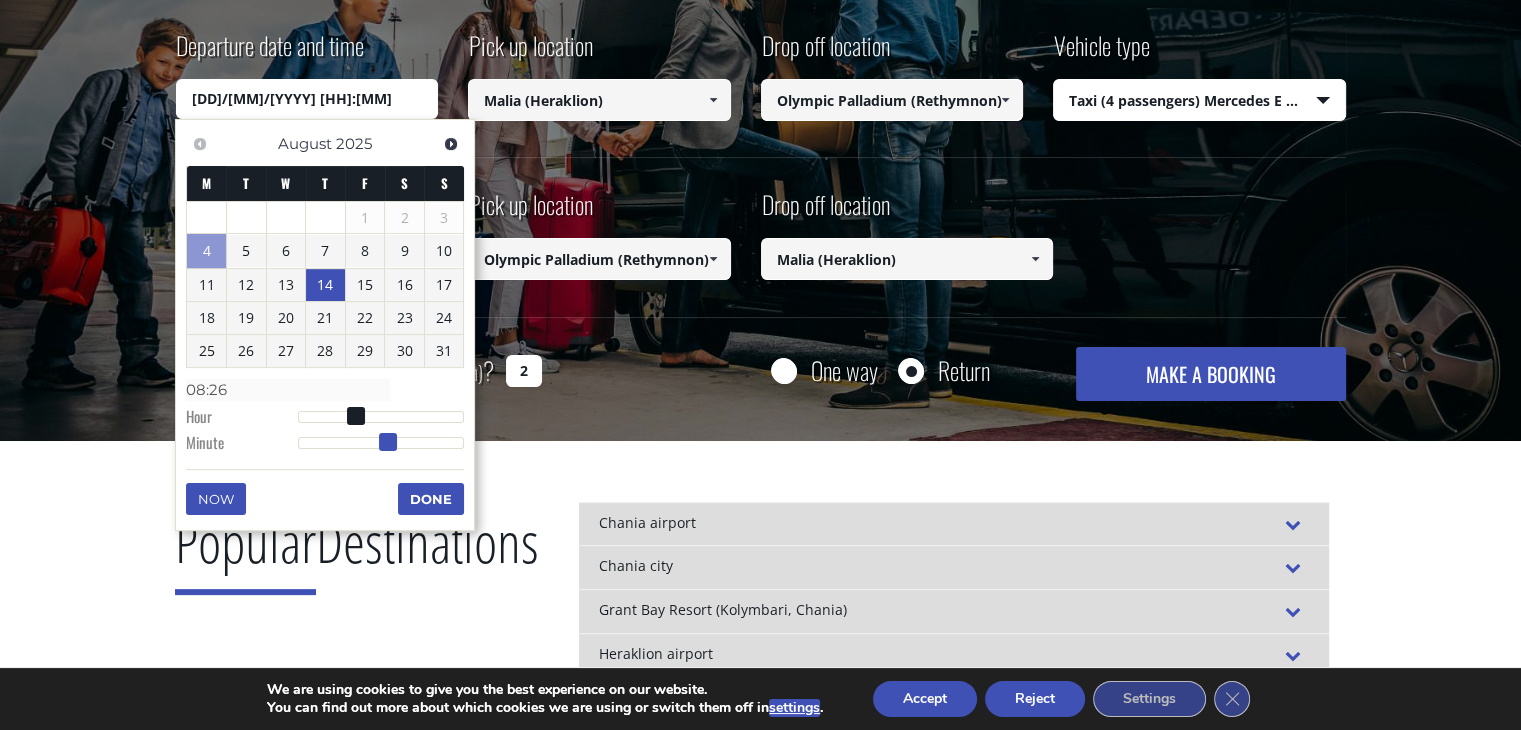 type on "[DD]/[MM]/[YYYY] [HH]:[MM]" 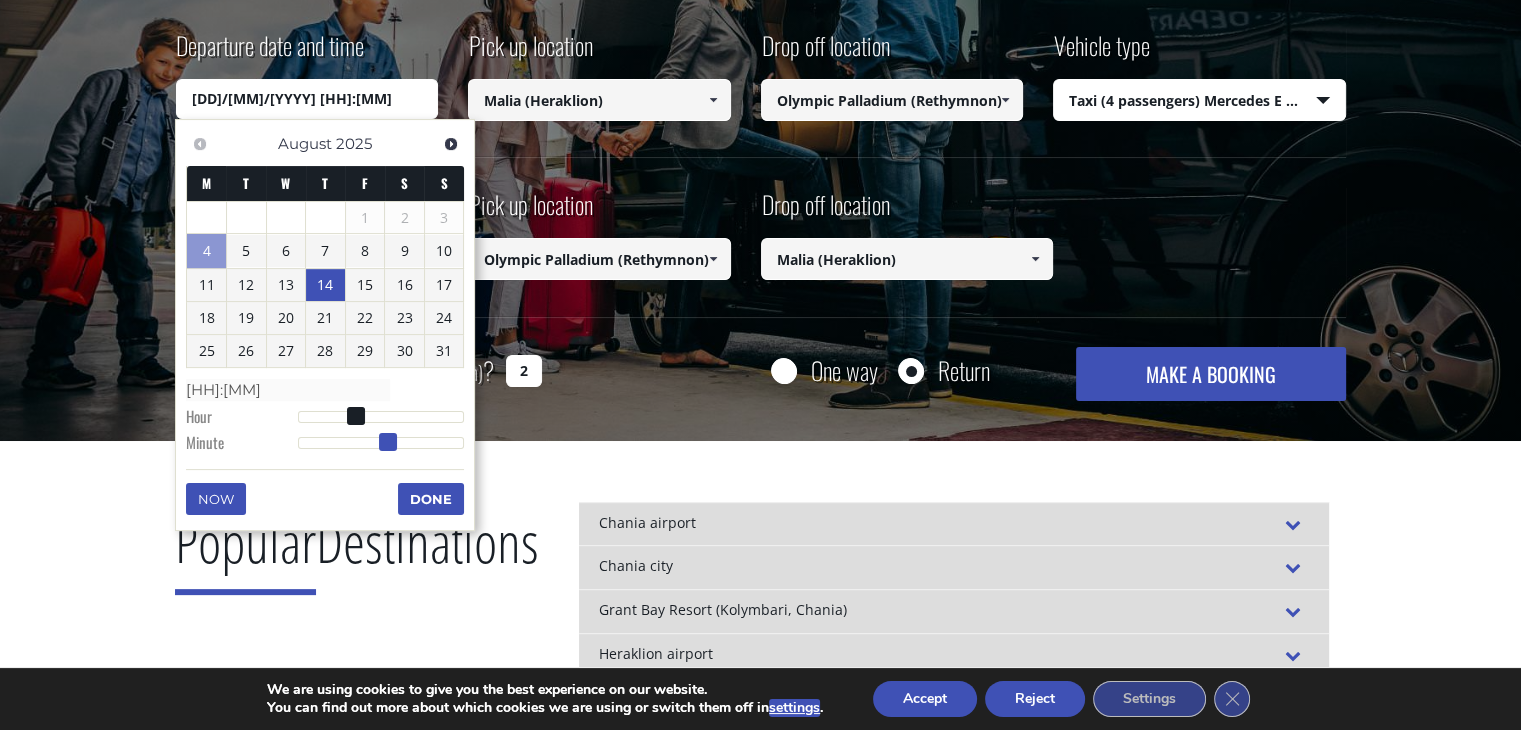 type on "[DD]/[MM]/[YYYY] [HH]:[MM]" 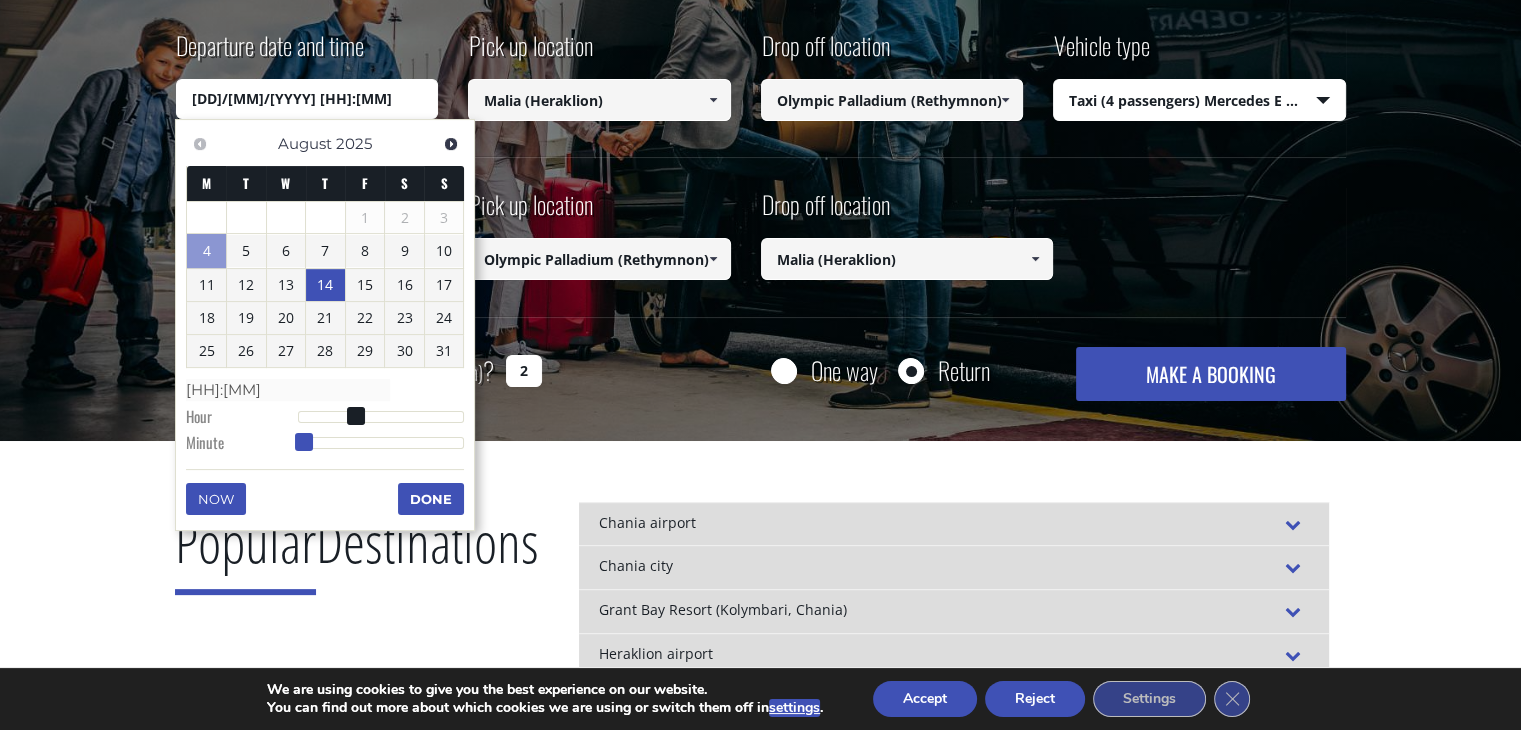 type on "[DD]/[MM]/[YYYY] [HH]:[MM]" 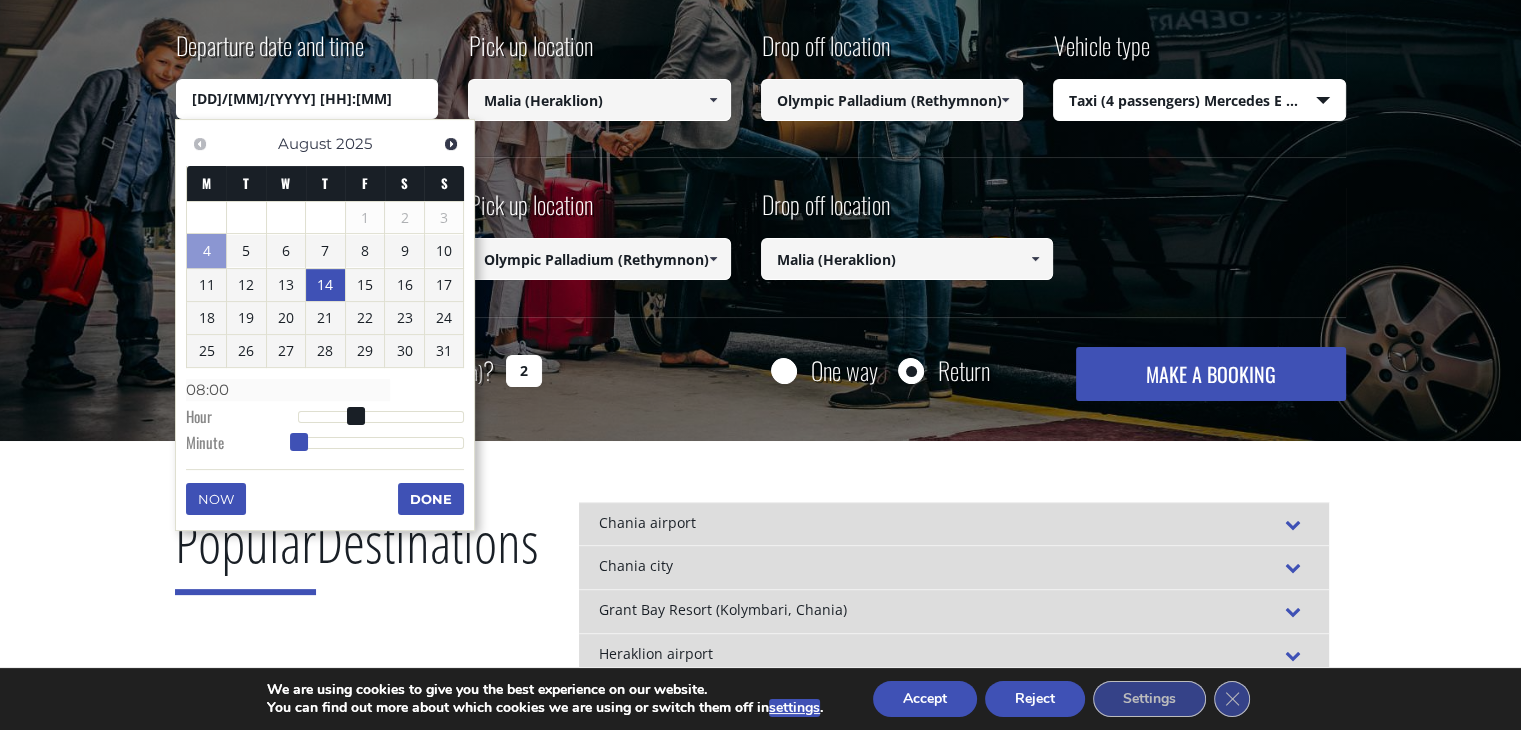 drag, startPoint x: 401, startPoint y: 438, endPoint x: 249, endPoint y: 423, distance: 152.73834 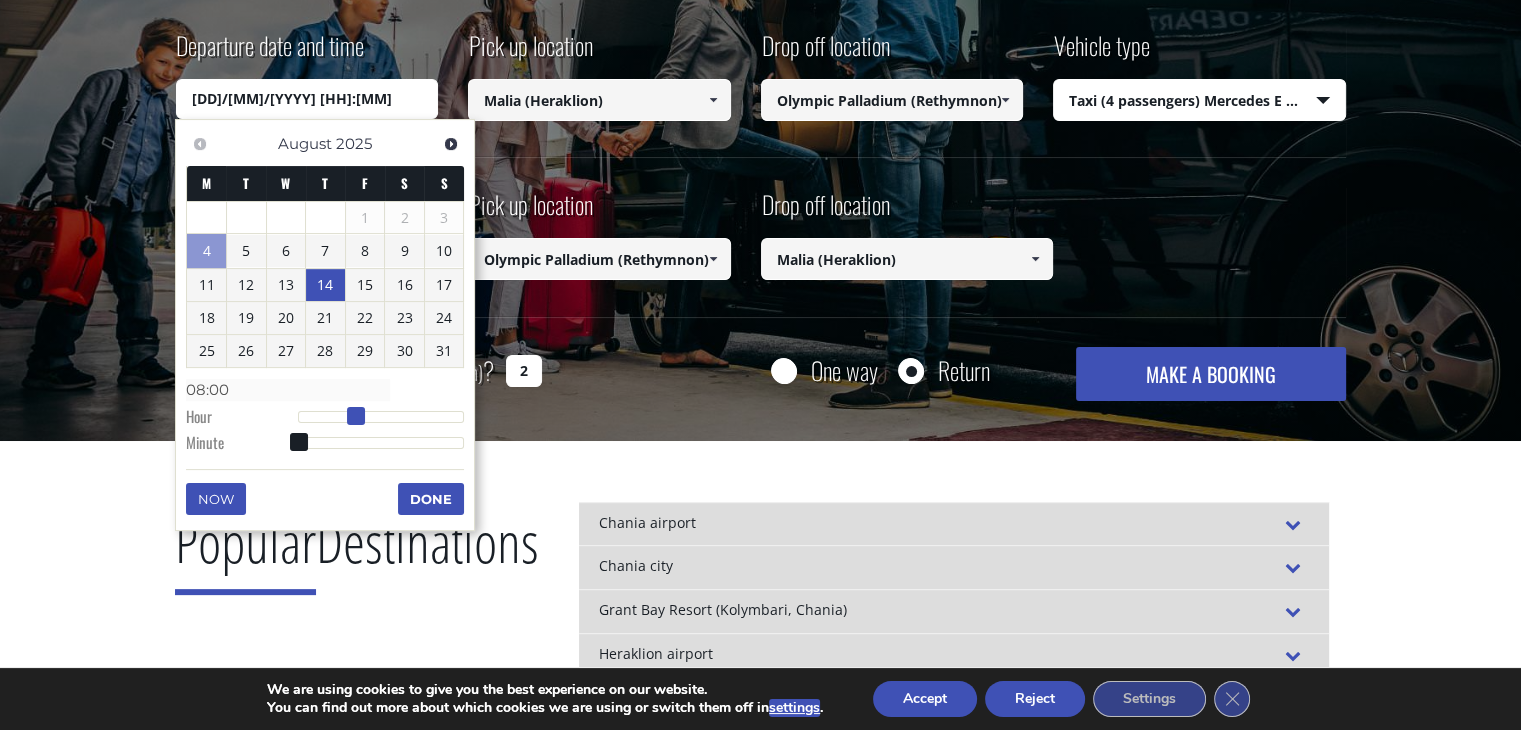 click at bounding box center [356, 416] 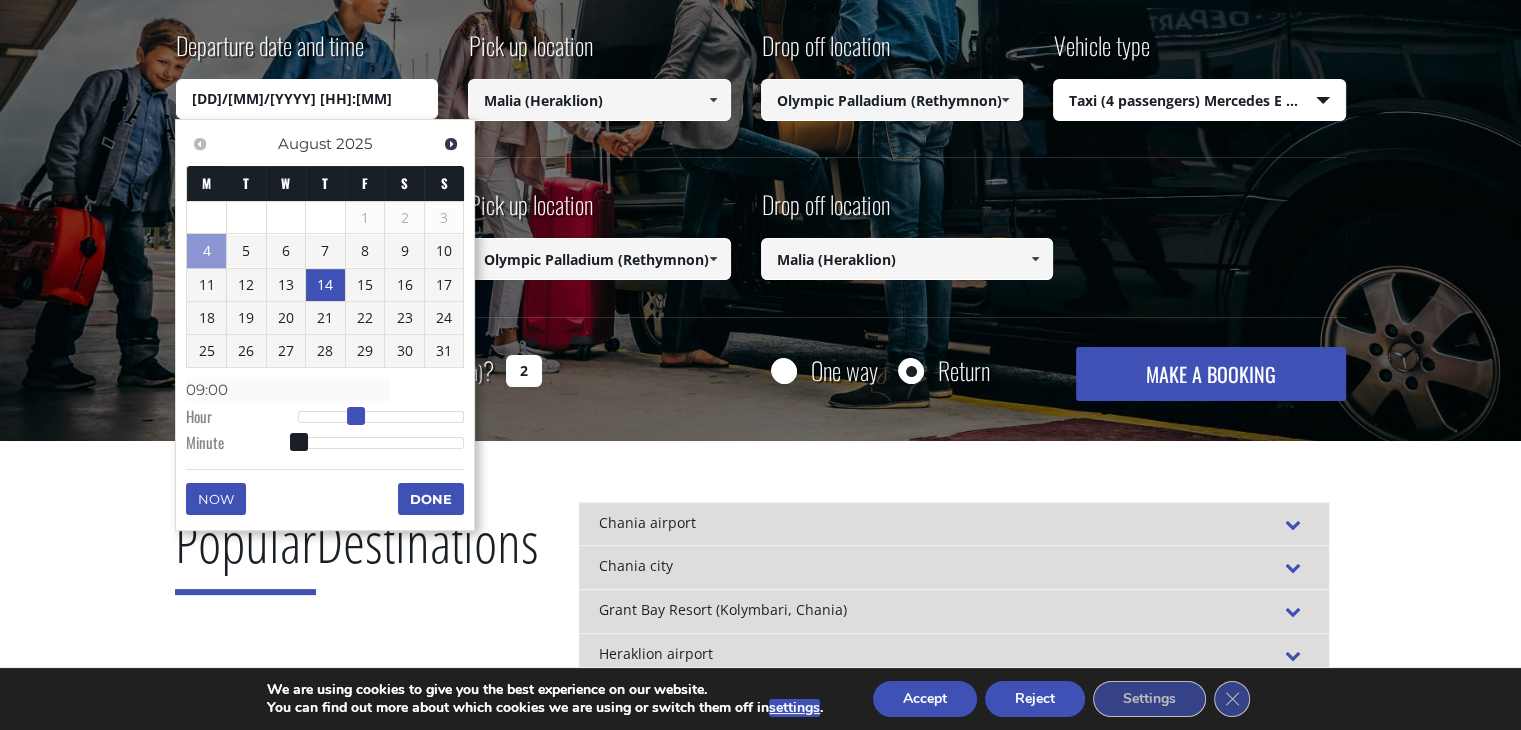 type on "[DD]/[MM]/[YYYY] [HH]:[MM]" 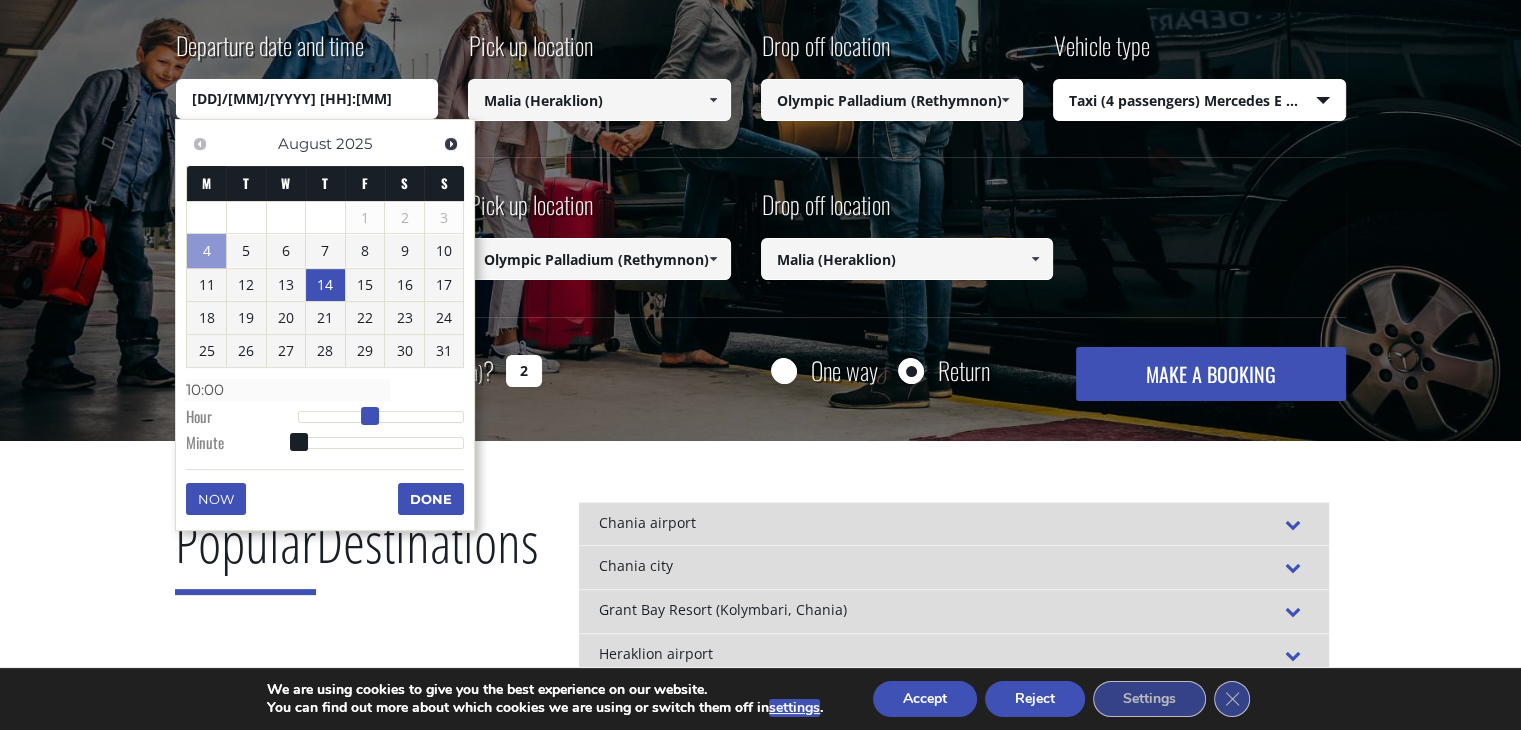 type on "[DD]/[MM]/[YYYY] [HH]:[MM]" 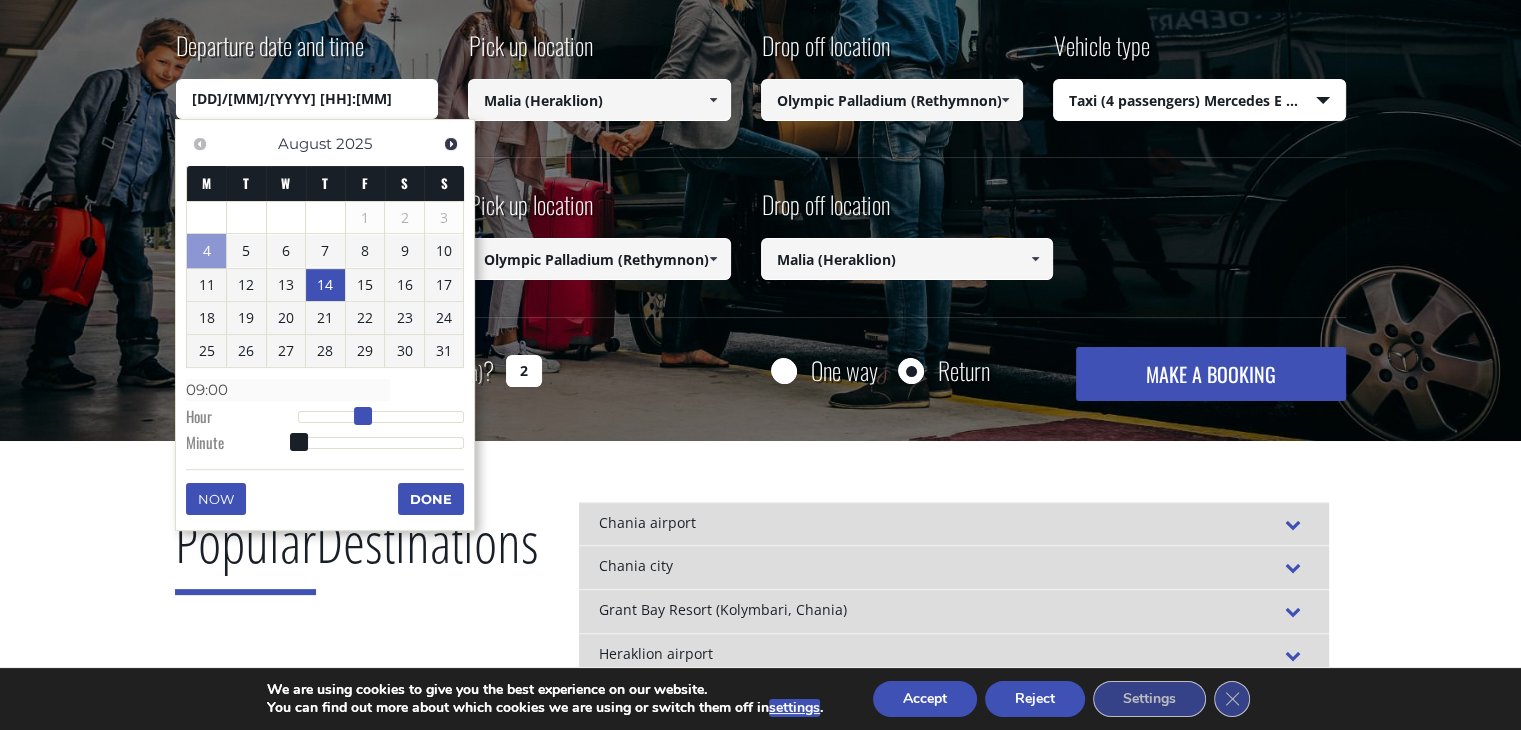 type on "[DD]/[MM]/[YYYY] [HH]:[MM]" 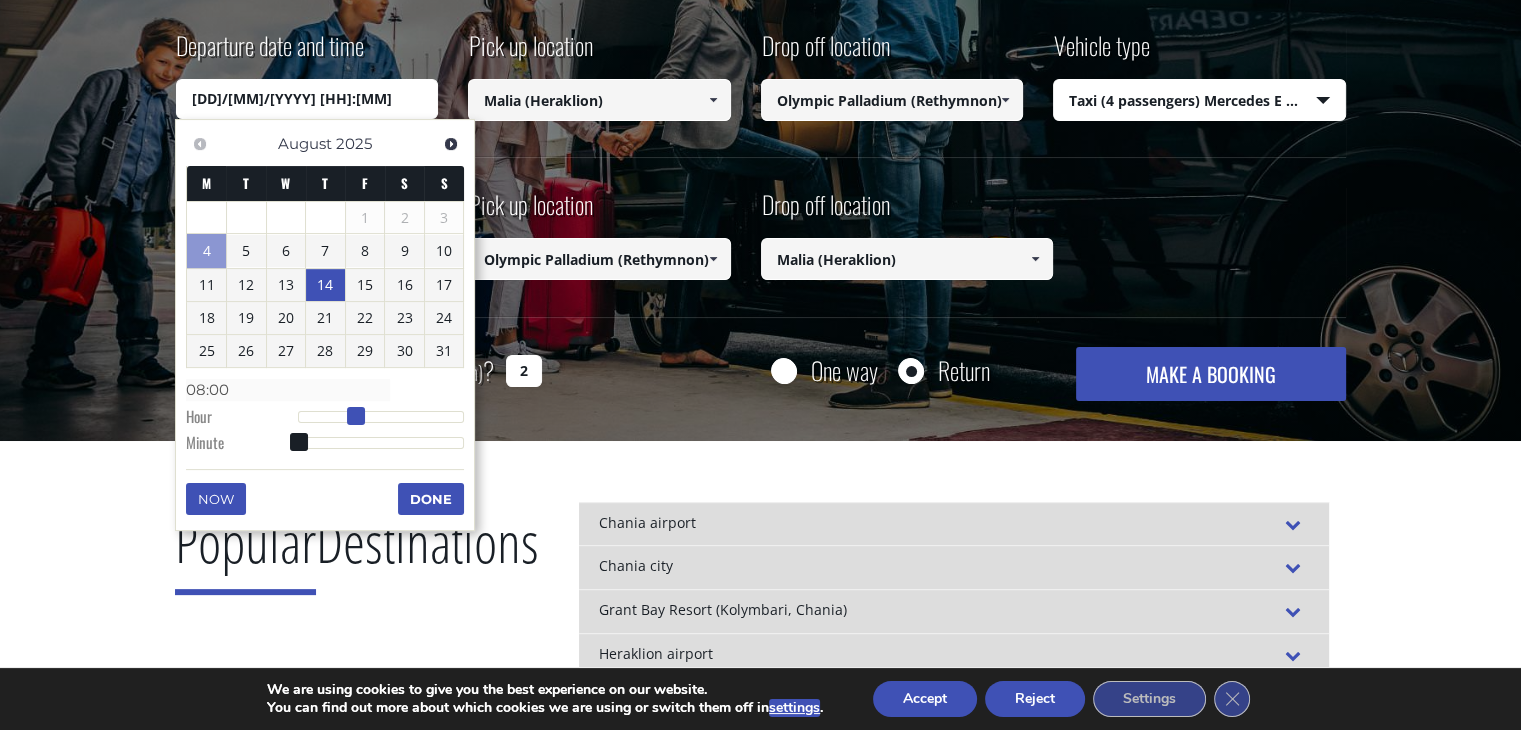 type on "[DD]/[MM]/[YYYY] [HH]:[MM]" 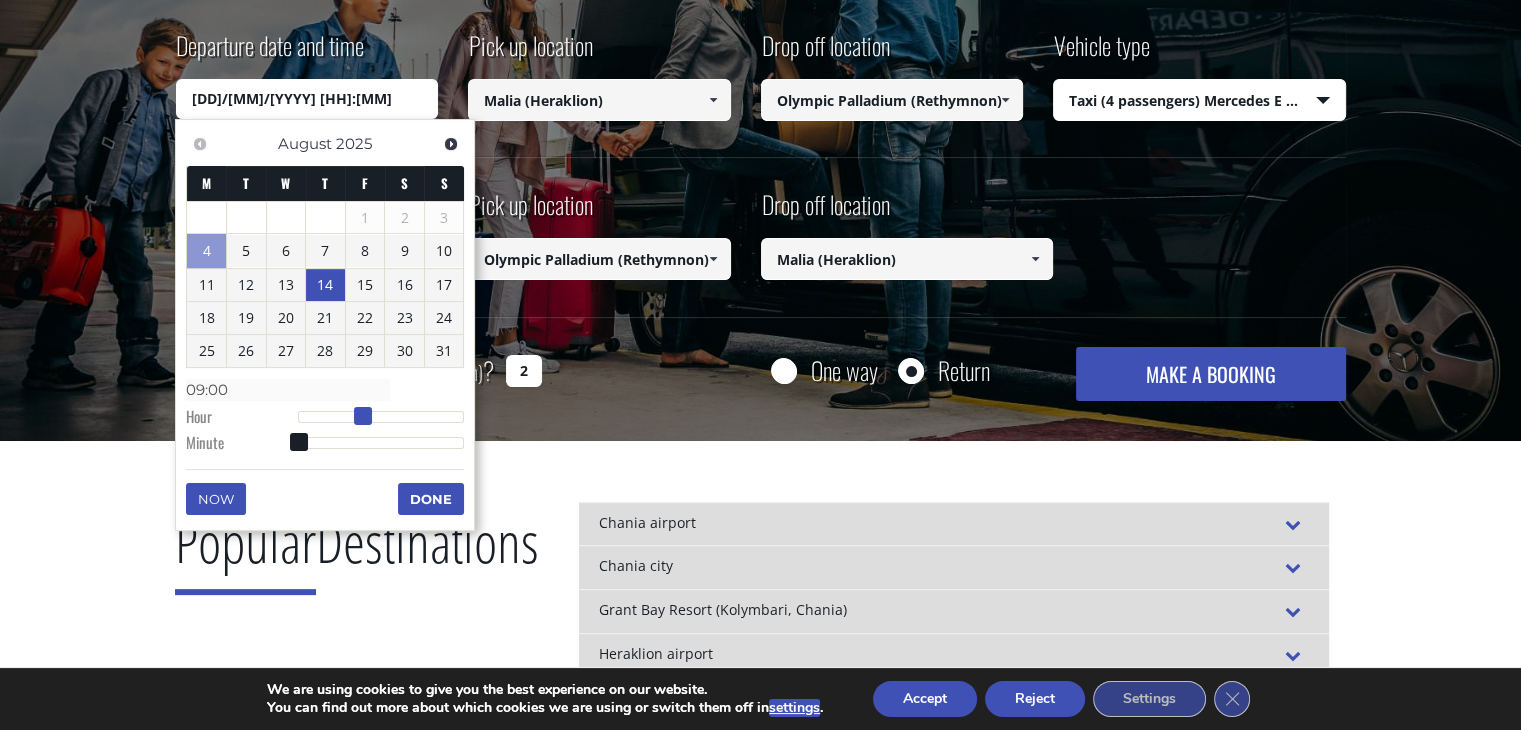 click at bounding box center (363, 416) 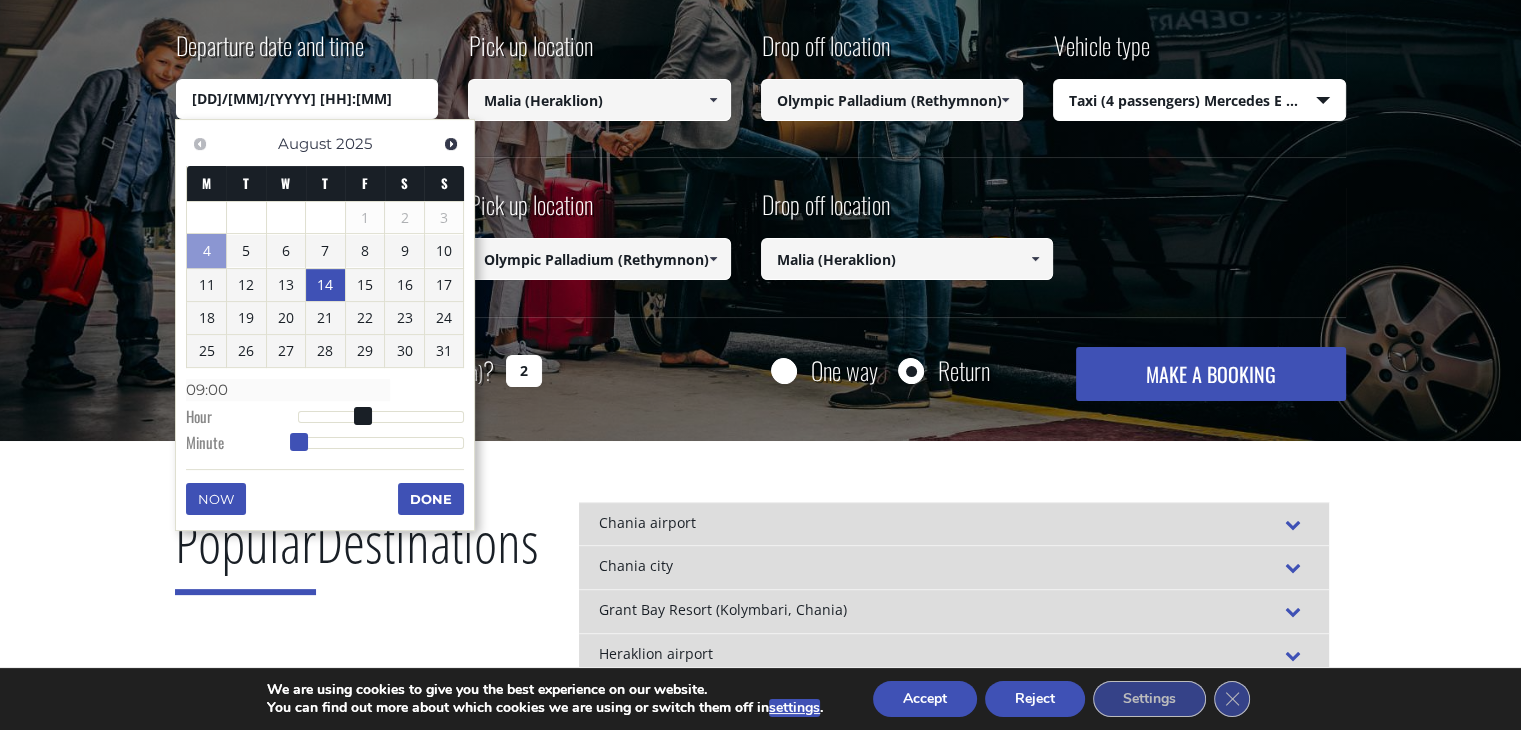 type on "[DD]/[MM]/[YYYY] [HH]:[MM]" 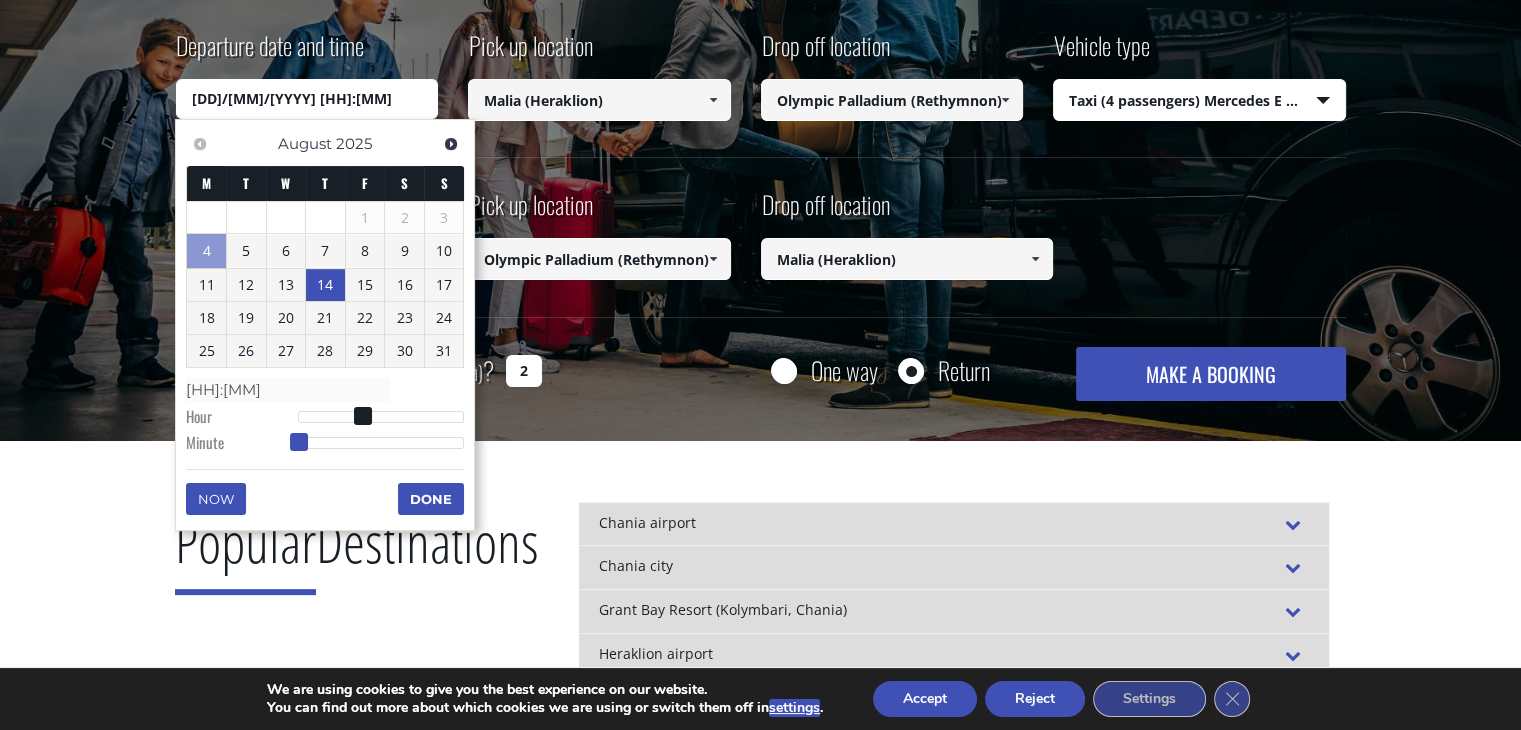 type on "[DD]/[MM]/[YYYY] [HH]:[MM]" 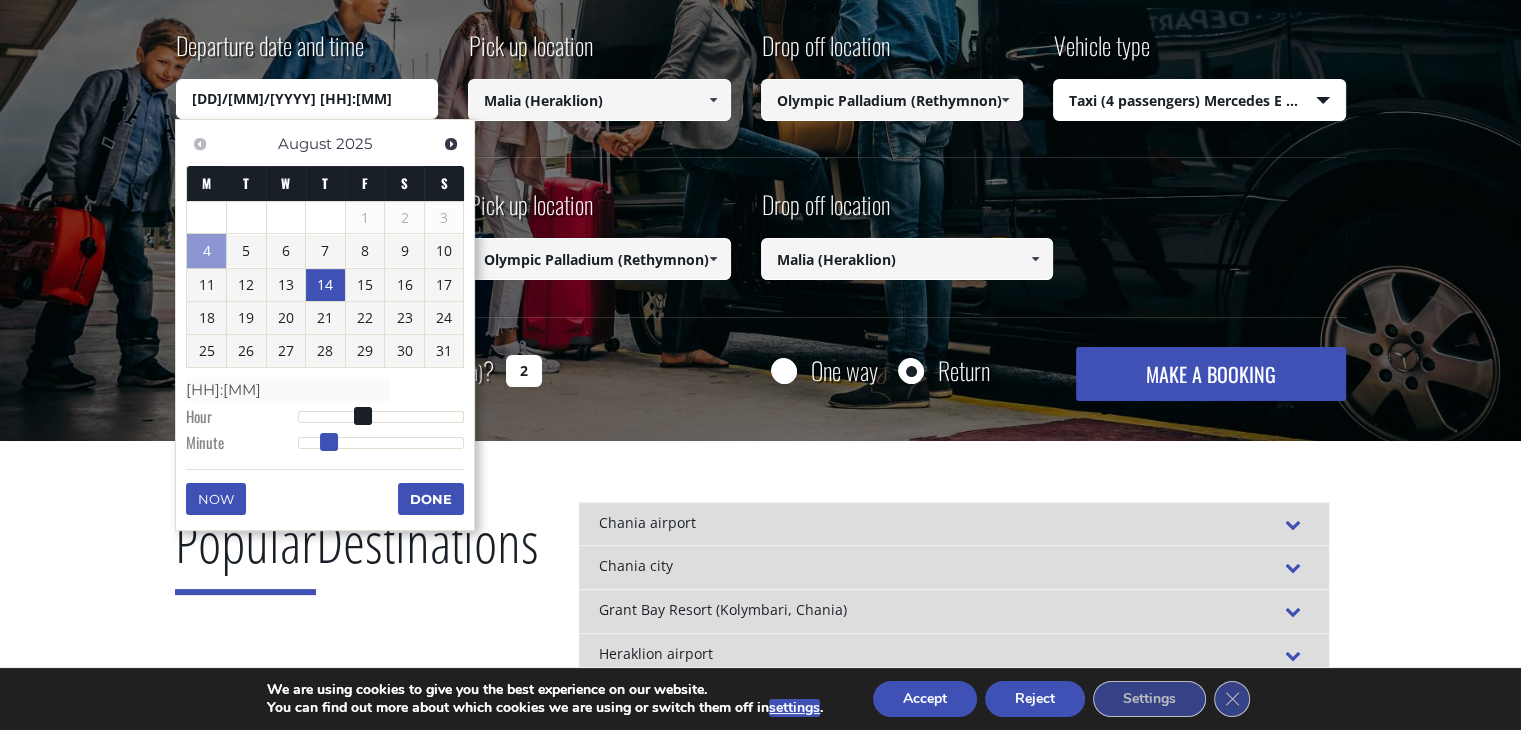 type on "[DD]/[MM]/[YYYY] [HH]:[MM]" 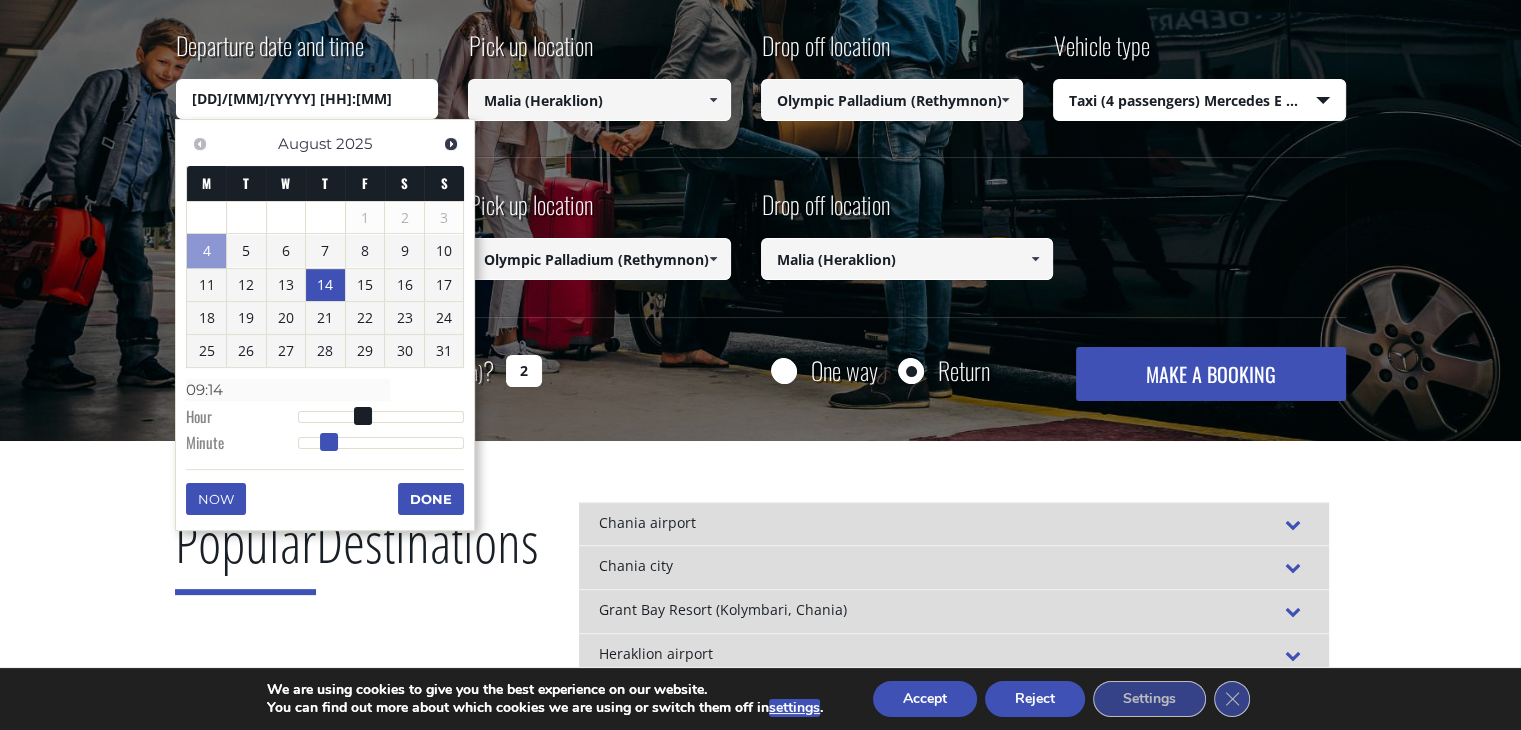 type on "[DD]/[MM]/[YYYY] [HH]:[MM]" 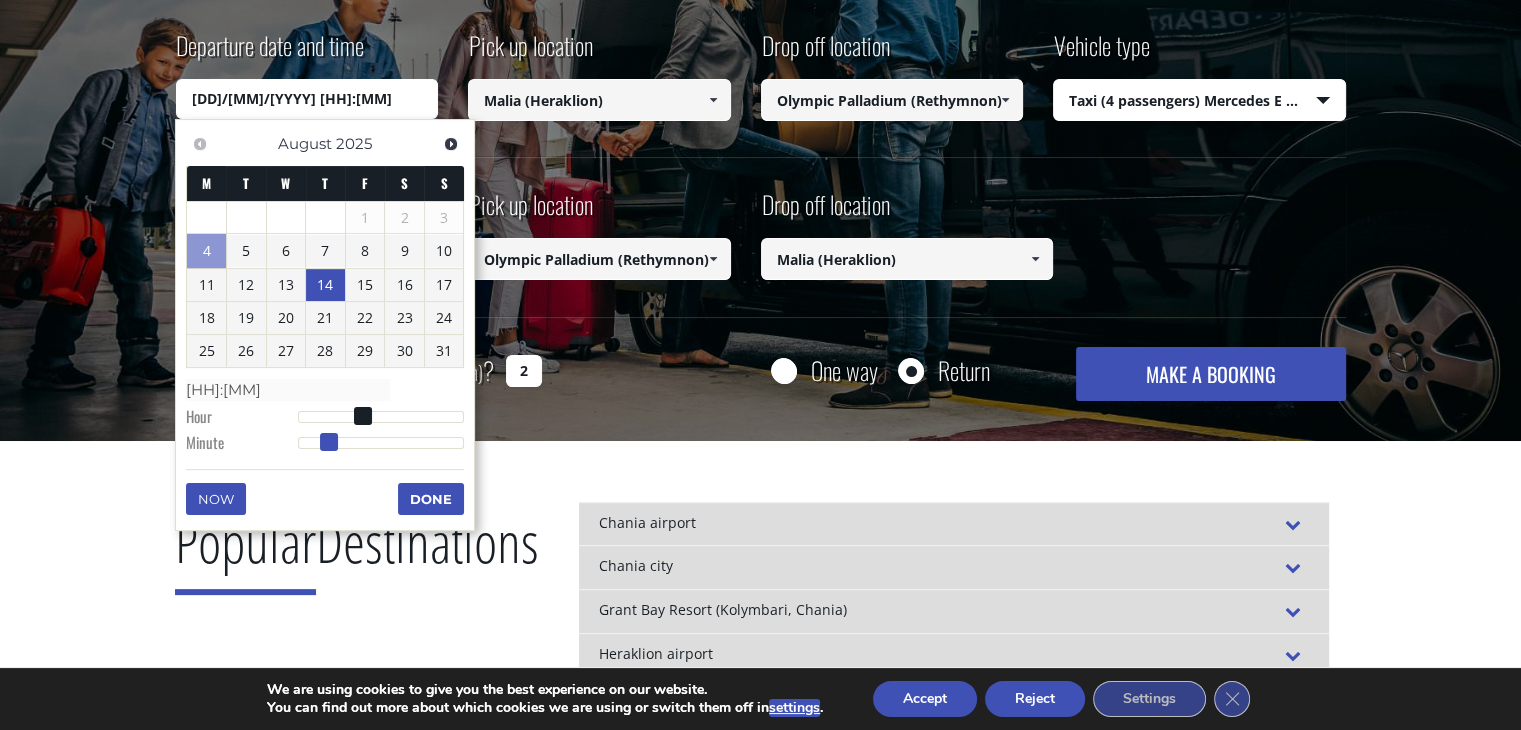 type 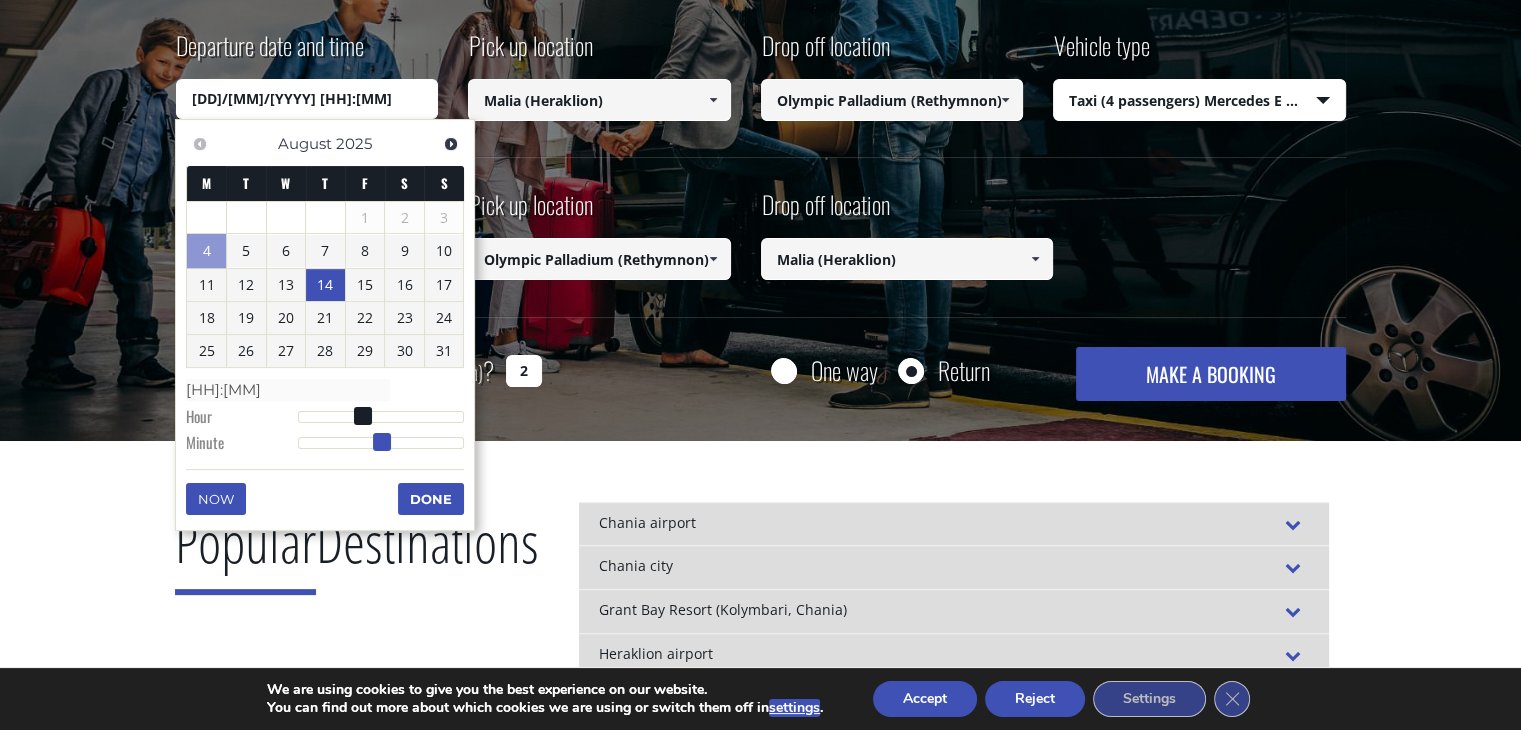 drag, startPoint x: 300, startPoint y: 439, endPoint x: 384, endPoint y: 446, distance: 84.29116 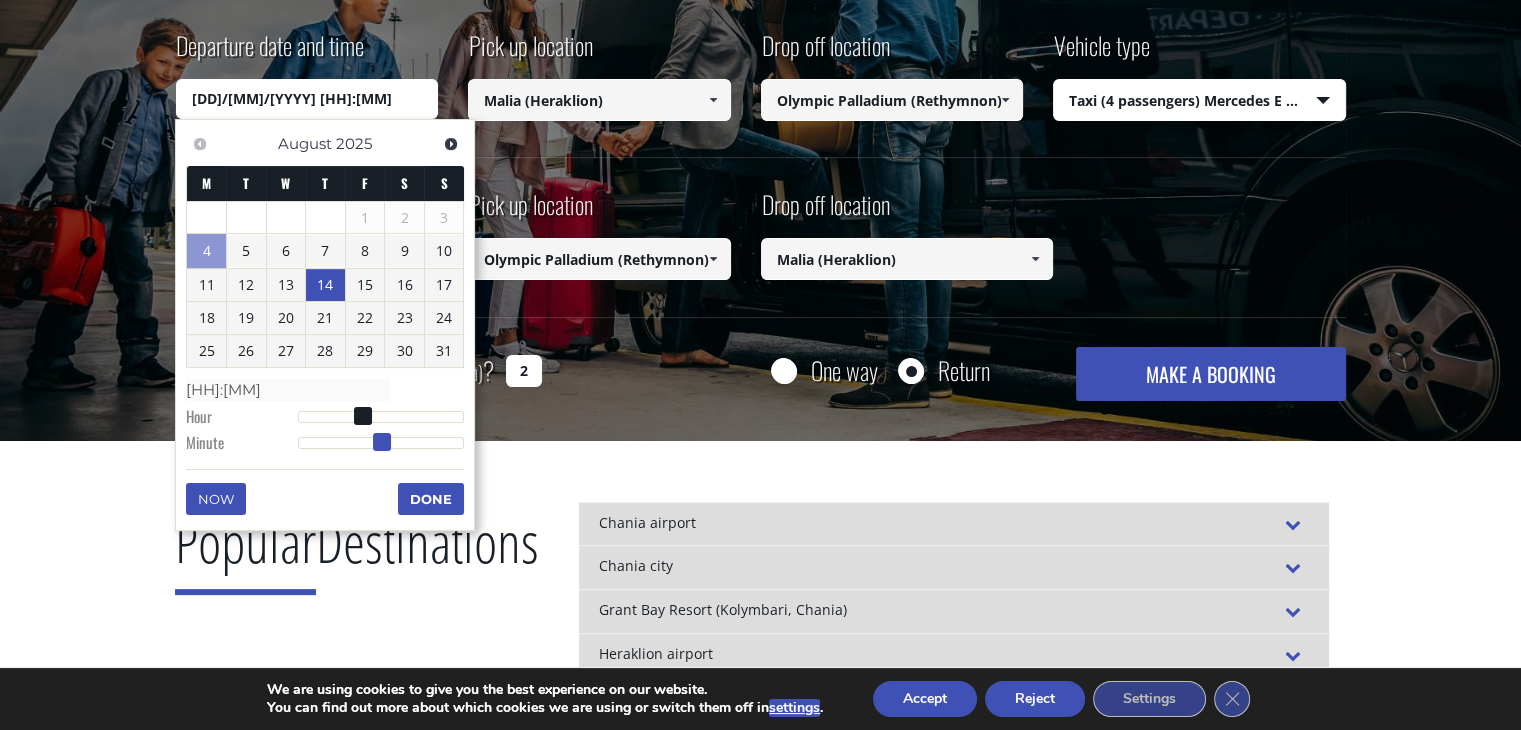 click at bounding box center [382, 442] 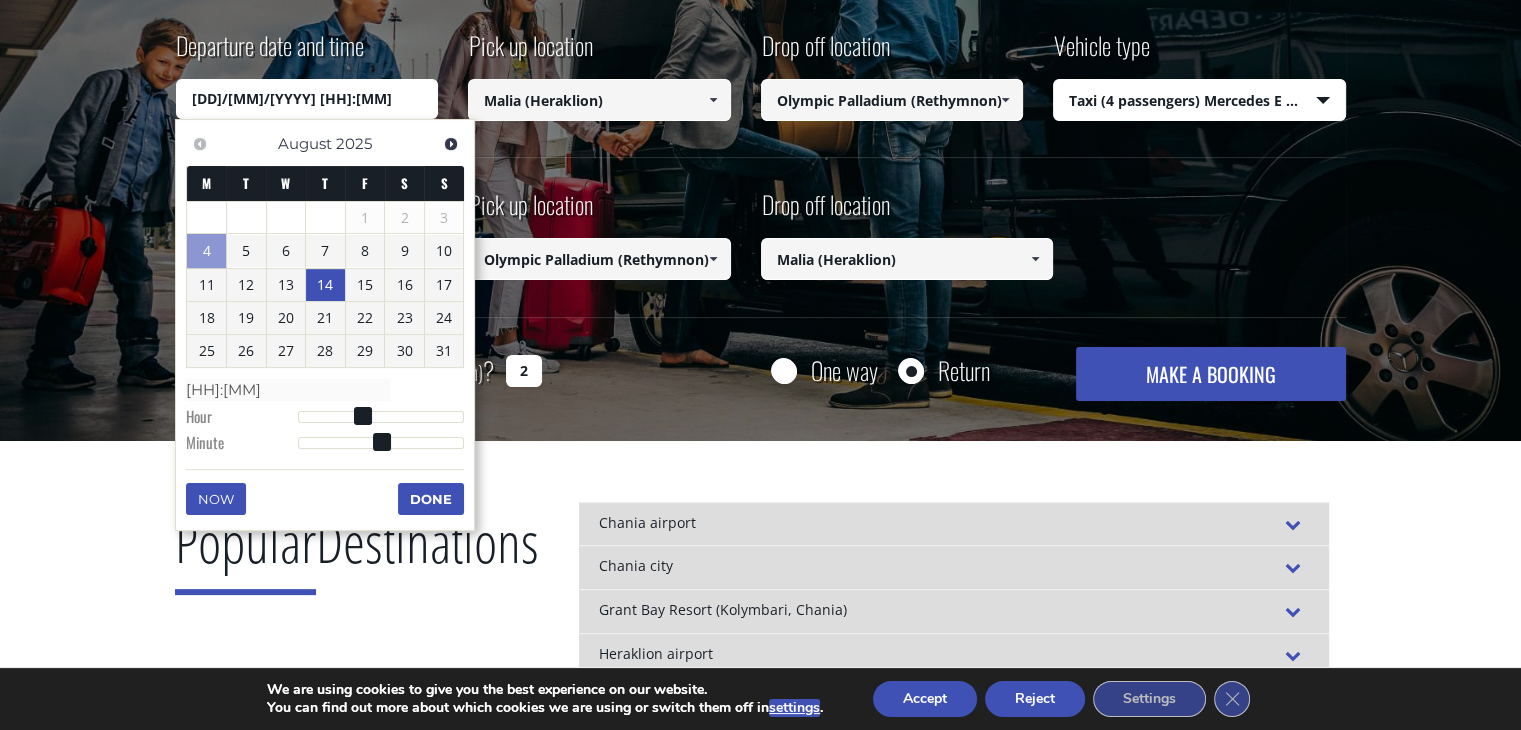 click on "Done" at bounding box center [431, 499] 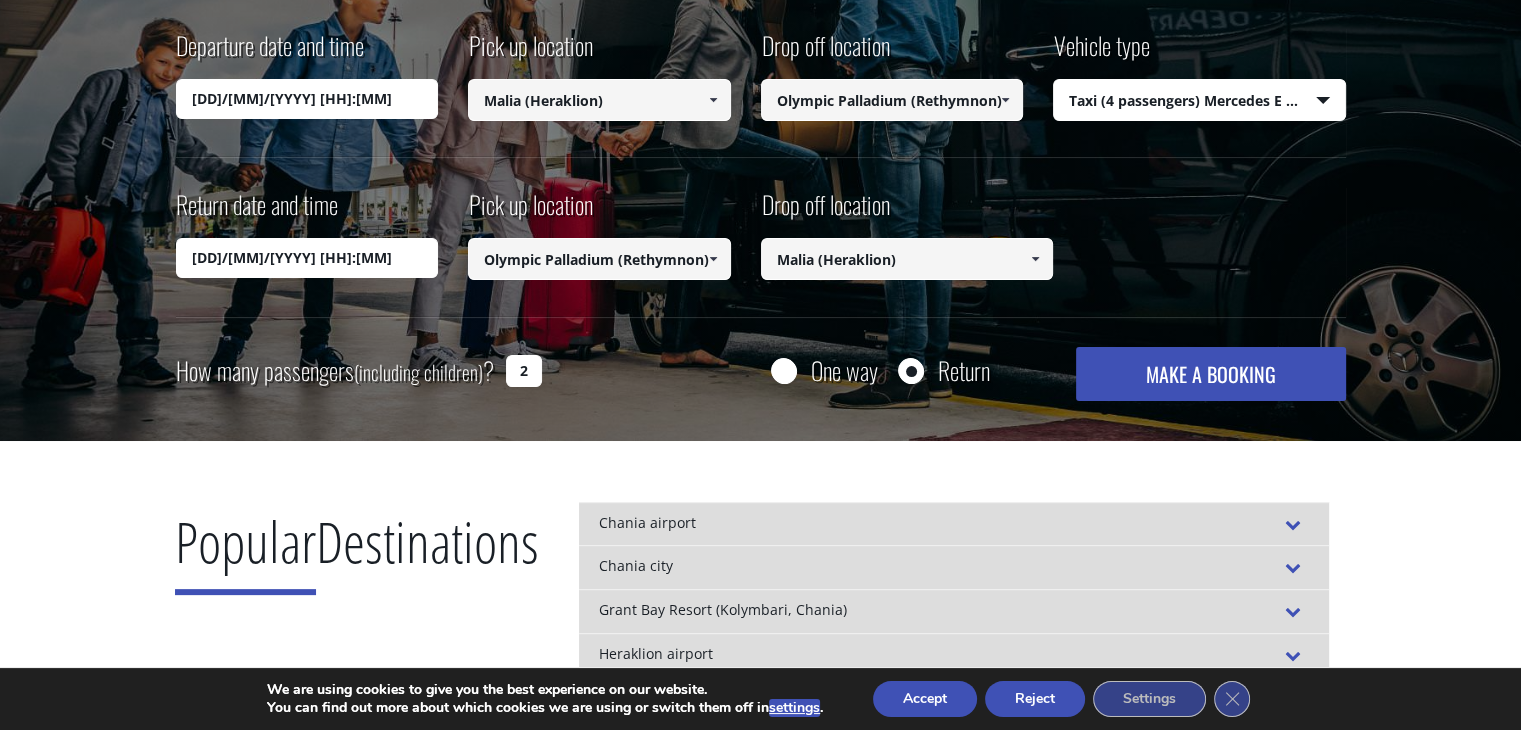 click on "[DD]/[MM]/[YYYY] [HH]:[MM]" at bounding box center (307, 258) 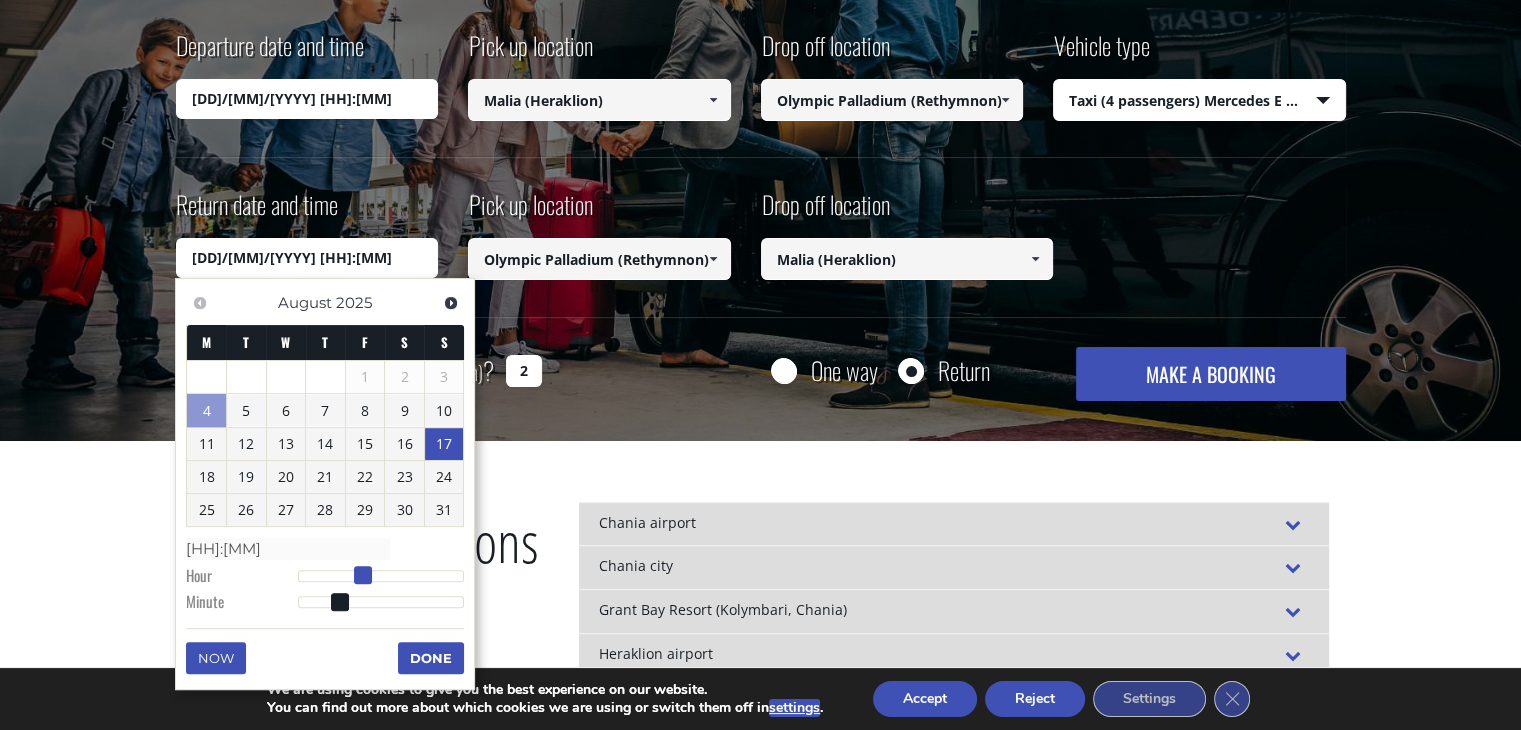 drag, startPoint x: 353, startPoint y: 569, endPoint x: 368, endPoint y: 569, distance: 15 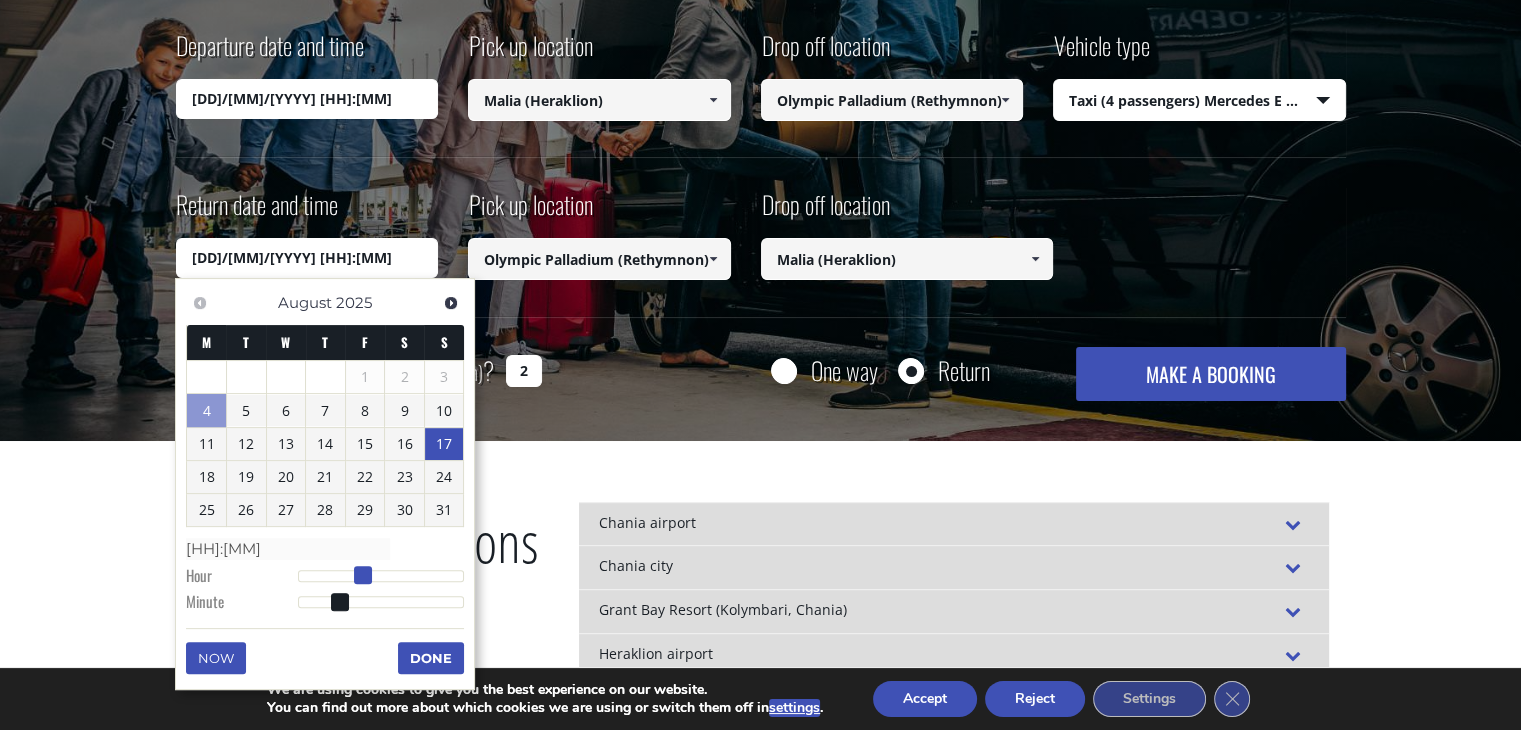 click at bounding box center (363, 575) 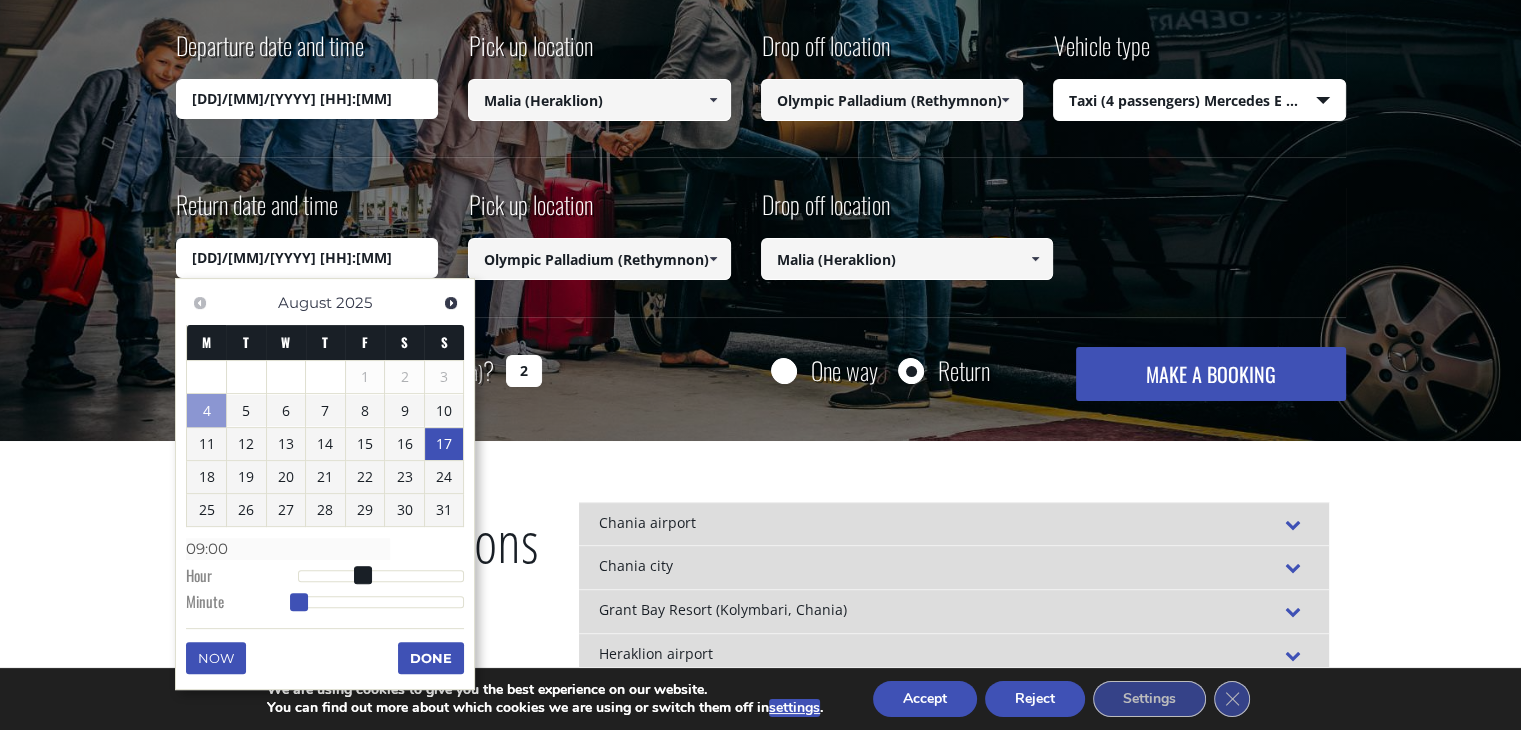 drag, startPoint x: 343, startPoint y: 597, endPoint x: 249, endPoint y: 586, distance: 94.641426 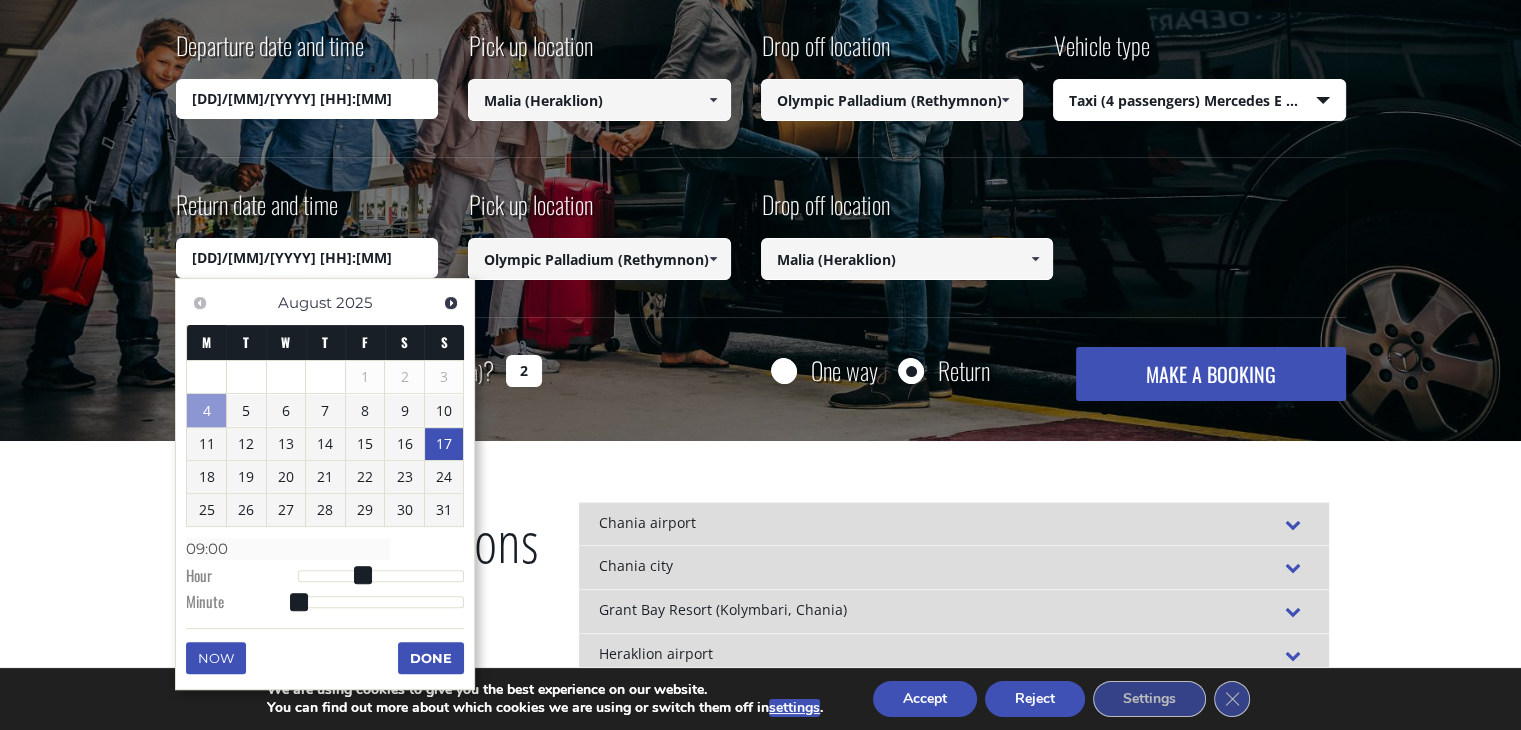 click on "Done" at bounding box center [431, 658] 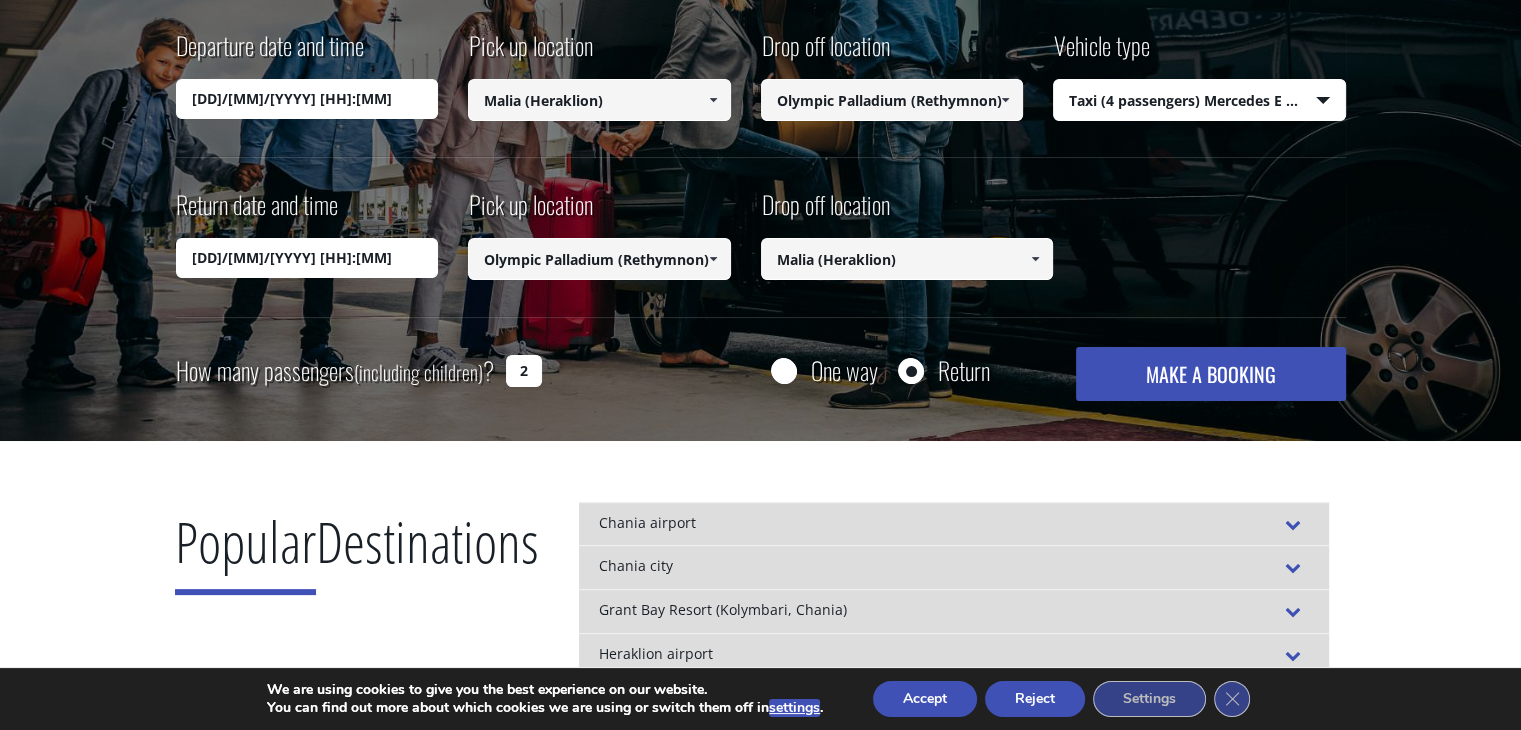 click on "Malia (Heraklion)" at bounding box center [907, 259] 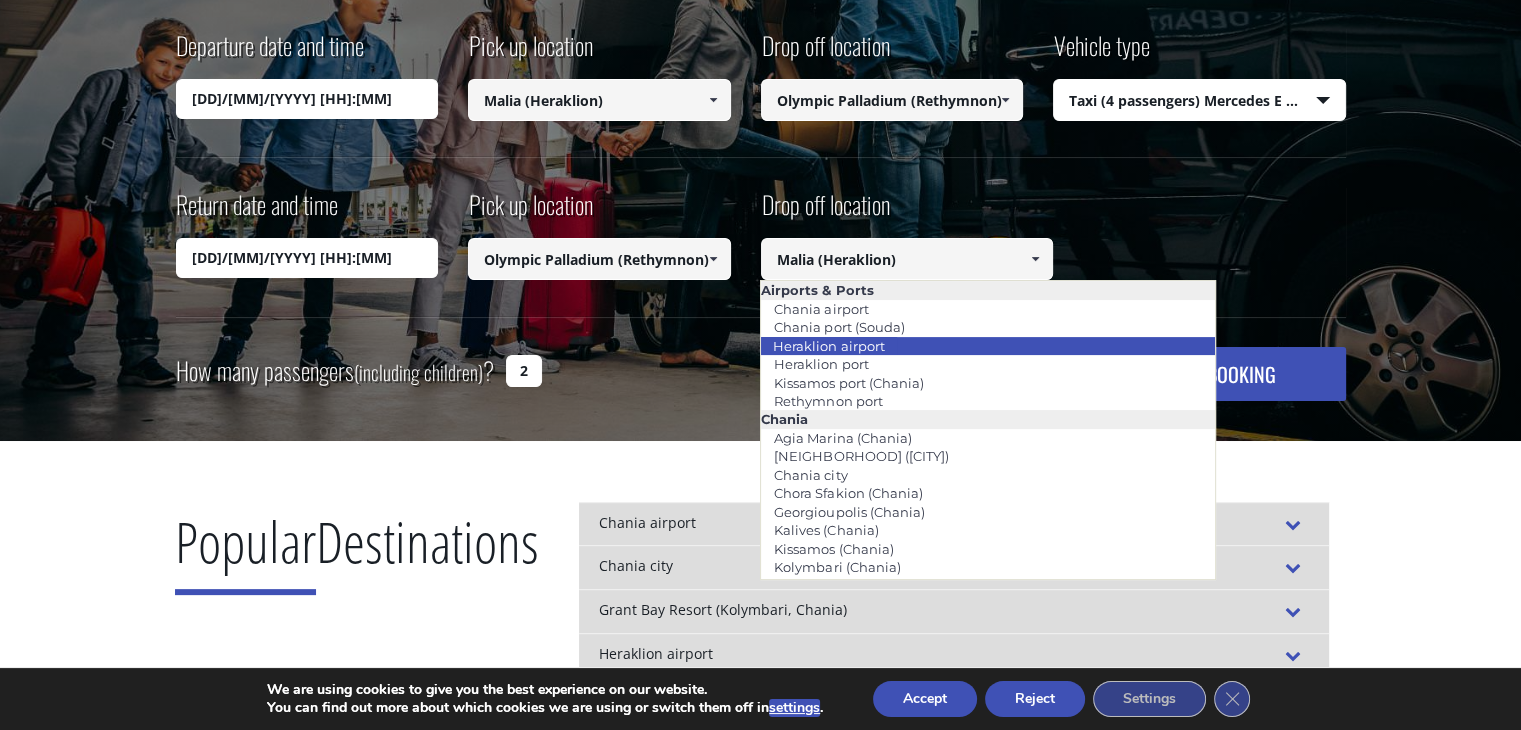click on "Heraklion airport" at bounding box center (828, 346) 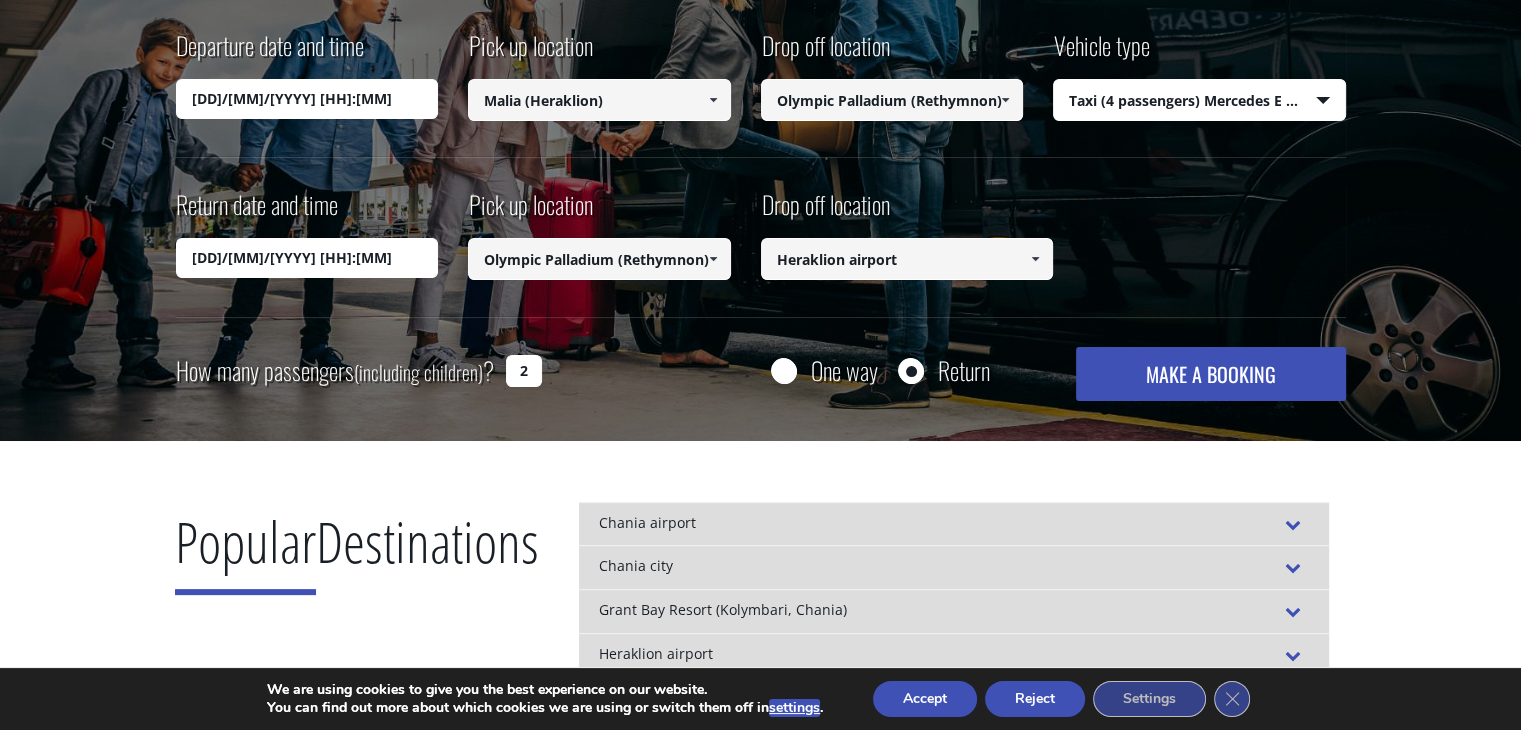 click on "MAKE A BOOKING" at bounding box center (1210, 374) 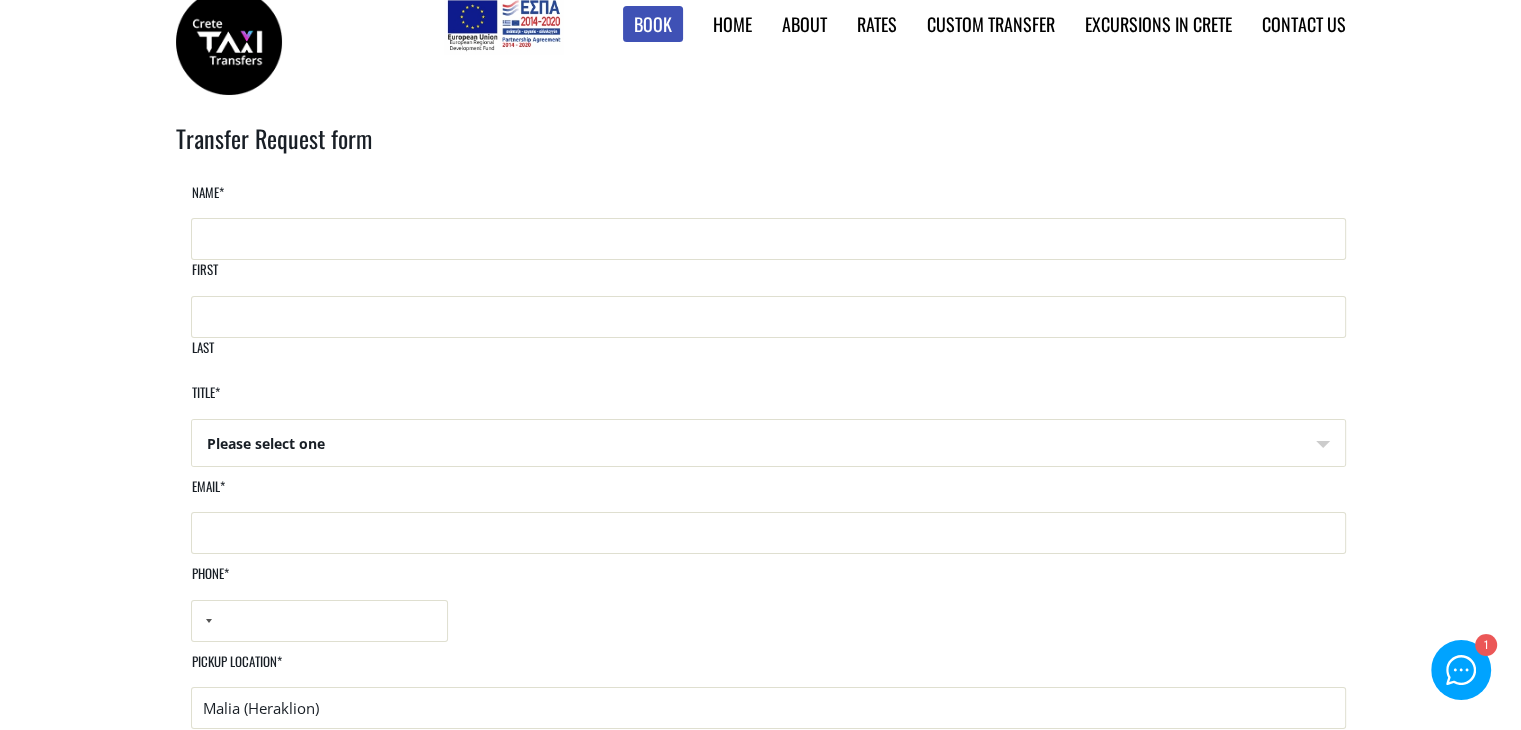 scroll, scrollTop: 0, scrollLeft: 0, axis: both 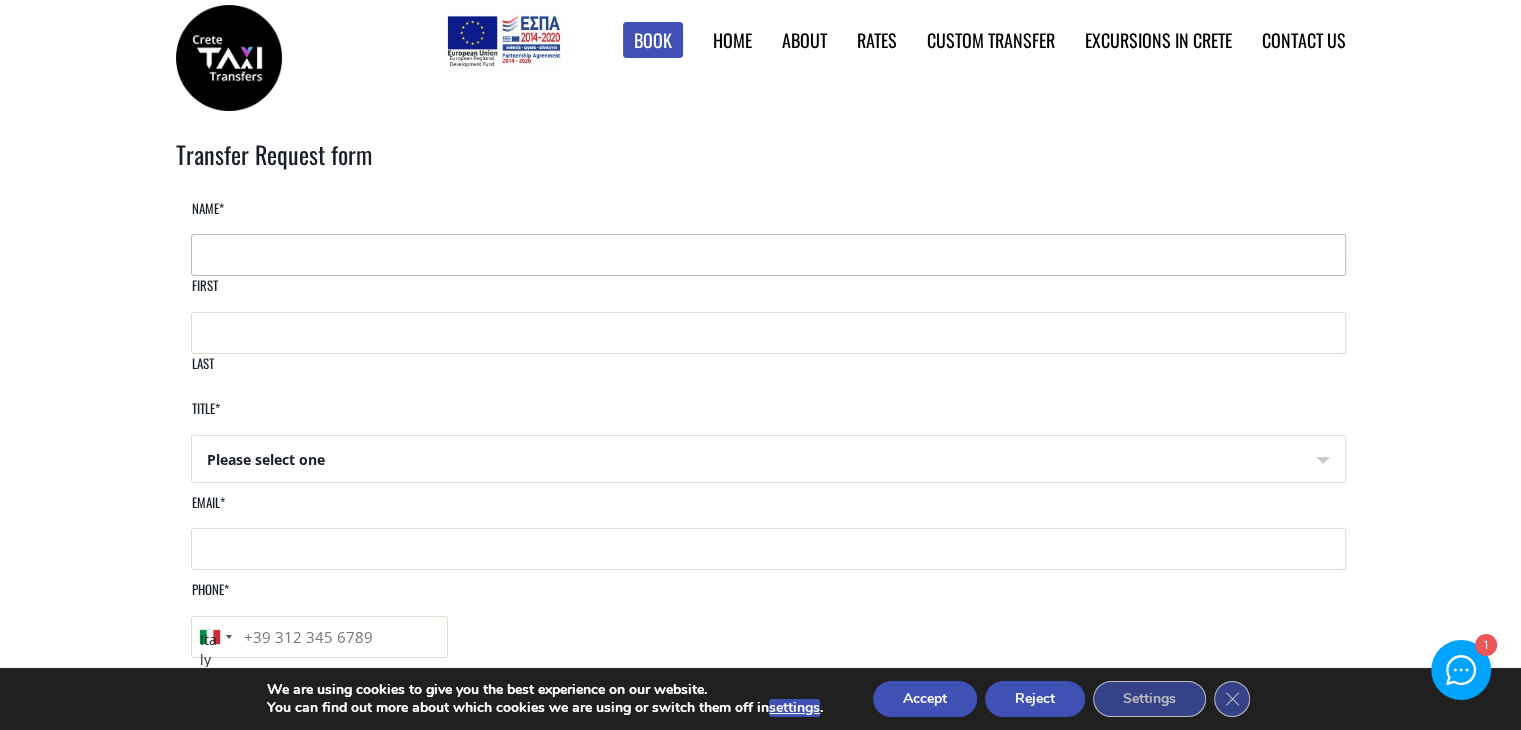click on "First" at bounding box center [768, 255] 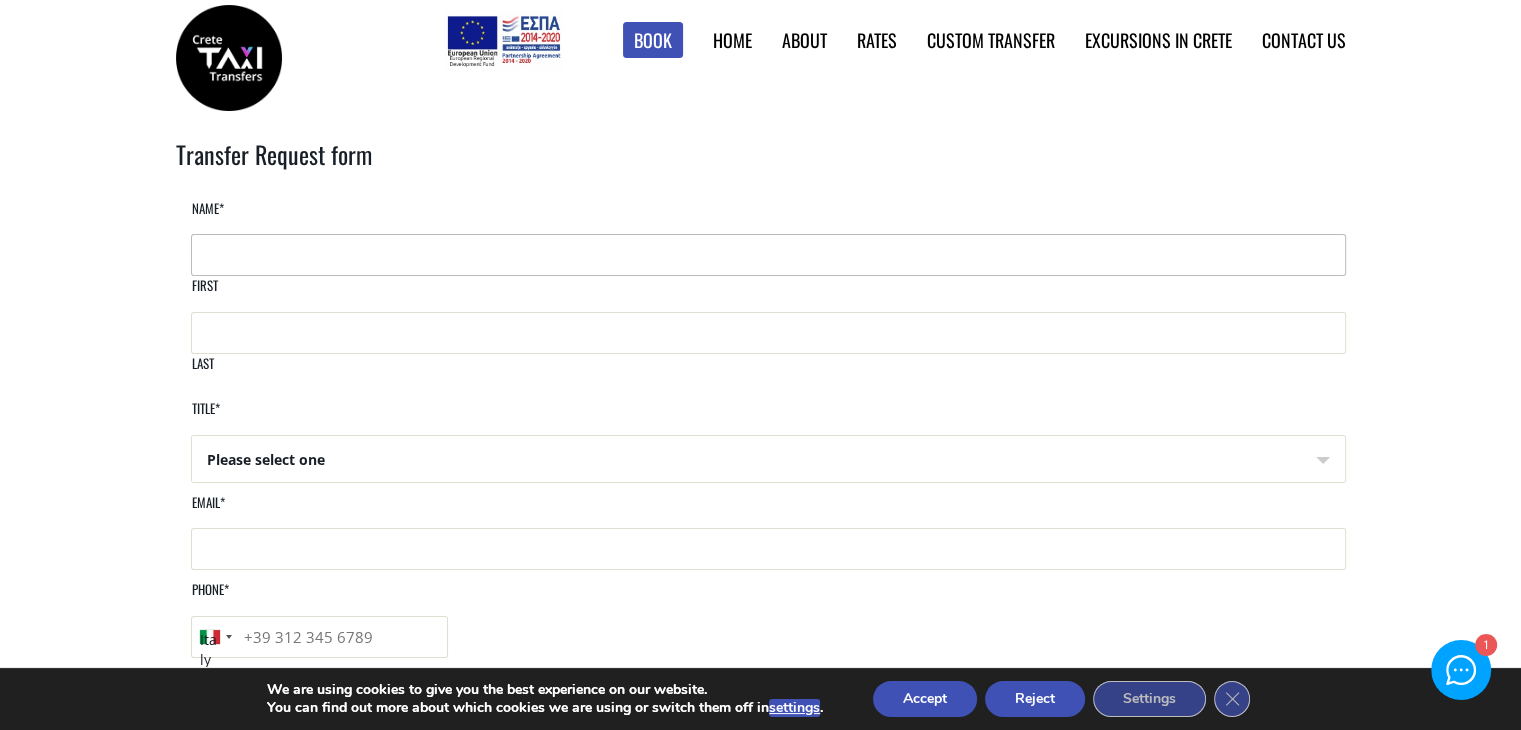 type on "[FIRST]" 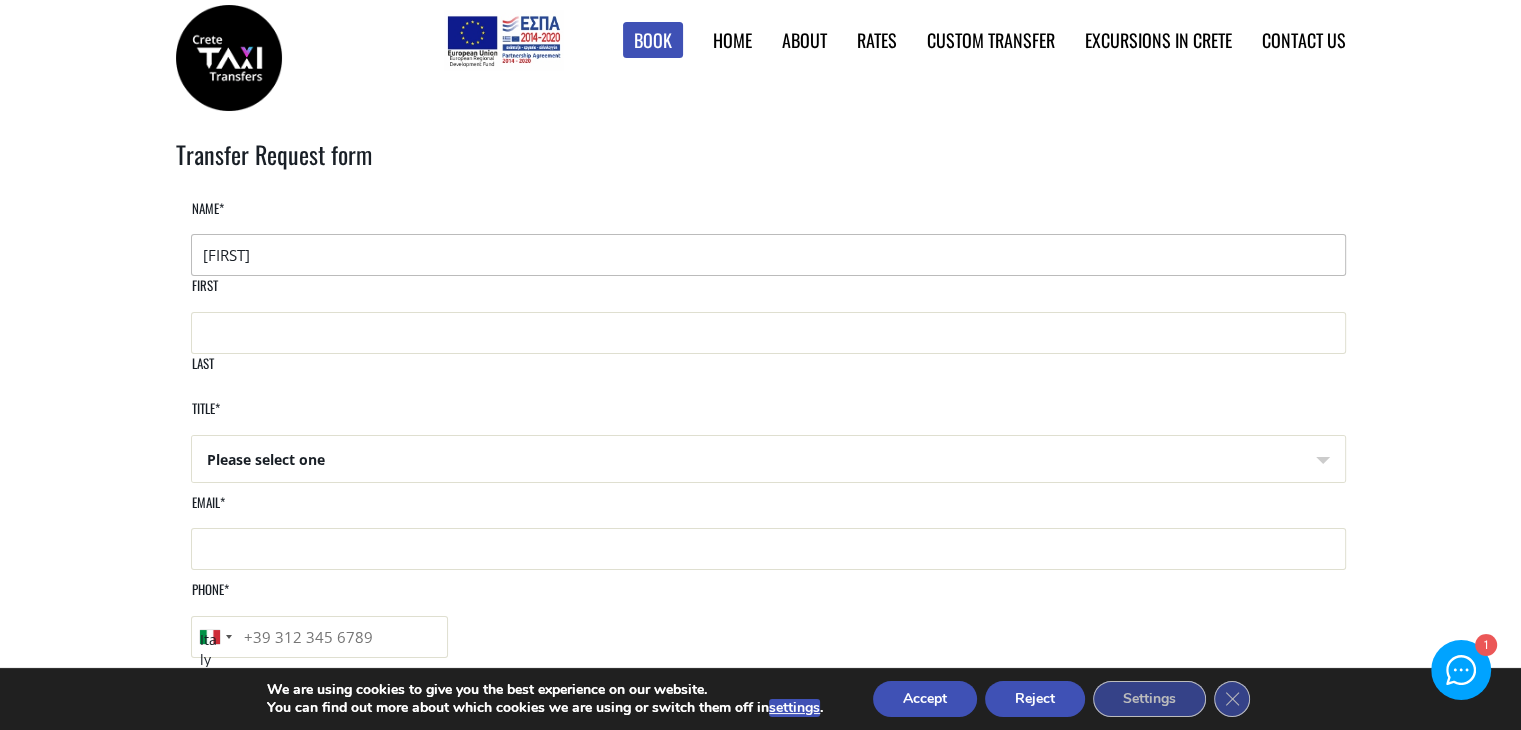 type on "[LAST]" 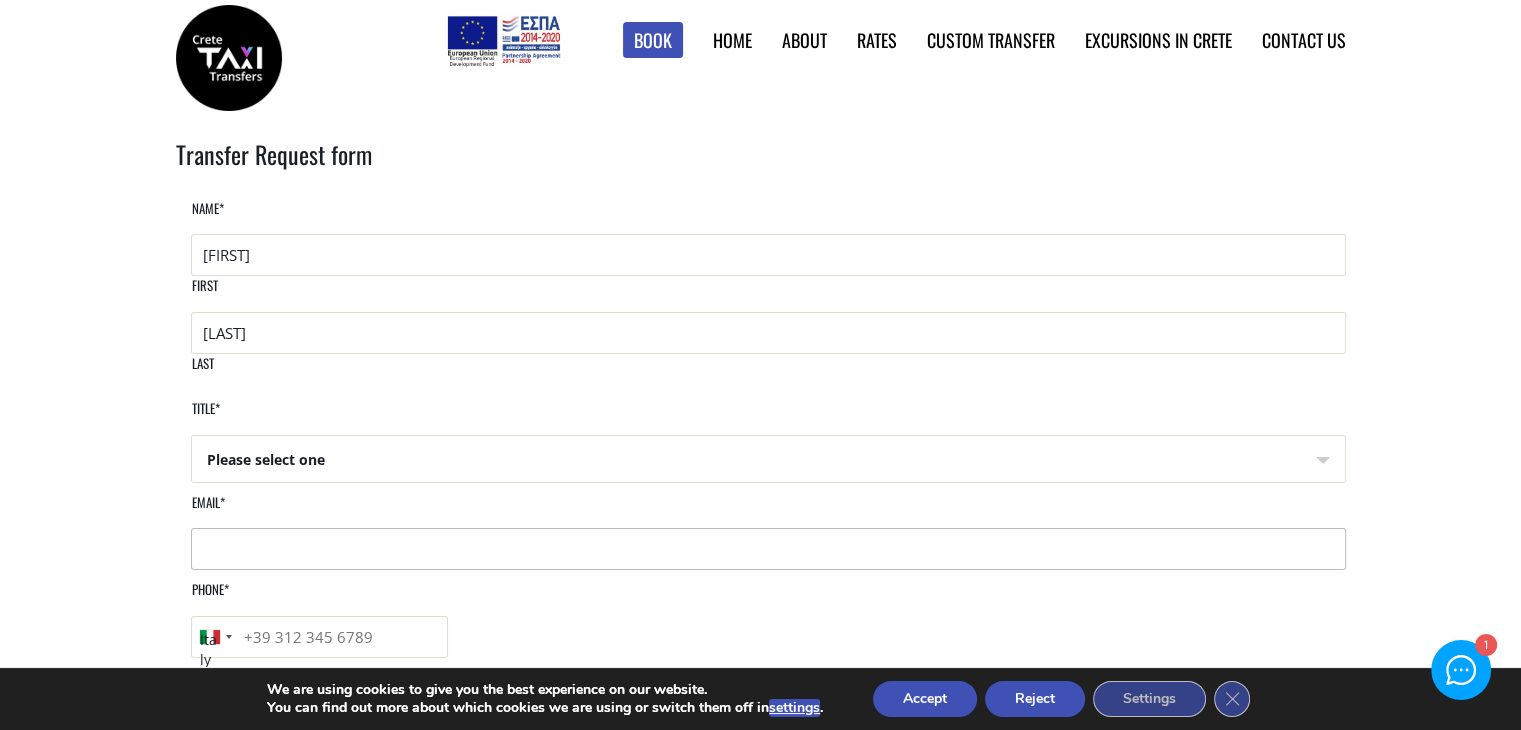 type on "[EMAIL]" 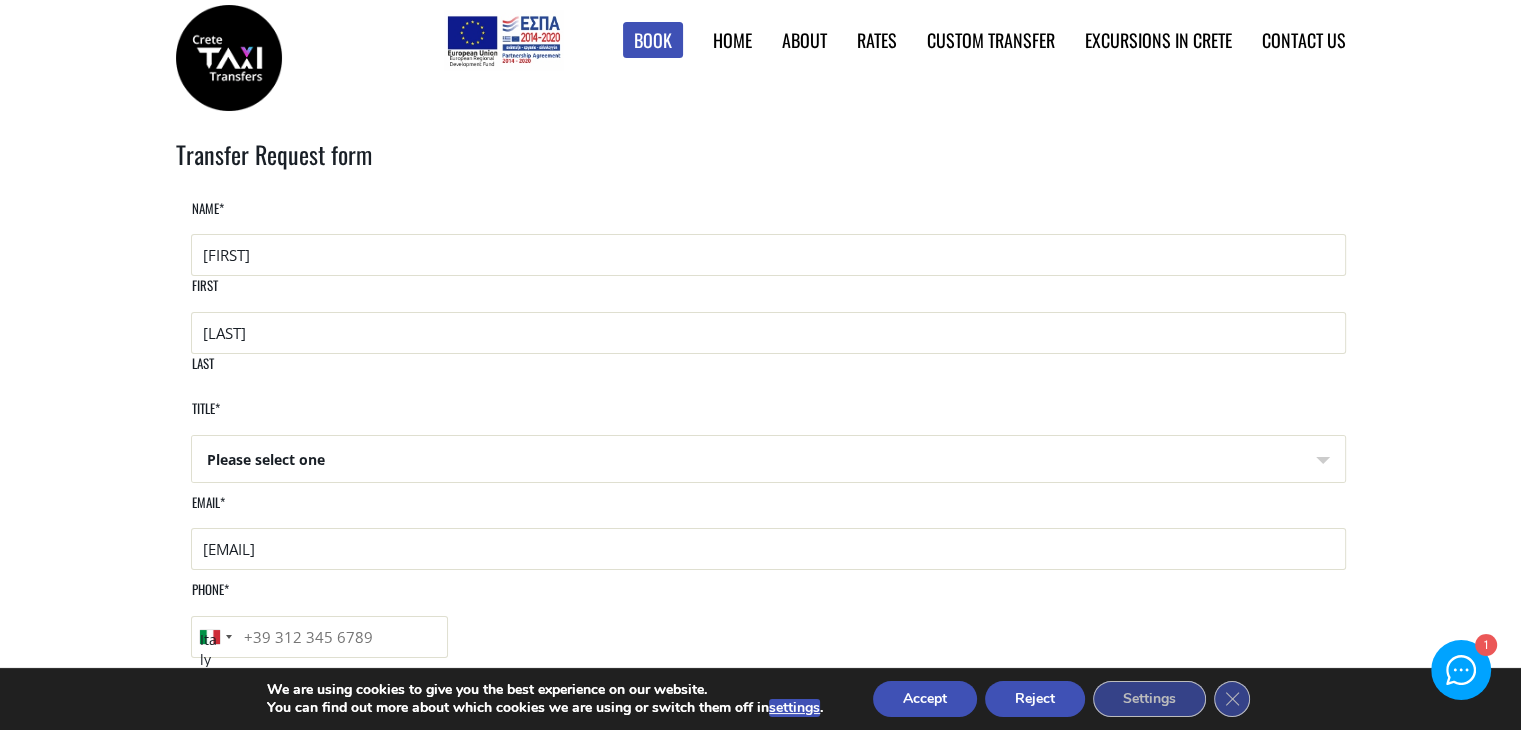 type on "[PHONE]" 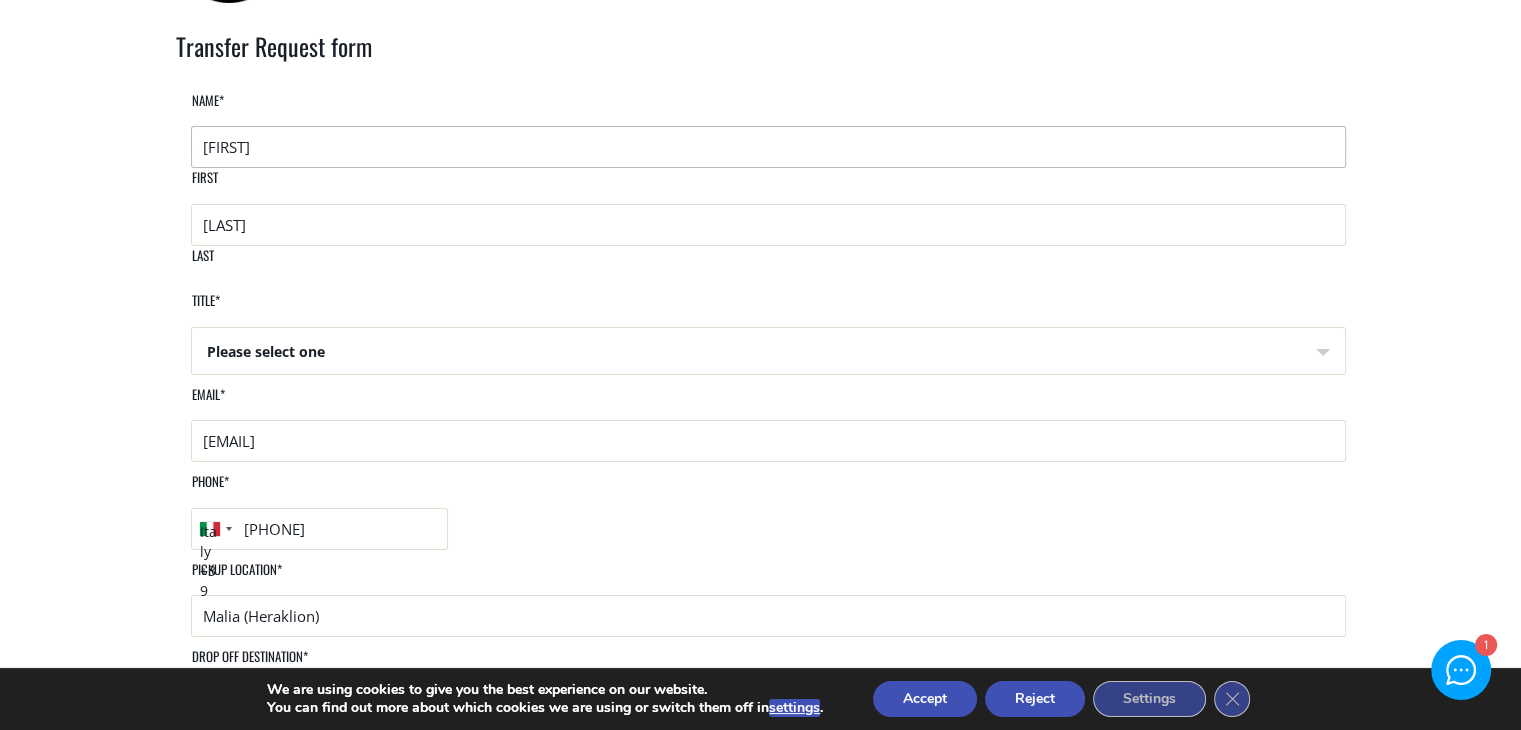 scroll, scrollTop: 112, scrollLeft: 0, axis: vertical 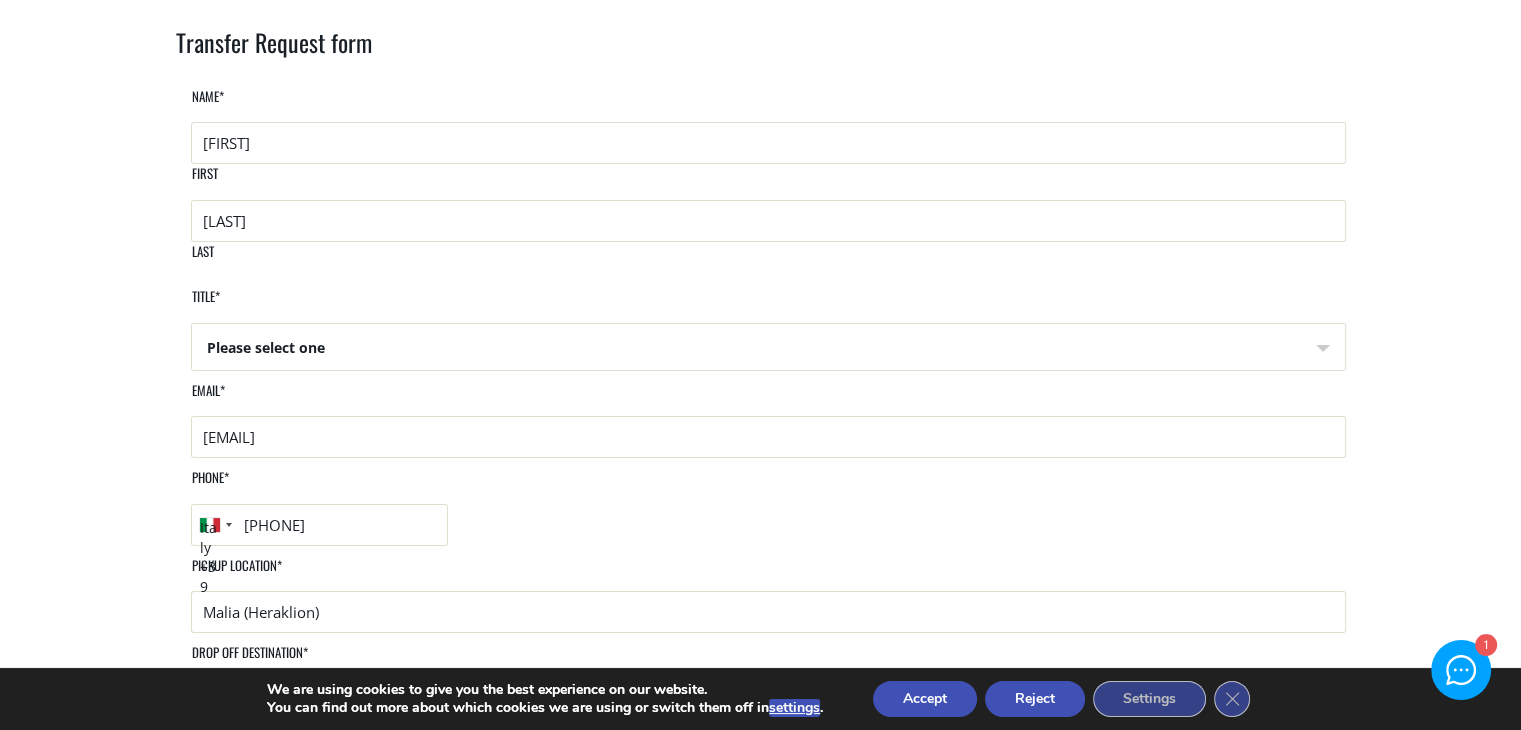 click on "Please select one Mr Mrs" at bounding box center [768, 348] 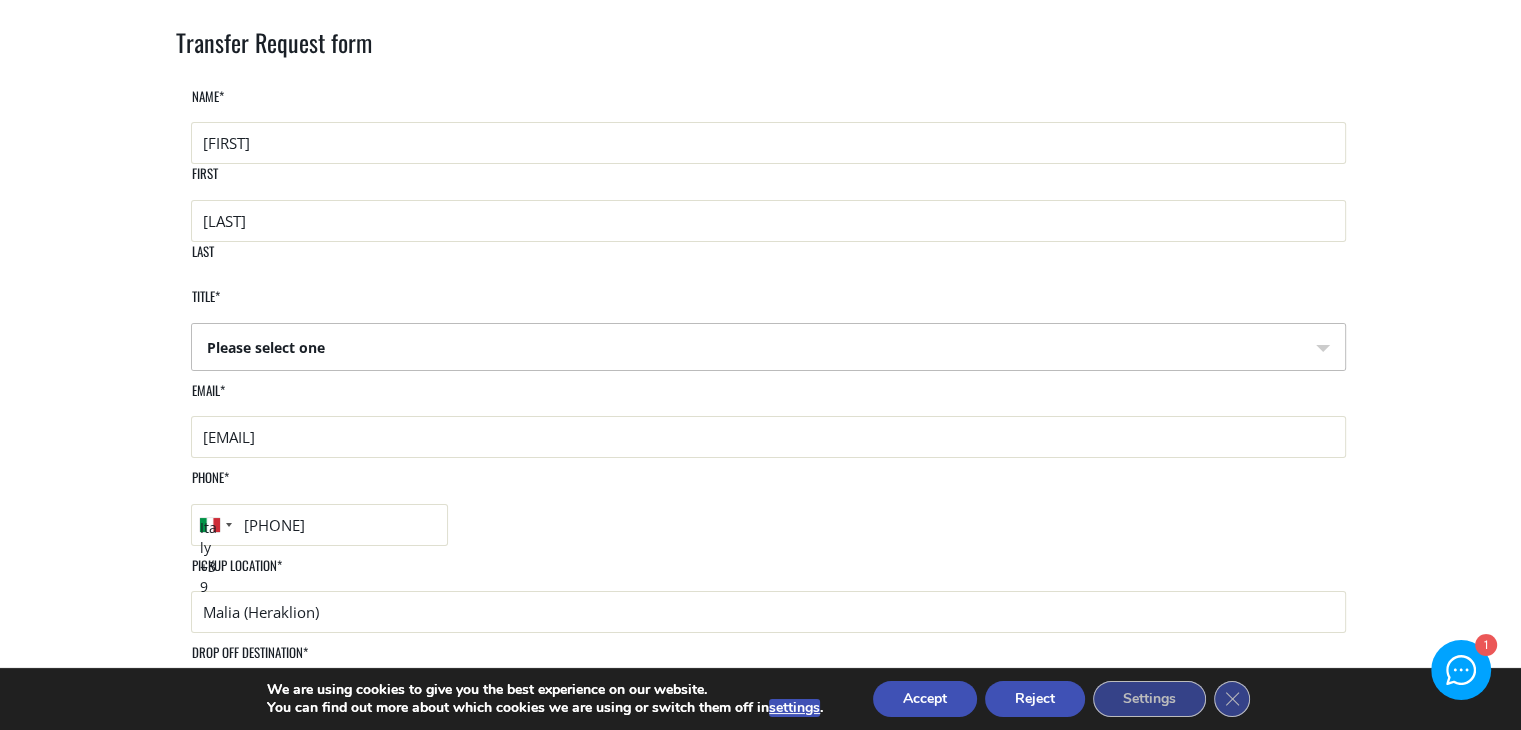 select on "Mrs" 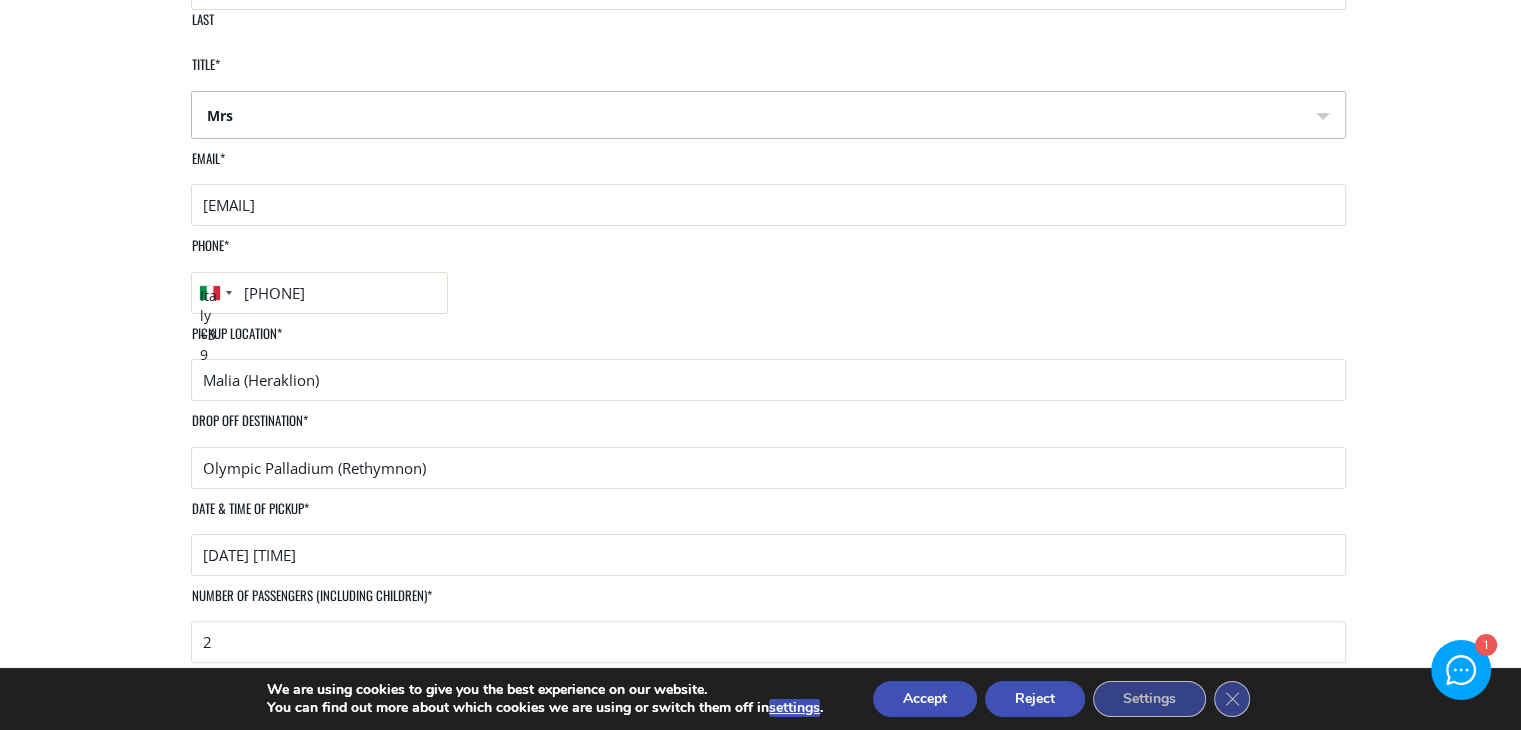scroll, scrollTop: 344, scrollLeft: 0, axis: vertical 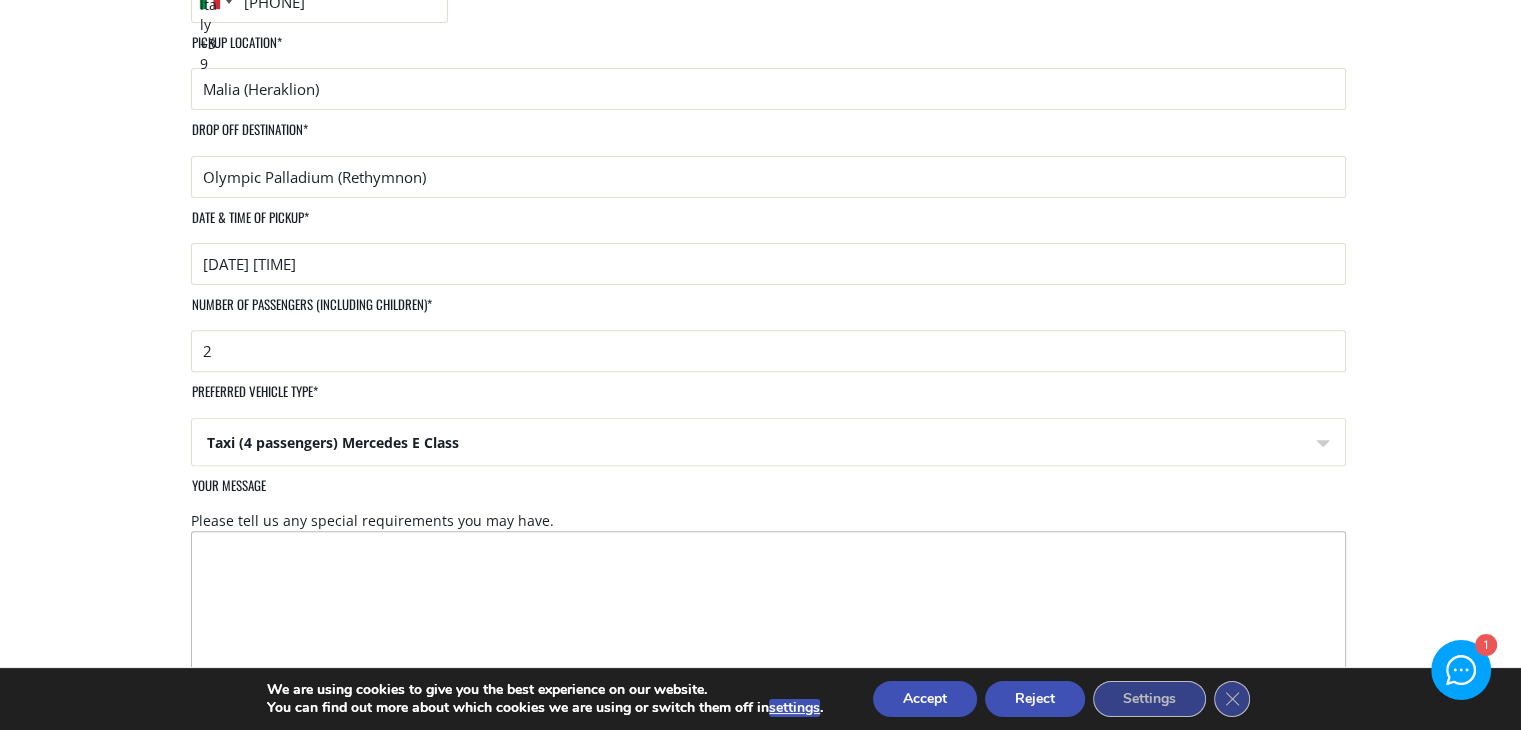 click on "Your message" at bounding box center (768, 648) 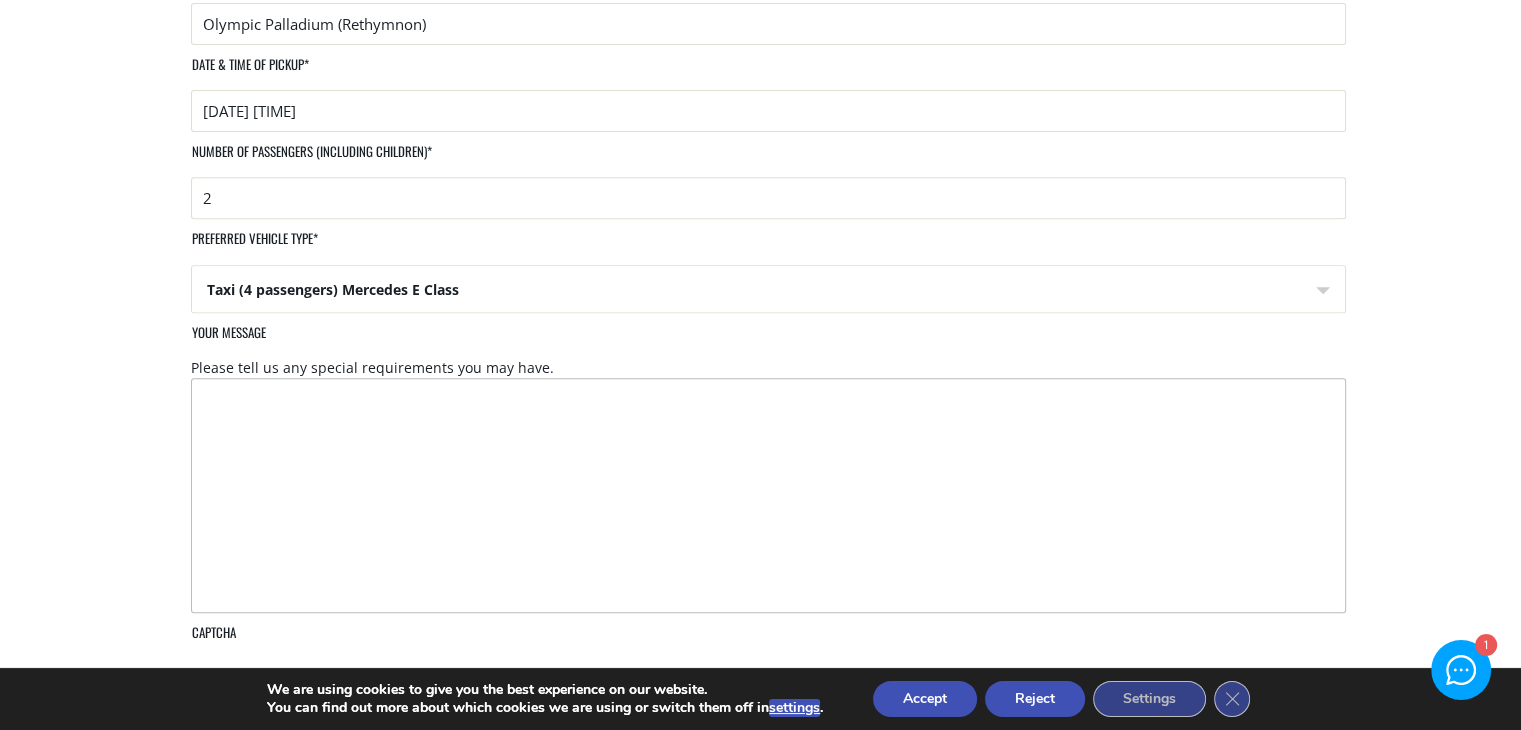 scroll, scrollTop: 790, scrollLeft: 0, axis: vertical 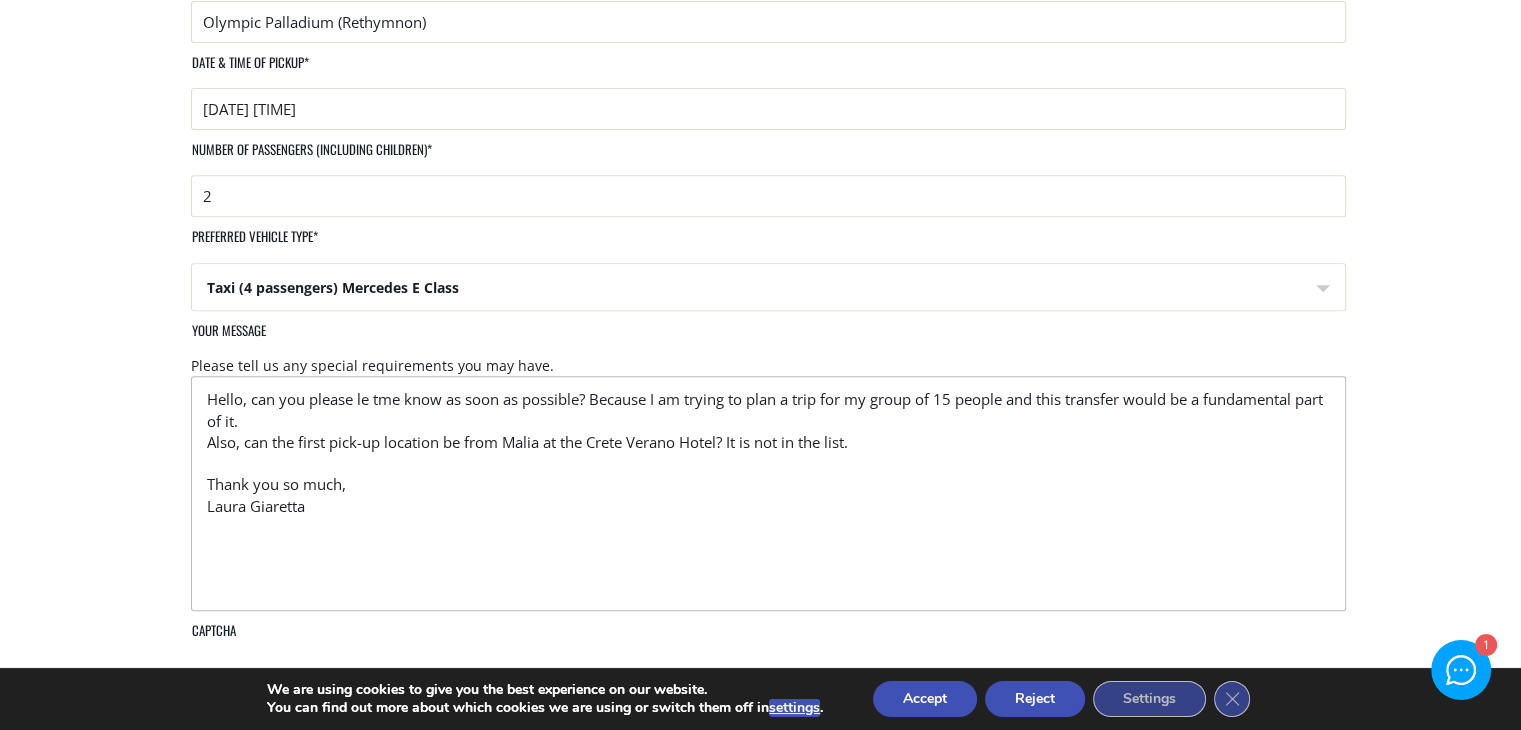 click on "Hello, can you please le tme know as soon as possible? Because I am trying to plan a trip for my group of 15 people and this transfer would be a fundamental part of it.
Also, can the first pick-up location be from Malia at the Crete Verano Hotel? It is not in the list.
Thank you so much,
Laura Giaretta" at bounding box center [768, 493] 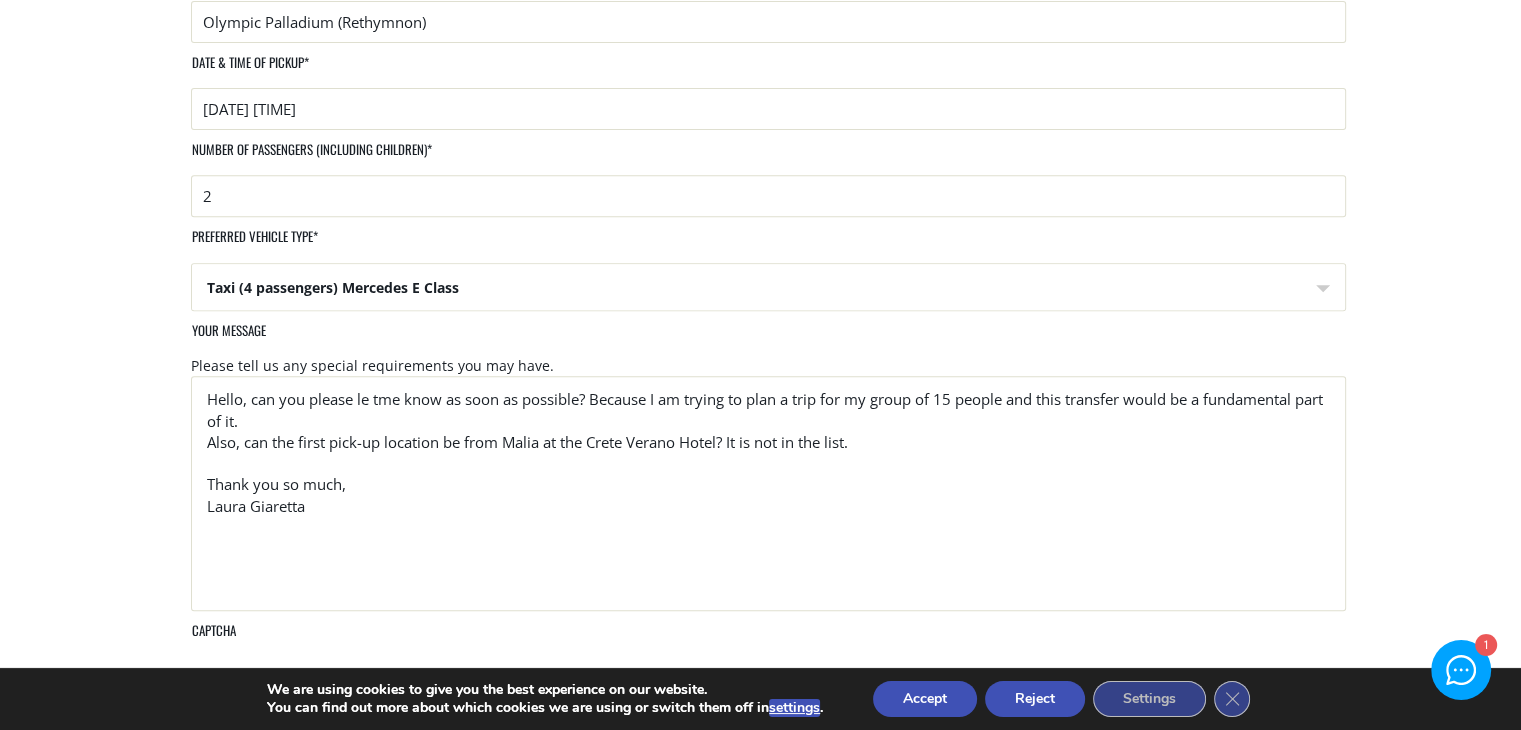 click on "Accept" at bounding box center (925, 699) 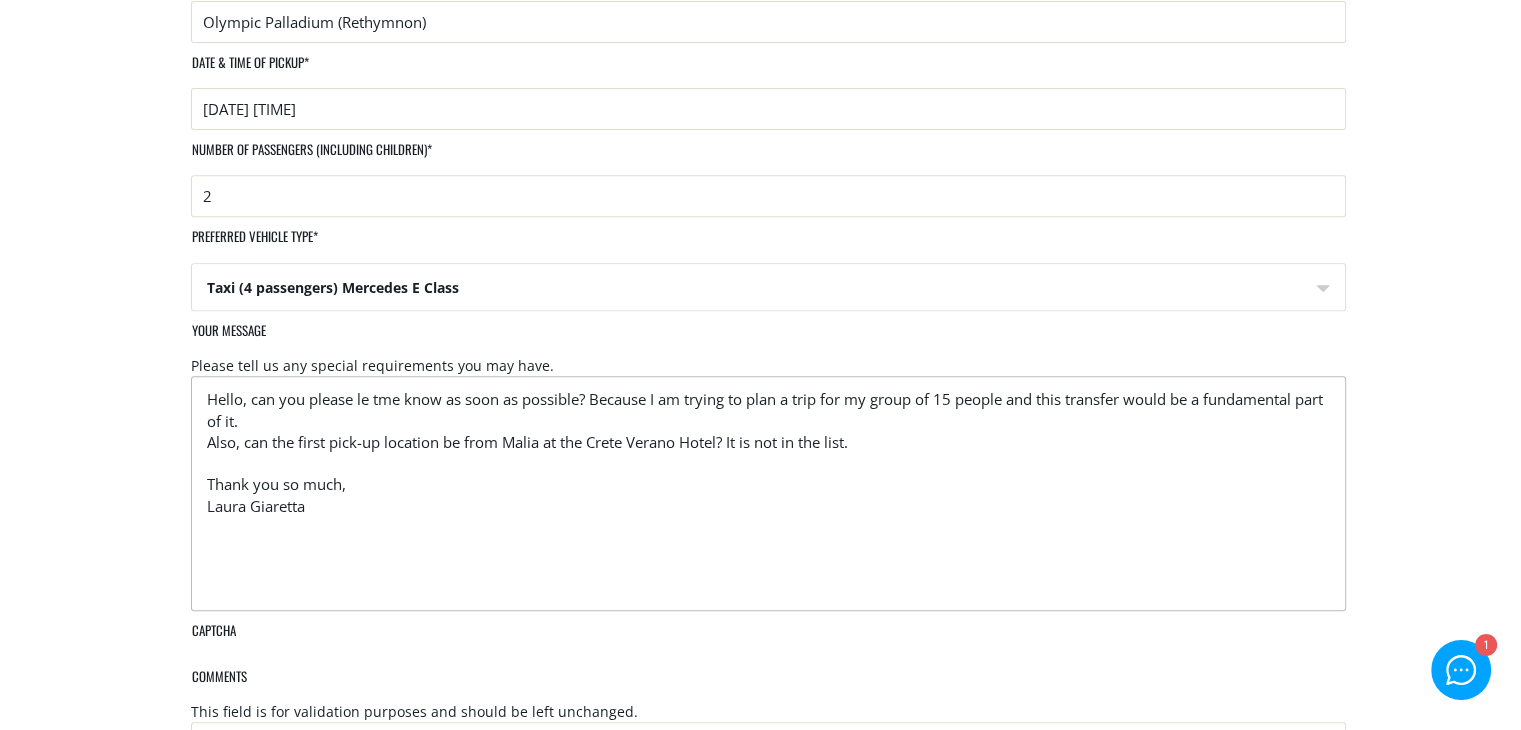 click on "Hello, can you please le tme know as soon as possible? Because I am trying to plan a trip for my group of 15 people and this transfer would be a fundamental part of it.
Also, can the first pick-up location be from Malia at the Crete Verano Hotel? It is not in the list.
Thank you so much,
Laura Giaretta" at bounding box center [768, 493] 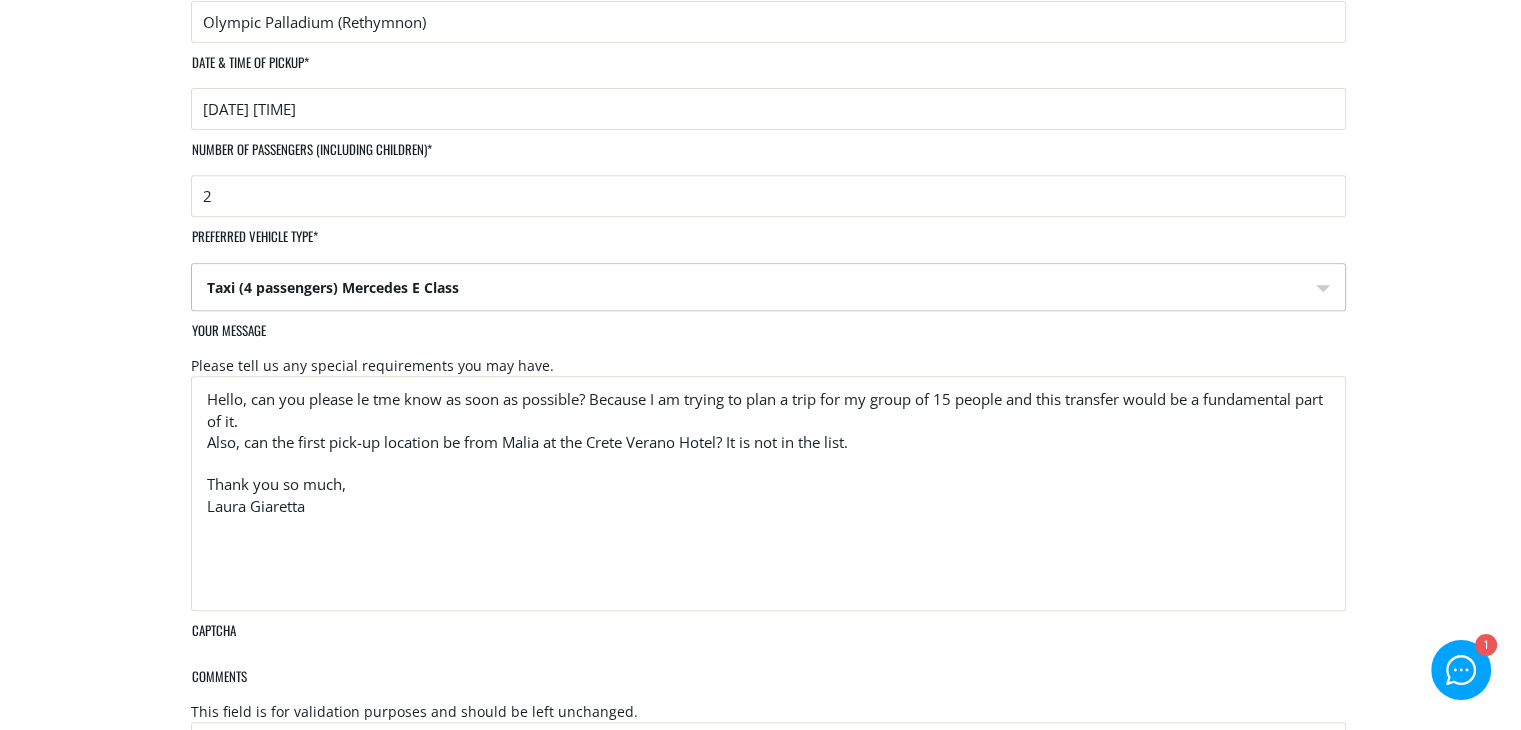 click on "Taxi (4 passengers) Mercedes E Class Mini Van (8 passengers) Mercedes Vito Mini Bus (10 passengers) Mercedes Sprinter Mini Bus (16 passengers) Mercedes Sprinter" at bounding box center [768, 288] 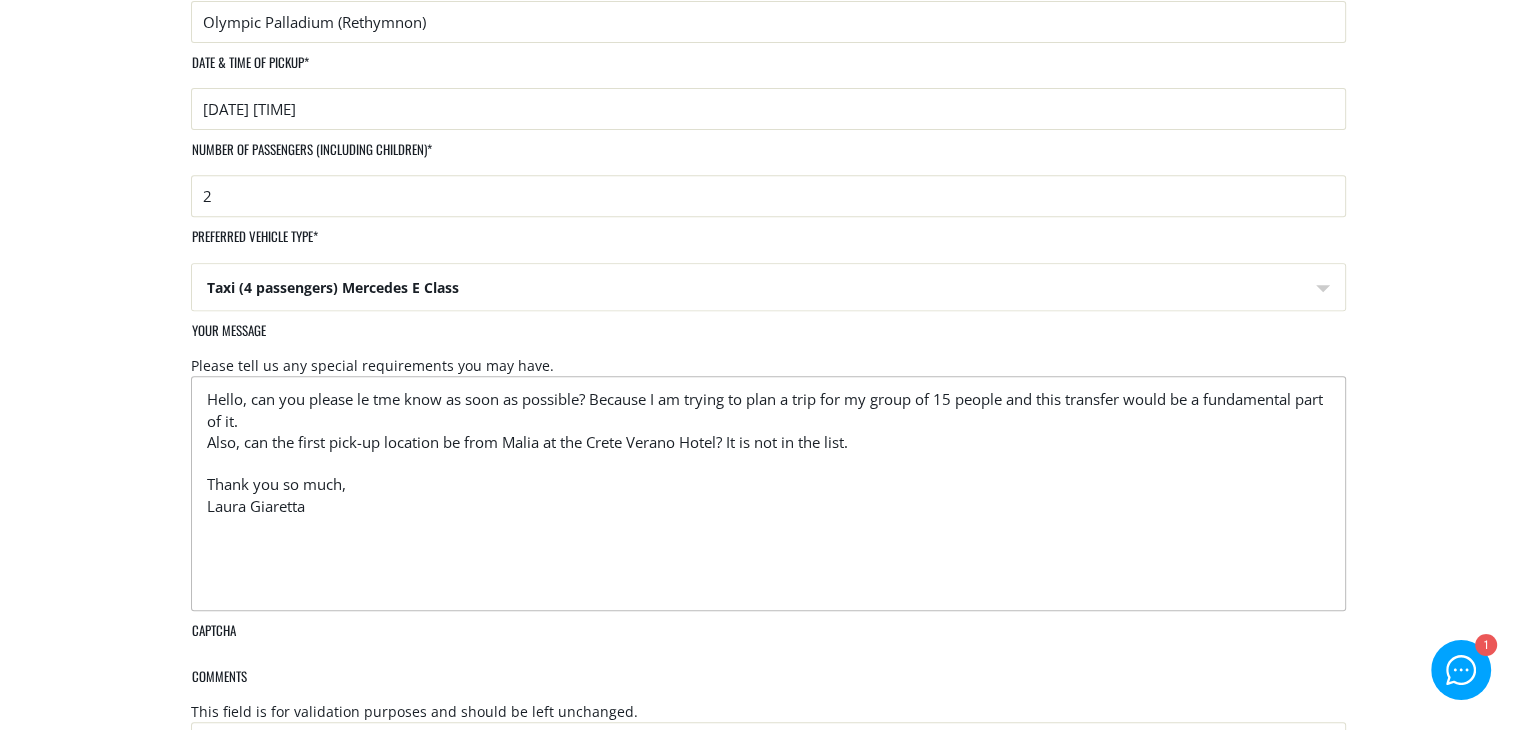 click on "Hello, can you please le tme know as soon as possible? Because I am trying to plan a trip for my group of 15 people and this transfer would be a fundamental part of it.
Also, can the first pick-up location be from Malia at the Crete Verano Hotel? It is not in the list.
Thank you so much,
Laura Giaretta" at bounding box center (768, 493) 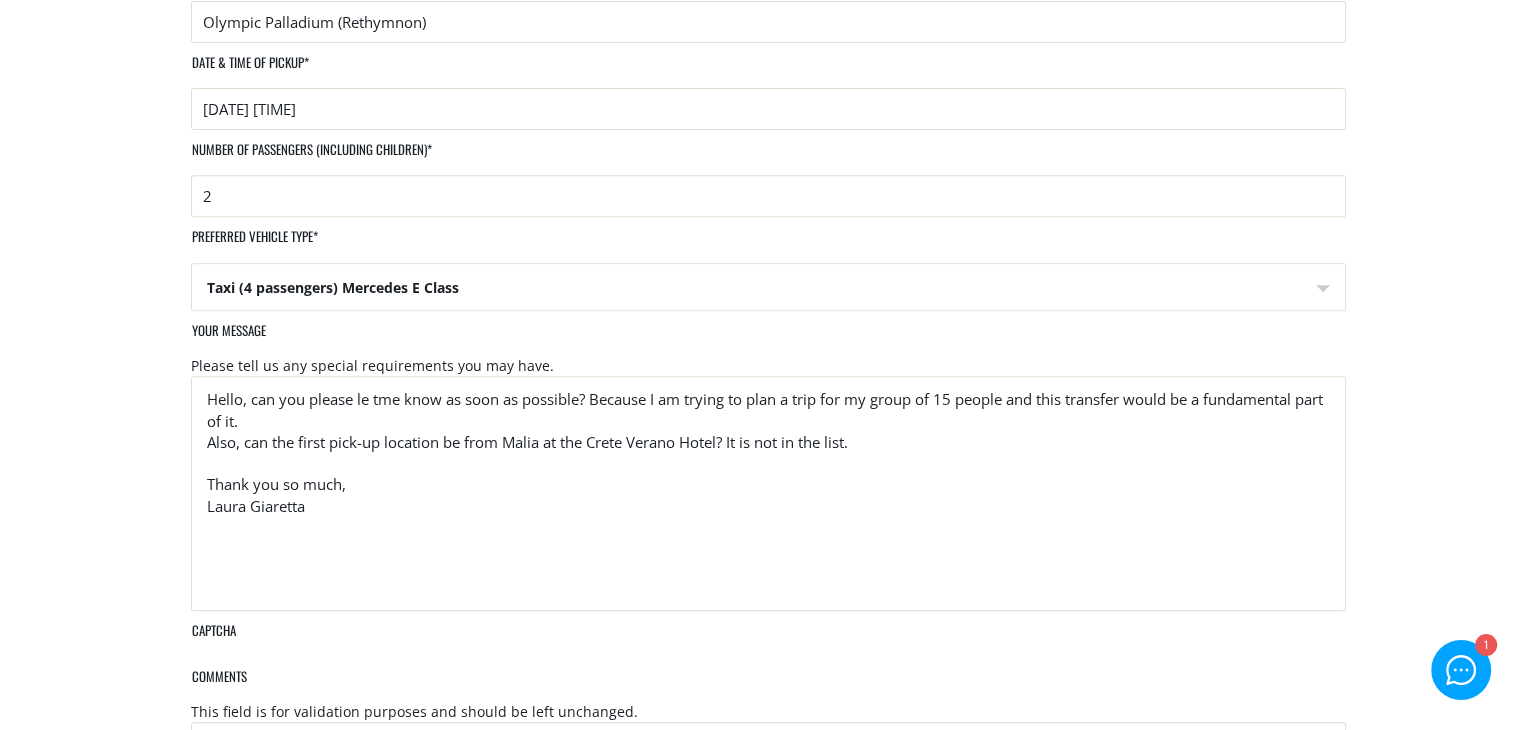 click on "Get a quote" at bounding box center (230, 815) 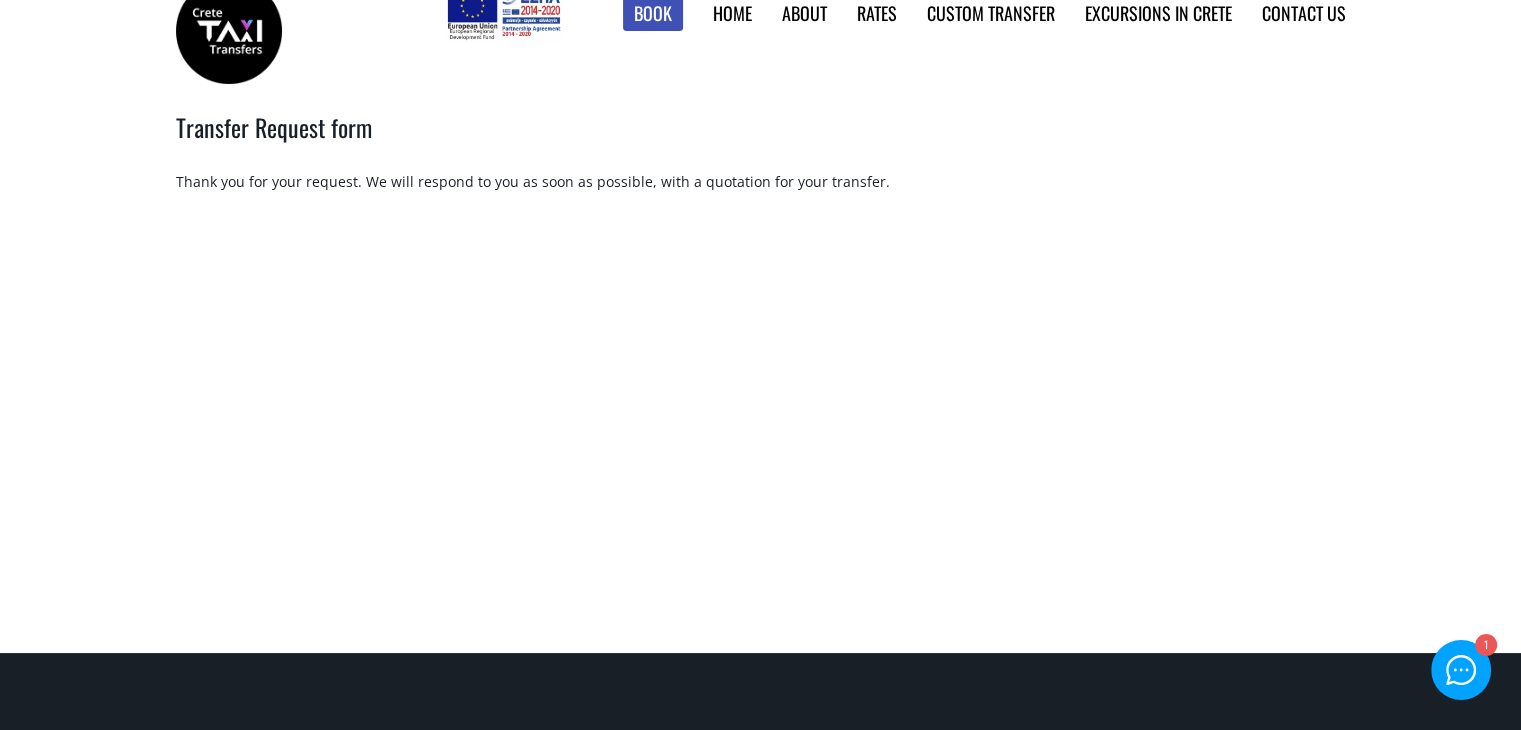 scroll, scrollTop: 0, scrollLeft: 0, axis: both 